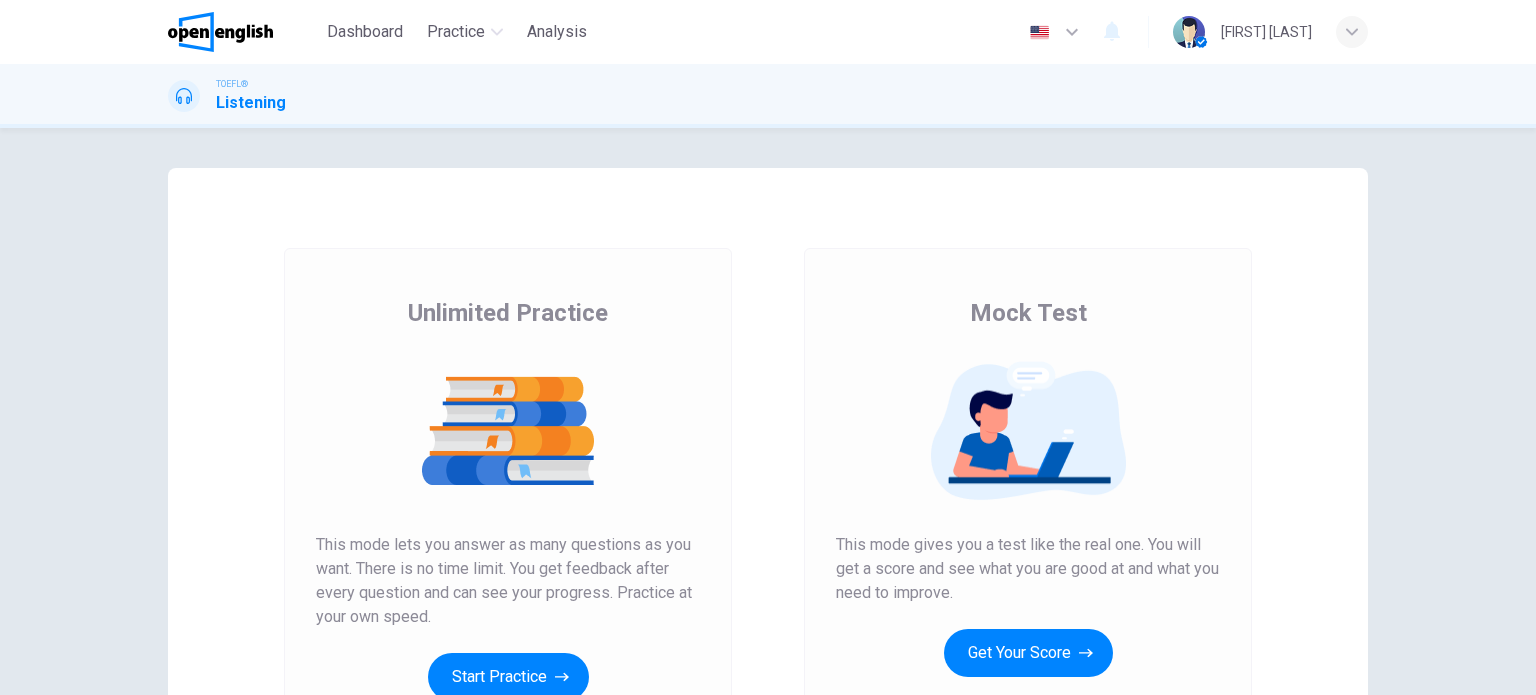 scroll, scrollTop: 0, scrollLeft: 0, axis: both 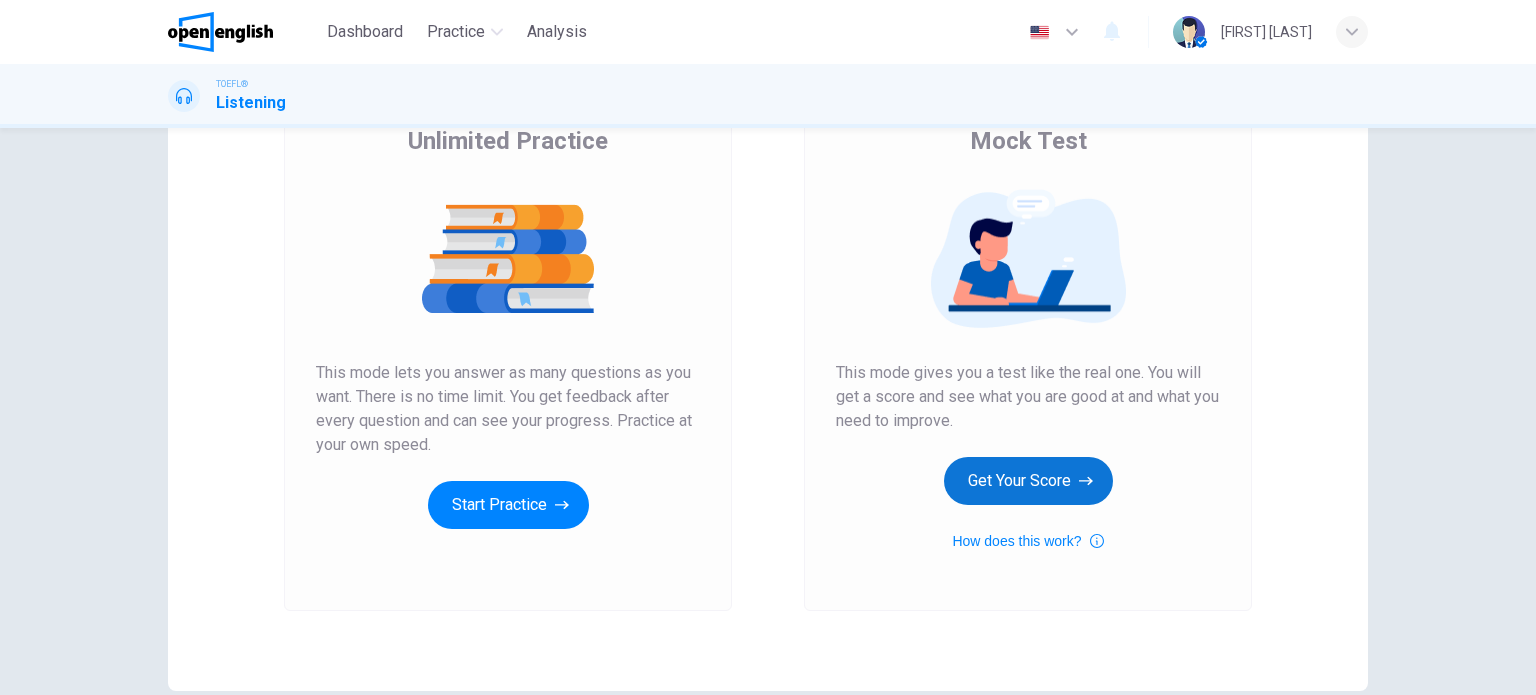 click on "Get Your Score" at bounding box center [1028, 481] 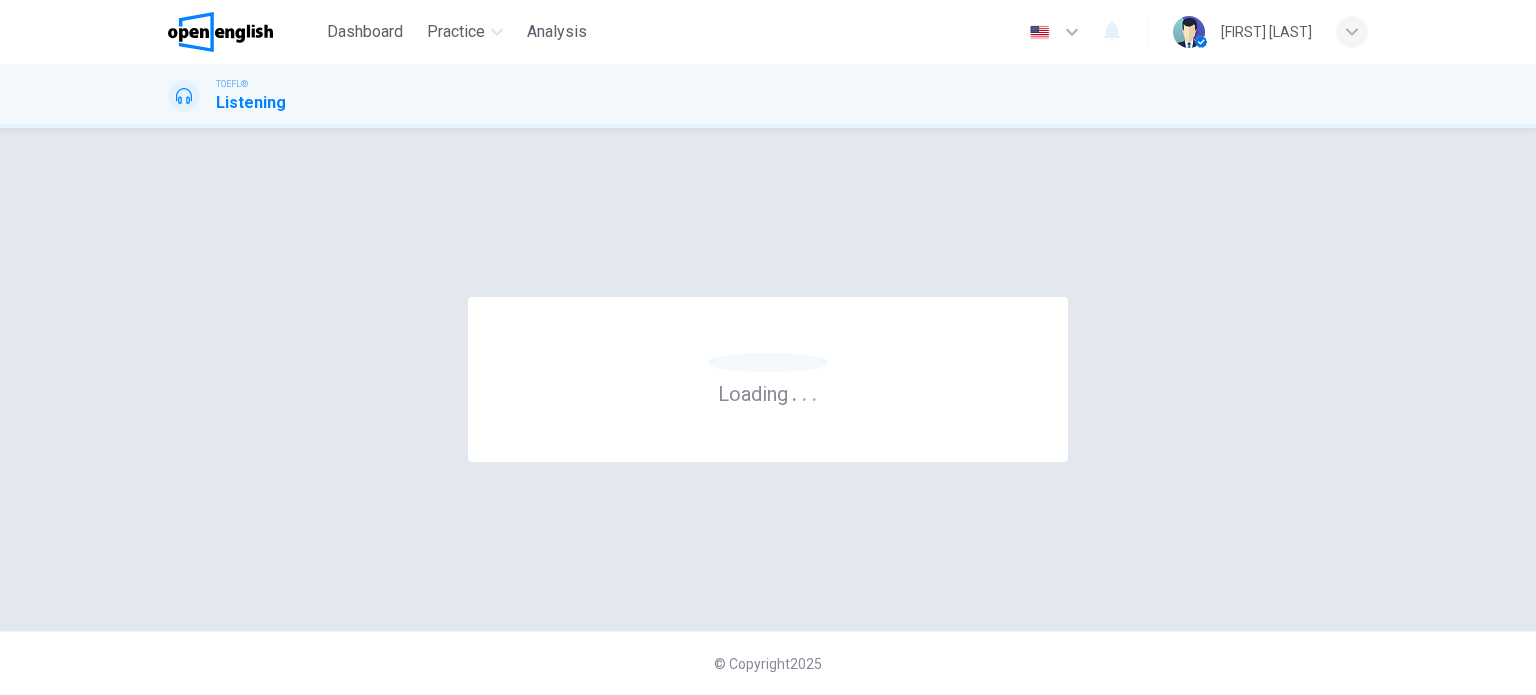 scroll, scrollTop: 0, scrollLeft: 0, axis: both 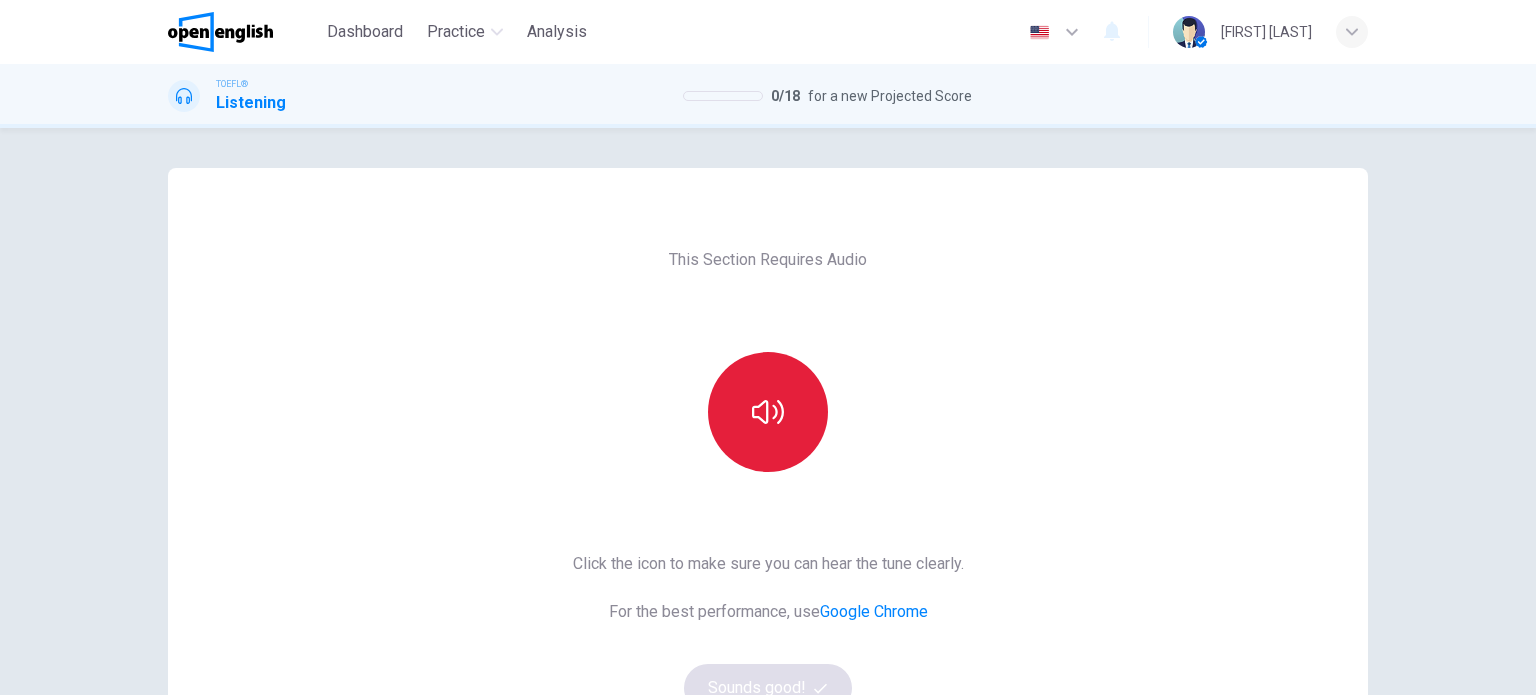 click 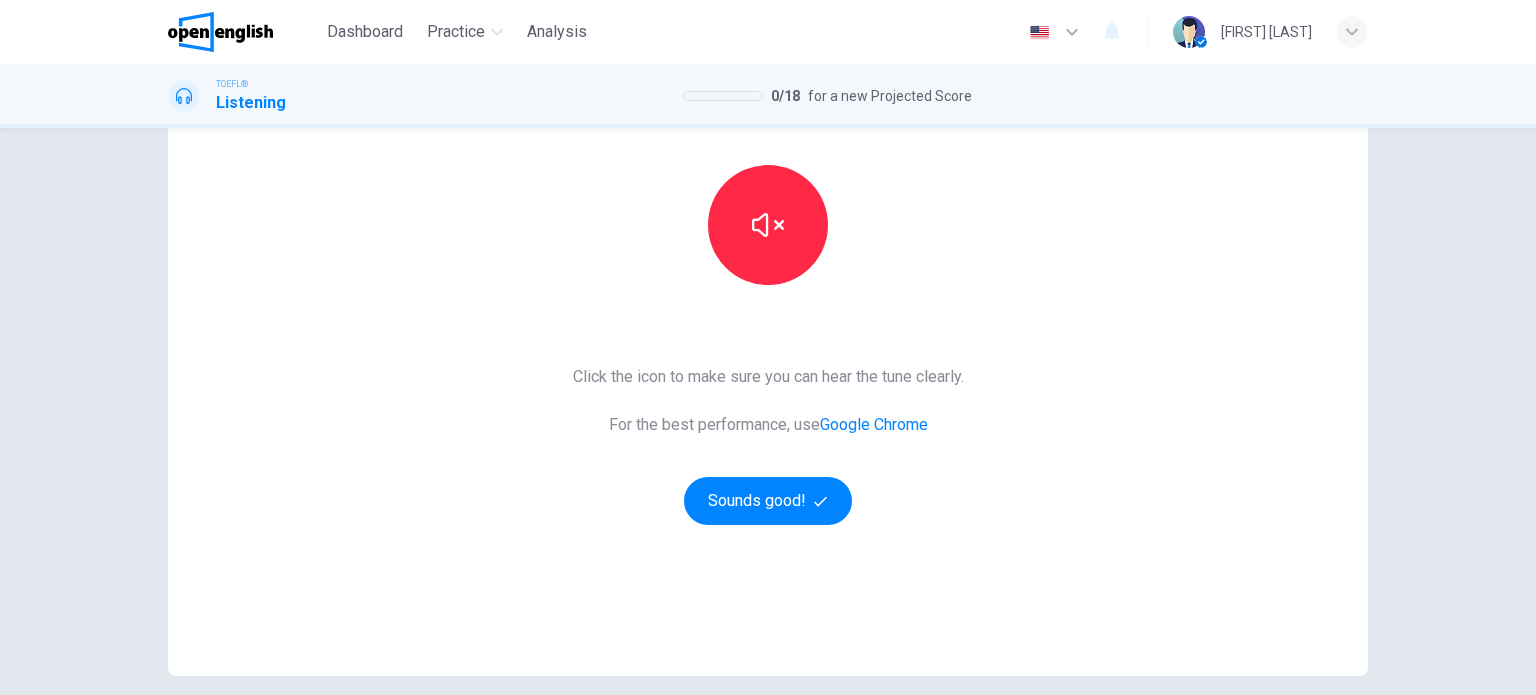 scroll, scrollTop: 200, scrollLeft: 0, axis: vertical 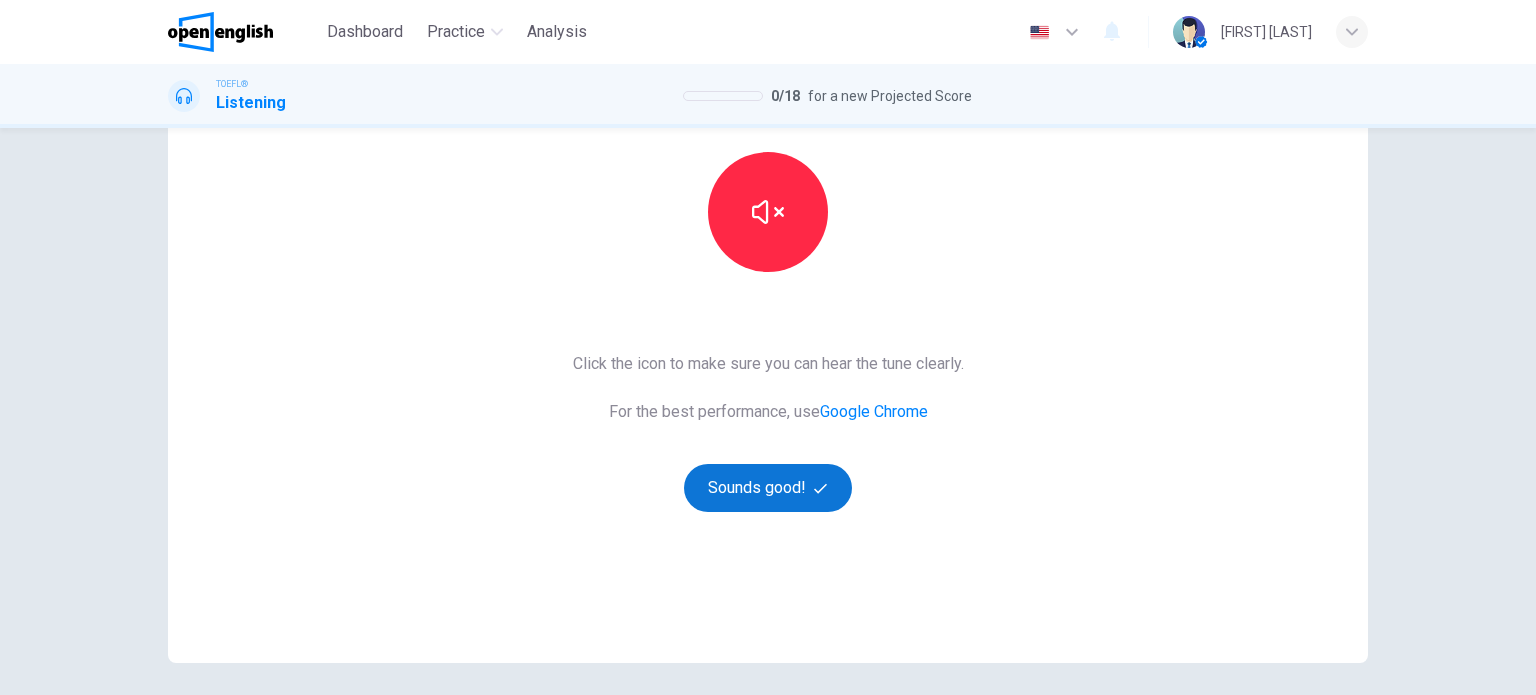 click on "Sounds good!" at bounding box center (768, 488) 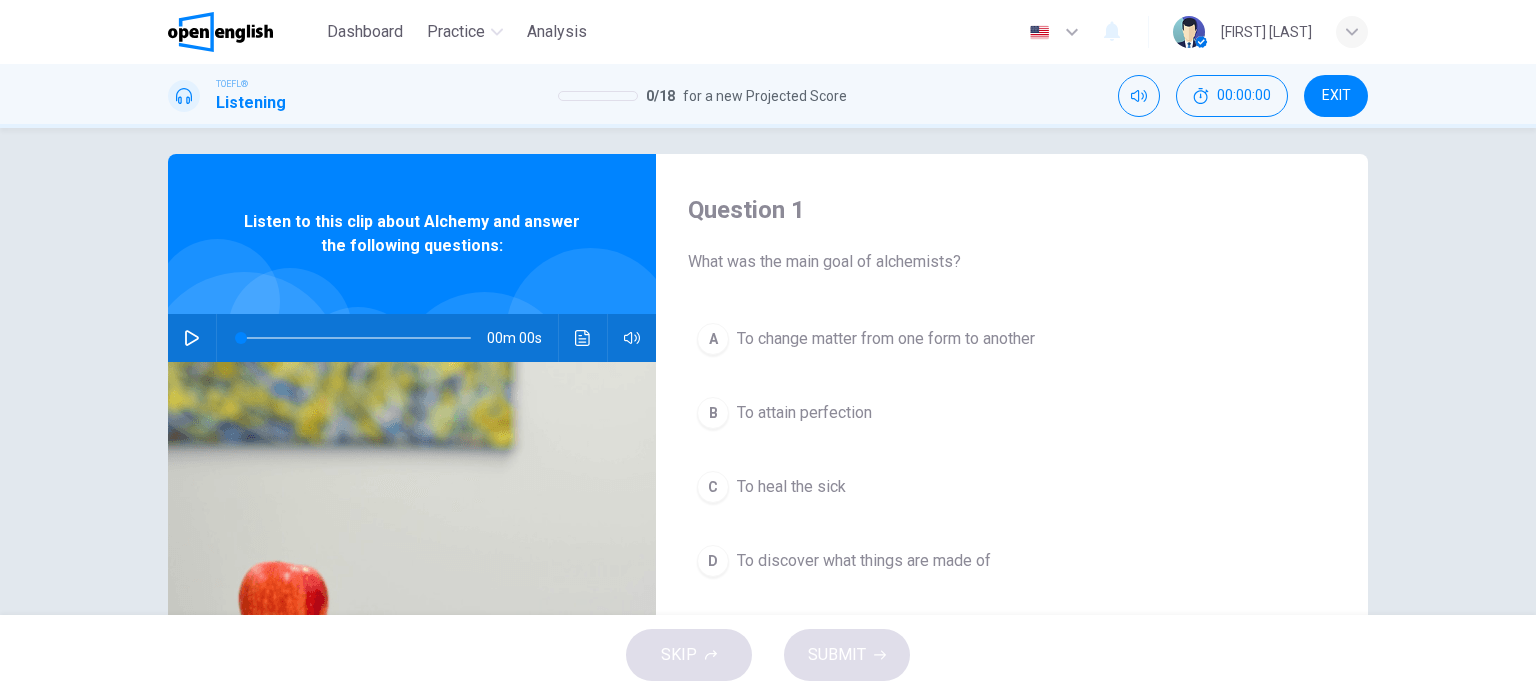 scroll, scrollTop: 0, scrollLeft: 0, axis: both 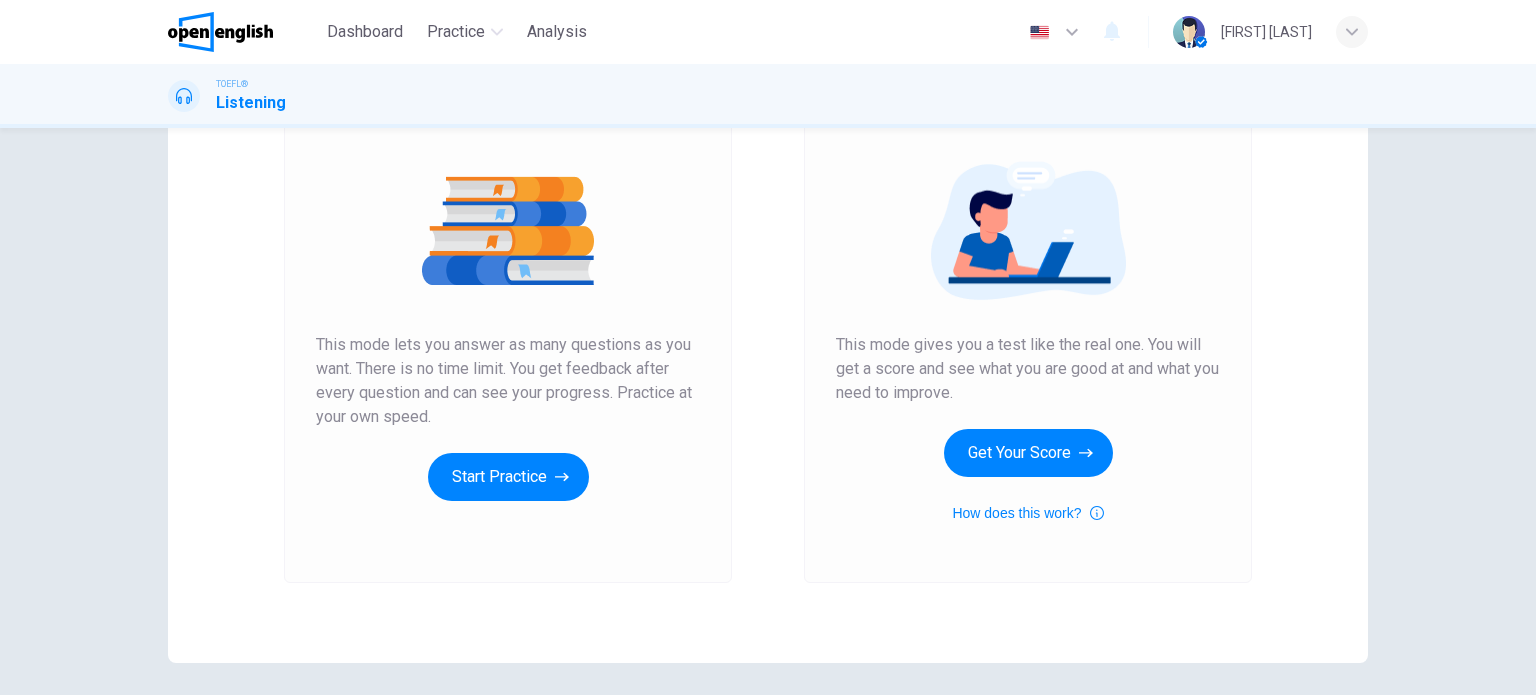 click on "Mock Test This mode gives you a test like the real one. You will get a score and see what you are good at and what you need to improve. Get Your Score How does this work?" at bounding box center [1028, 311] 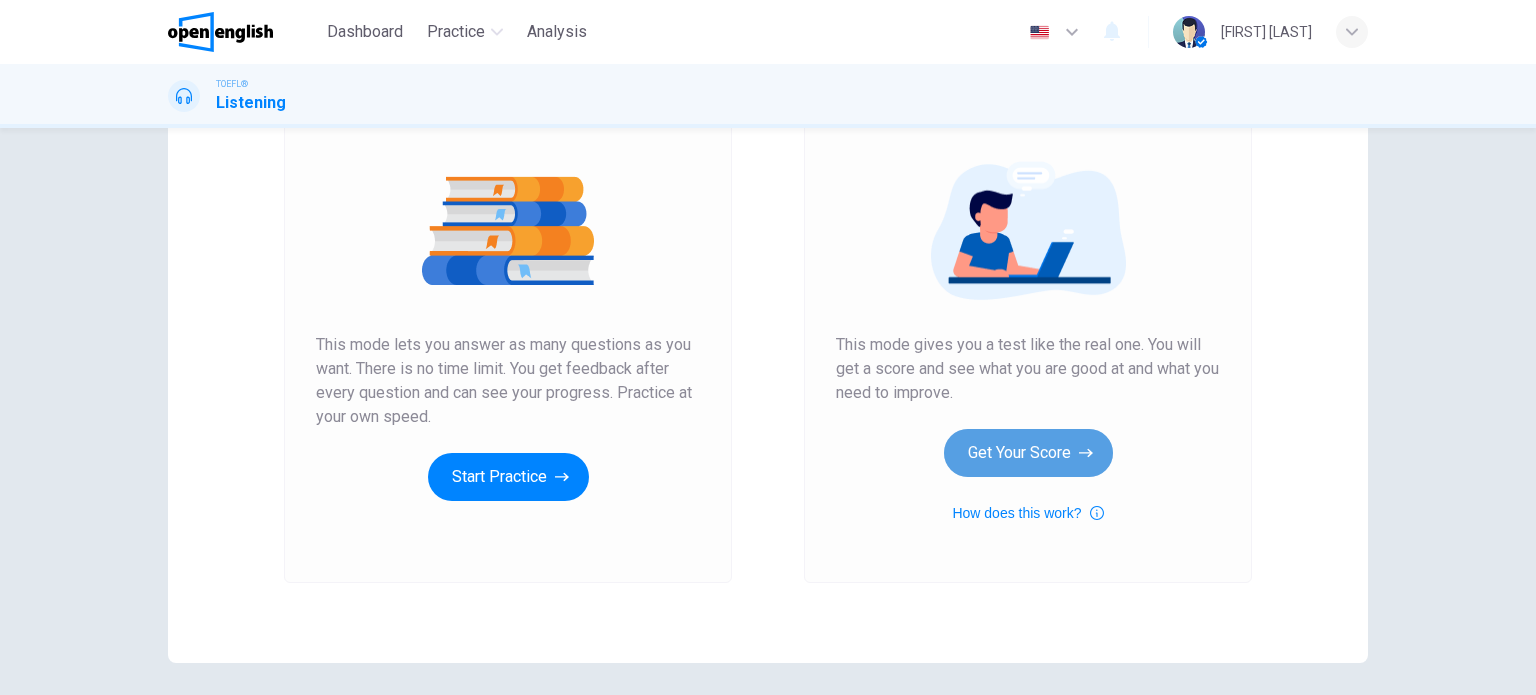 click on "Get Your Score" at bounding box center [1028, 453] 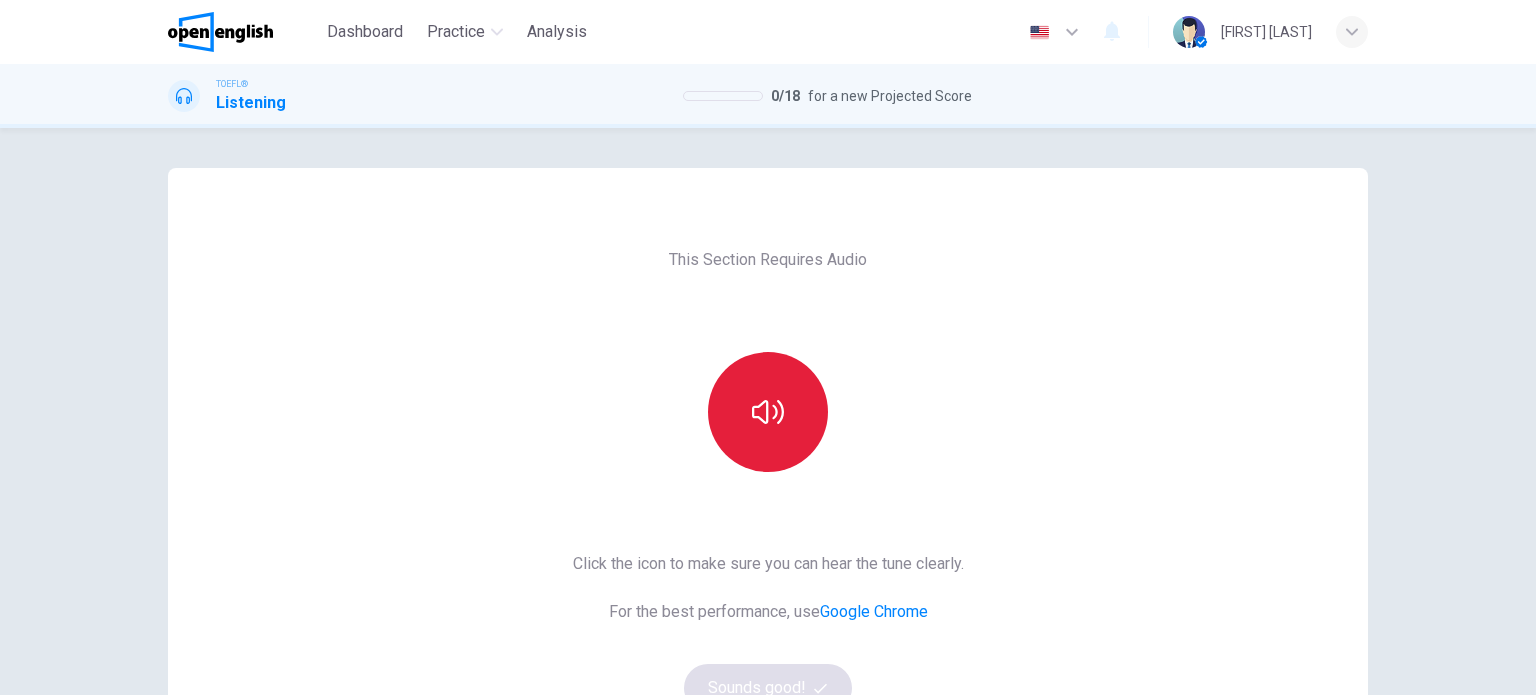 click at bounding box center [768, 412] 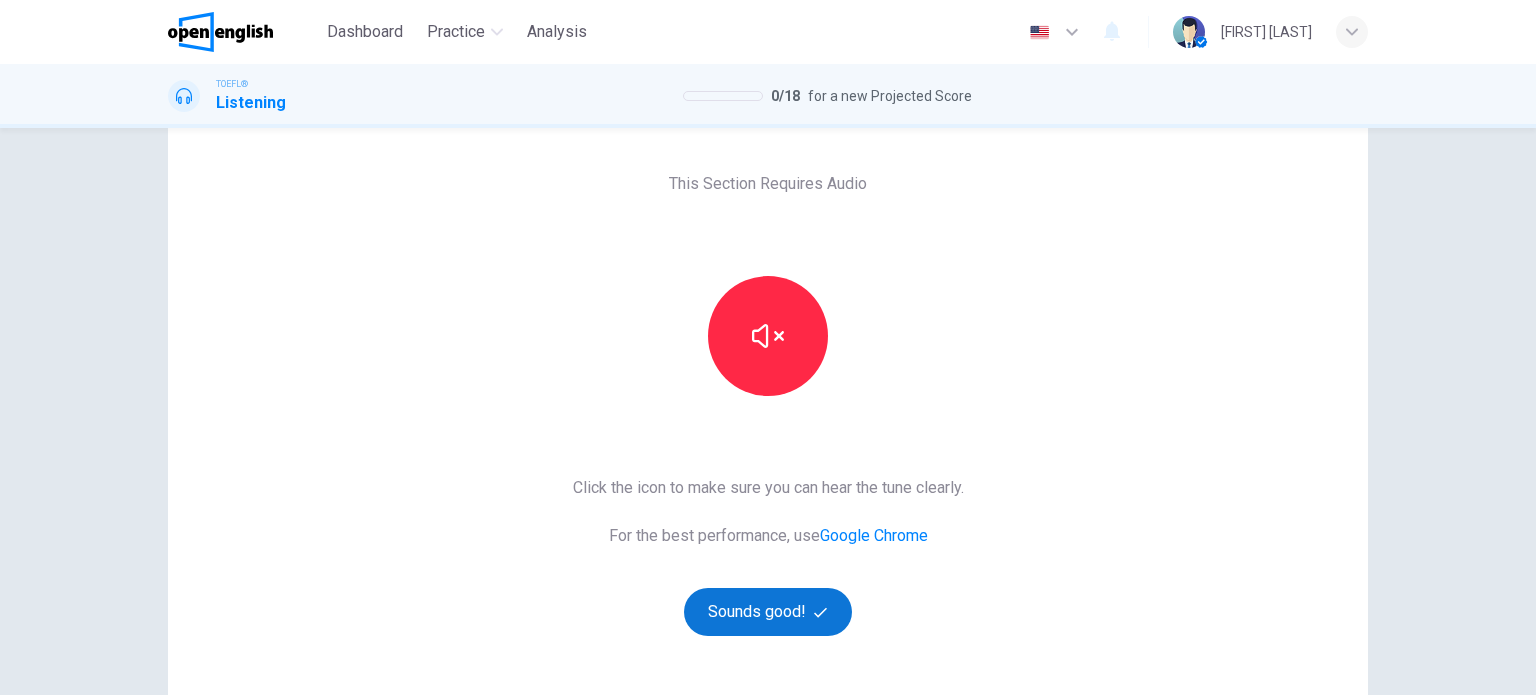scroll, scrollTop: 200, scrollLeft: 0, axis: vertical 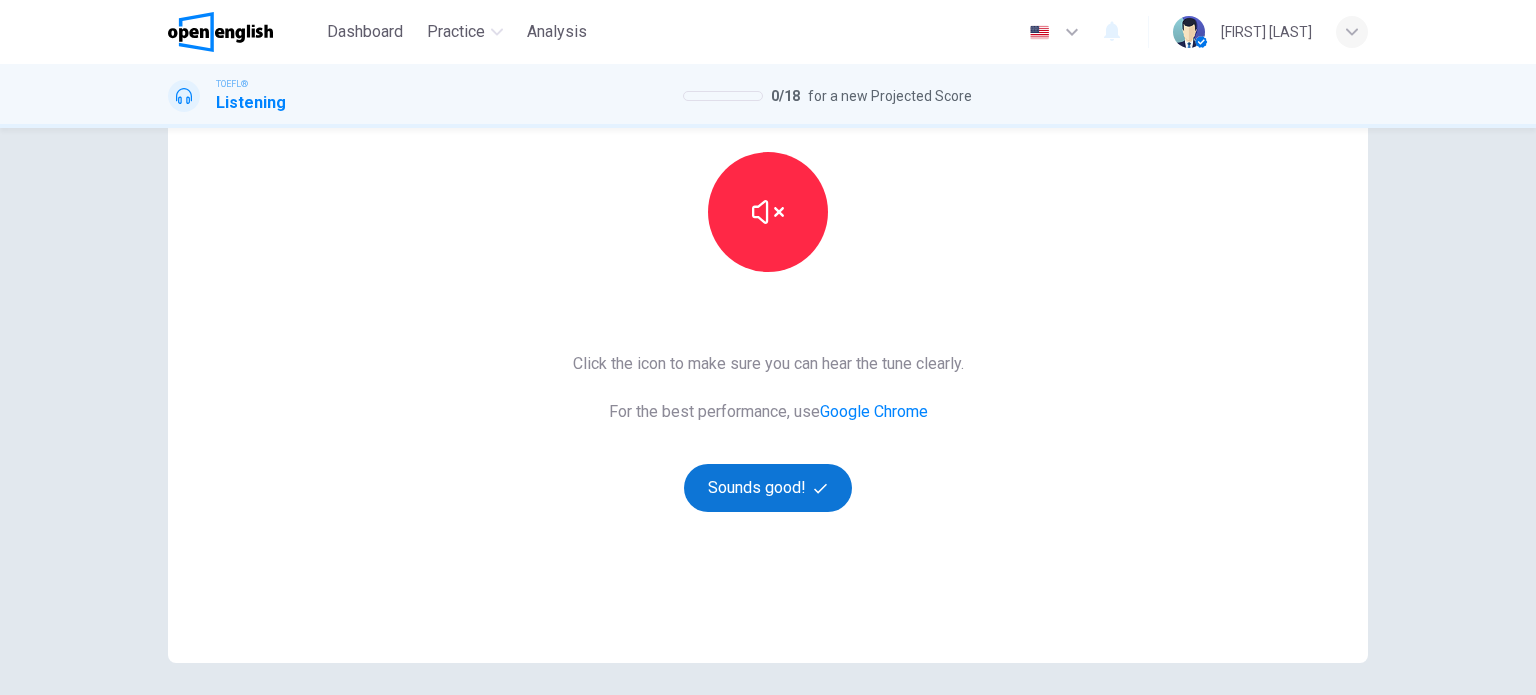 click on "Sounds good!" at bounding box center (768, 488) 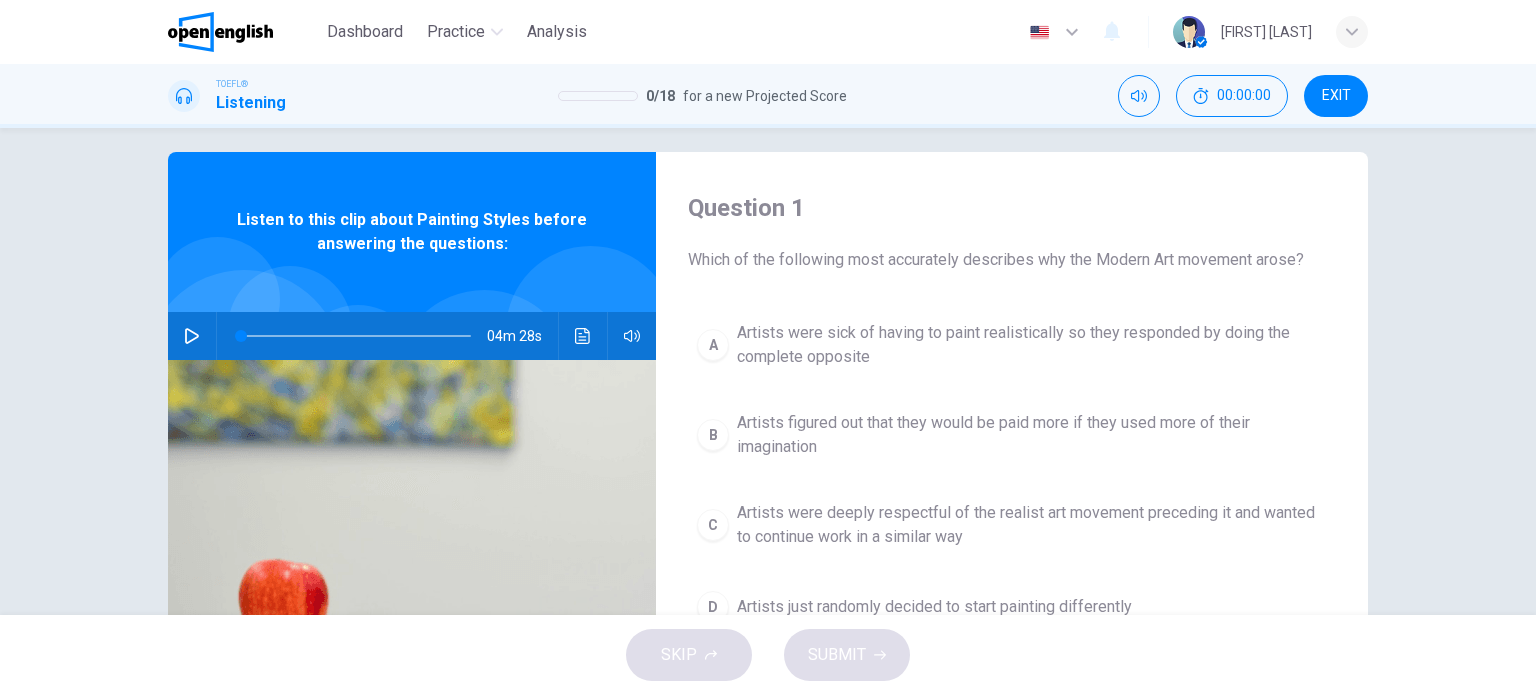scroll, scrollTop: 0, scrollLeft: 0, axis: both 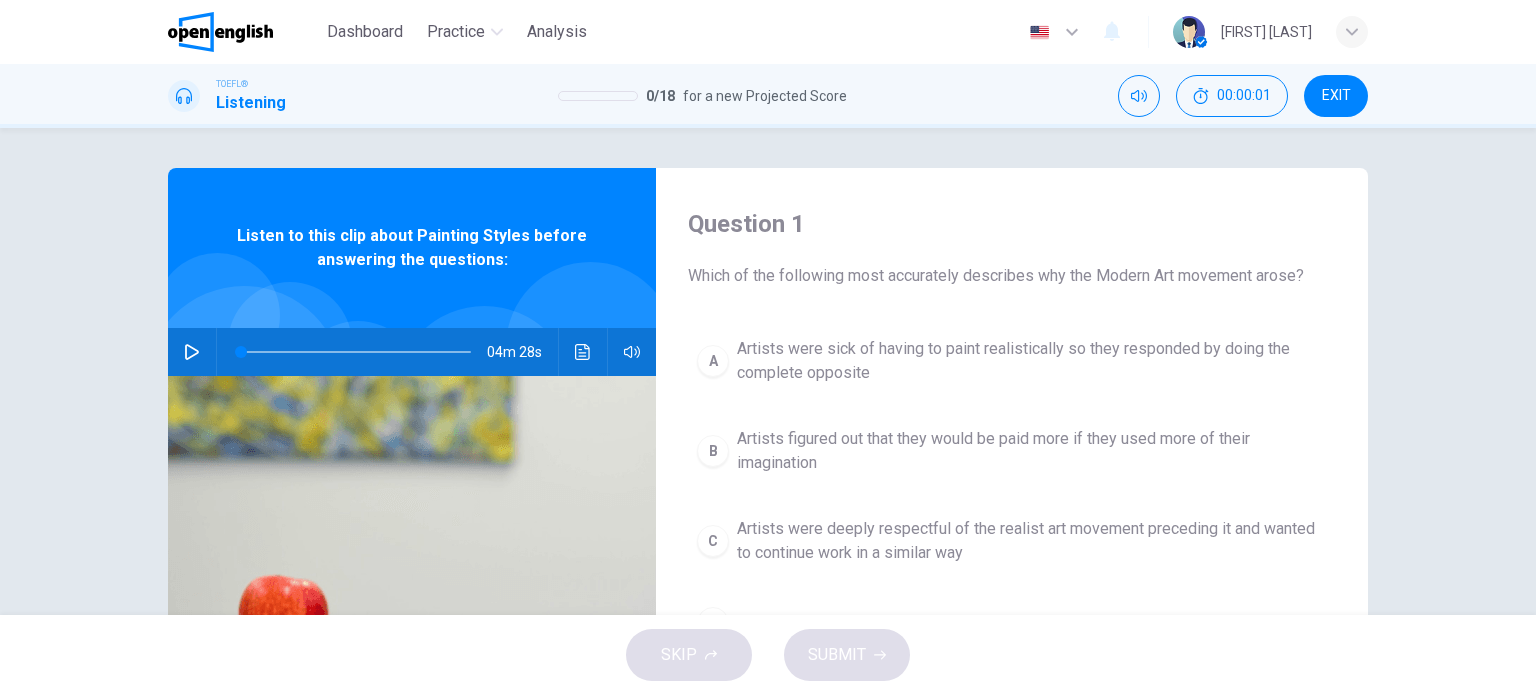 click on "04m 28s" at bounding box center [412, 352] 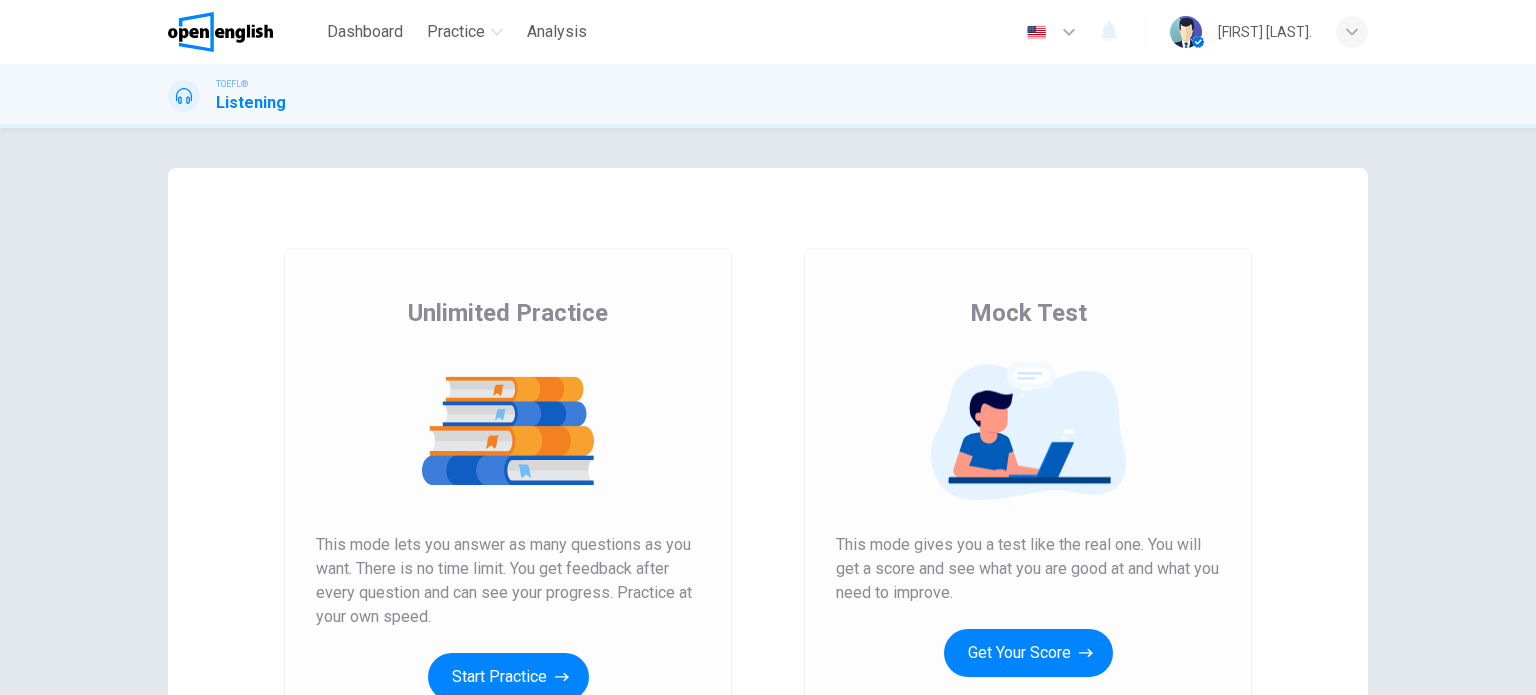 scroll, scrollTop: 0, scrollLeft: 0, axis: both 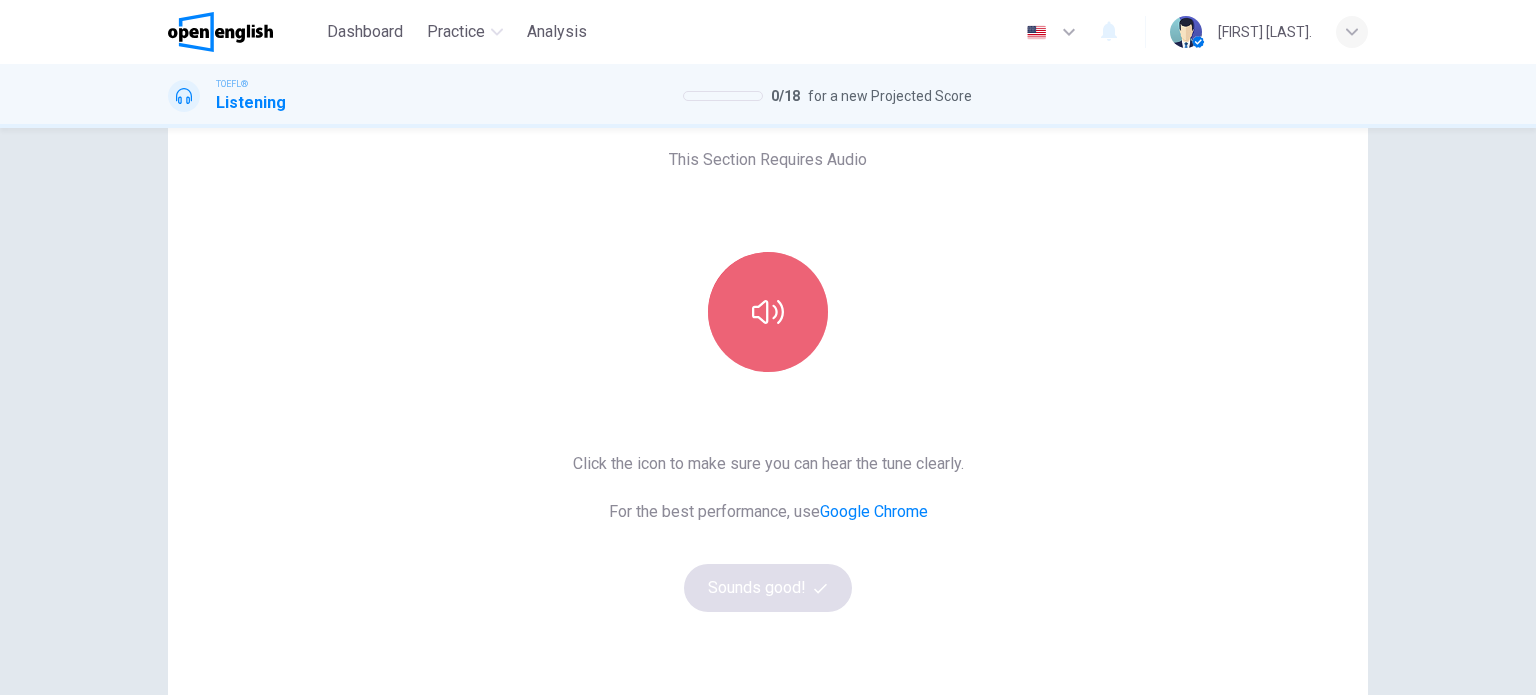 click at bounding box center (768, 312) 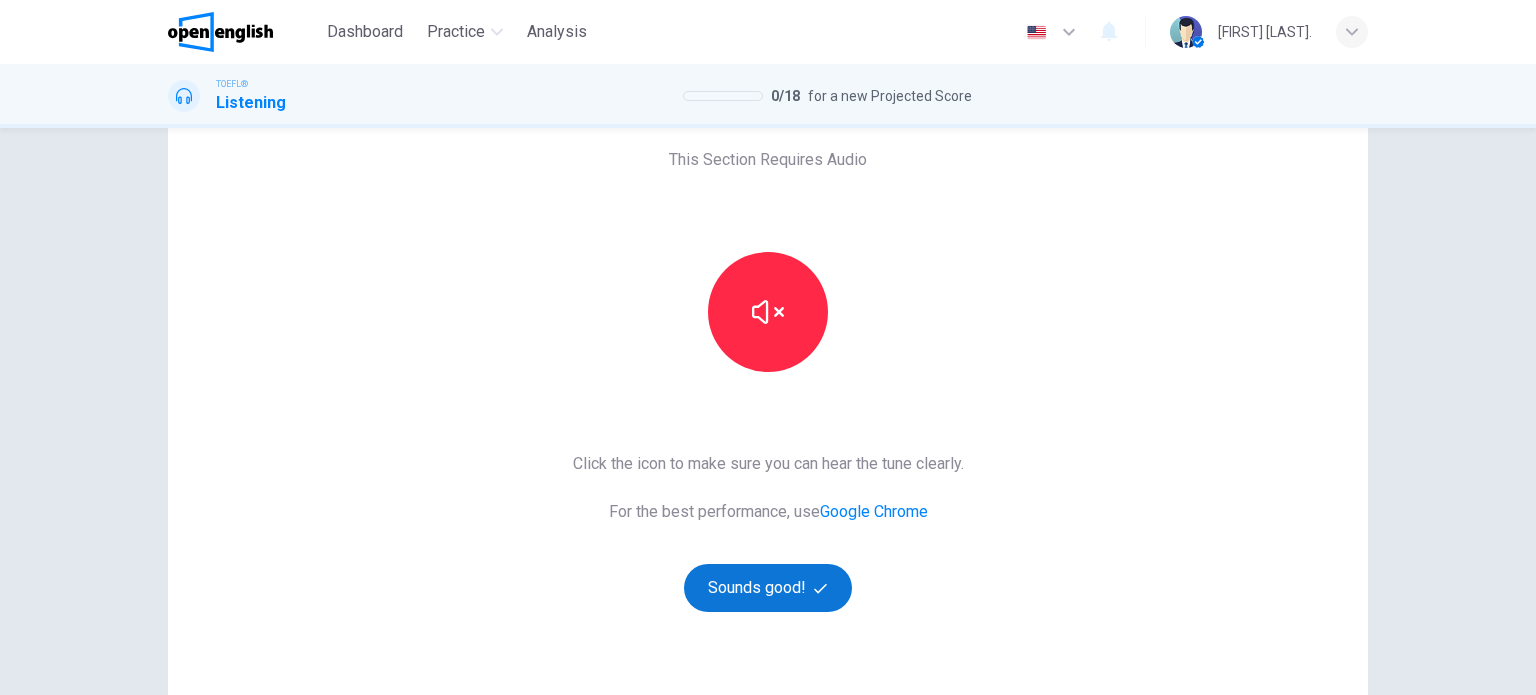 click on "Sounds good!" at bounding box center (768, 588) 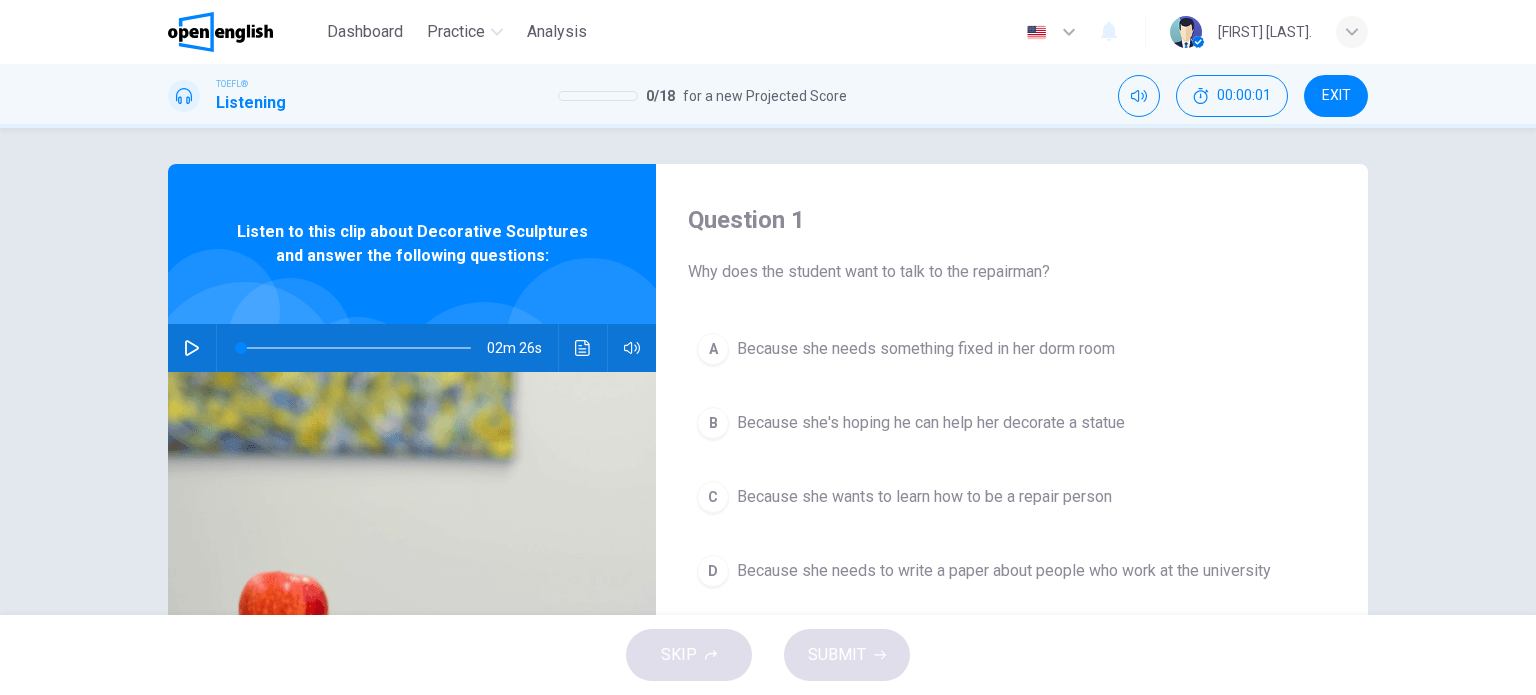 scroll, scrollTop: 0, scrollLeft: 0, axis: both 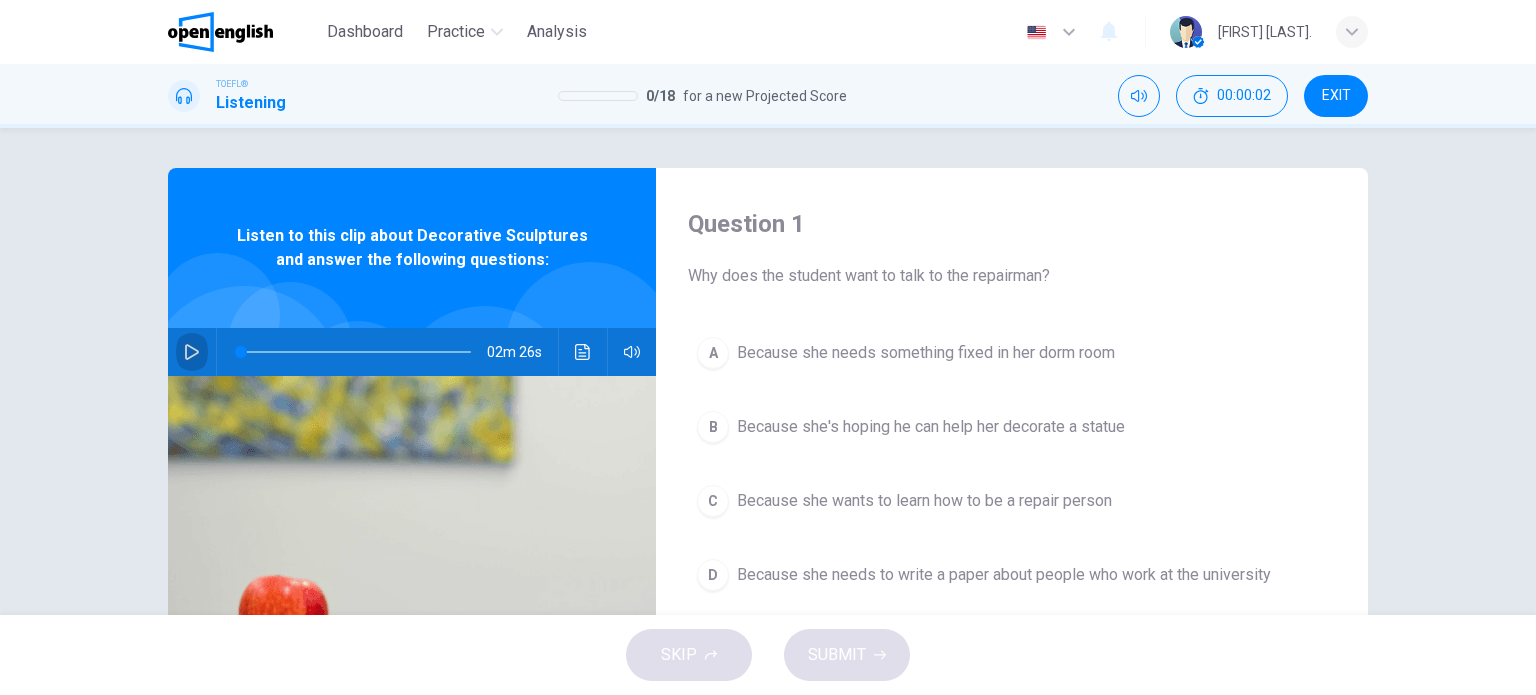 click at bounding box center (192, 352) 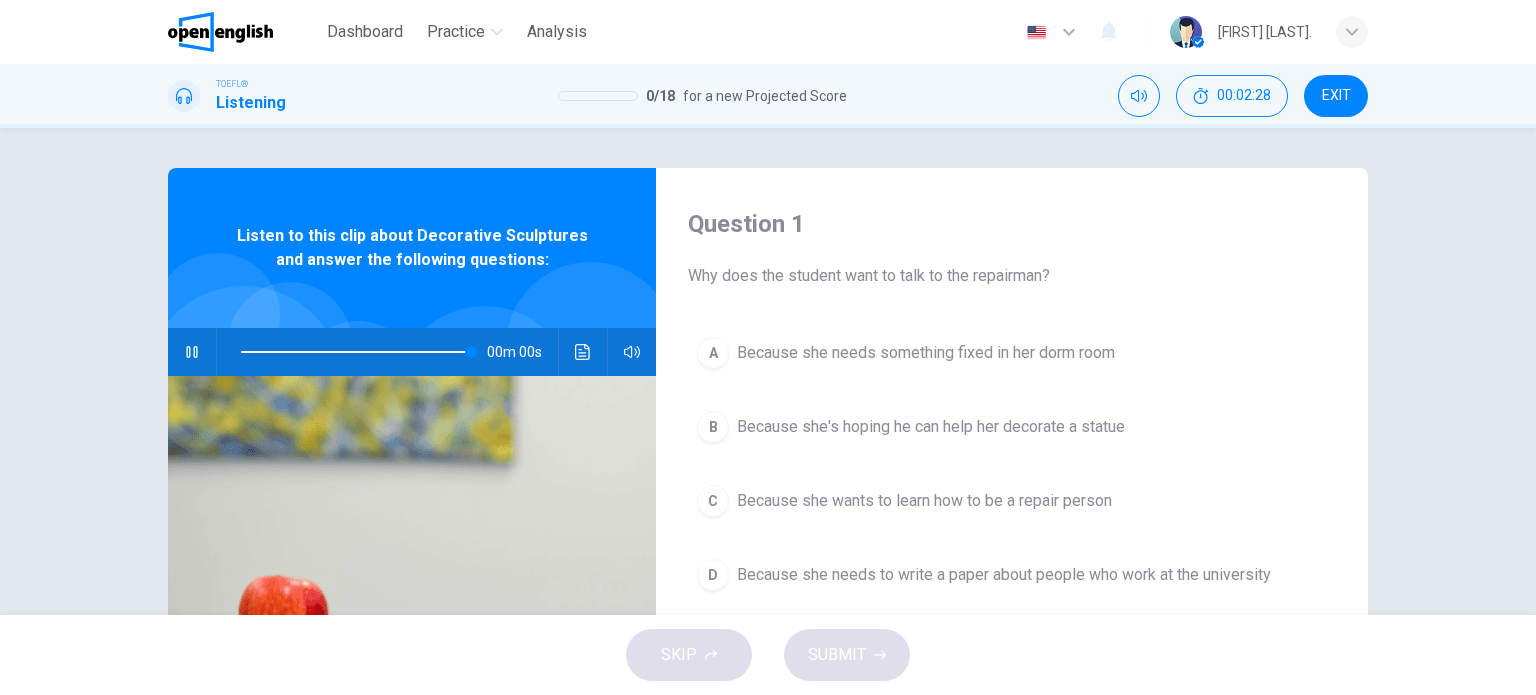 type on "*" 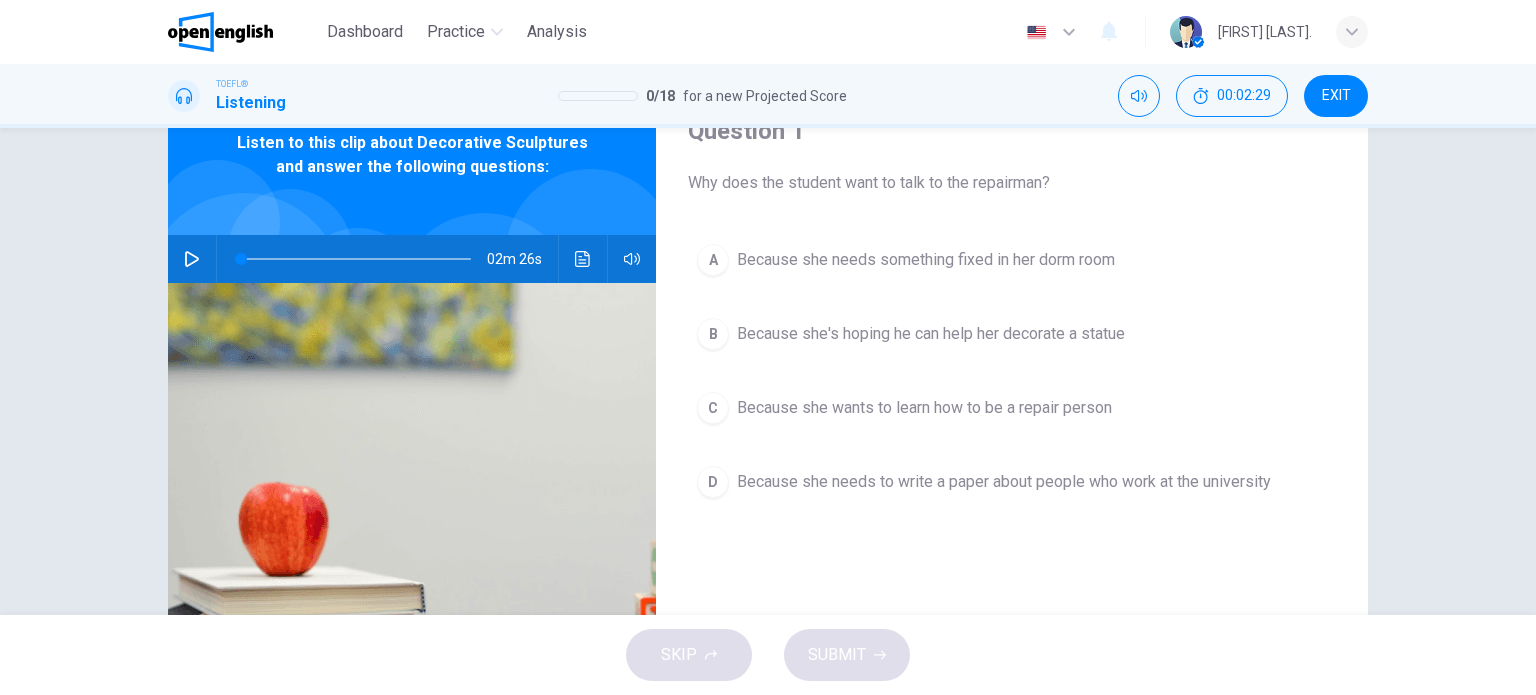 scroll, scrollTop: 100, scrollLeft: 0, axis: vertical 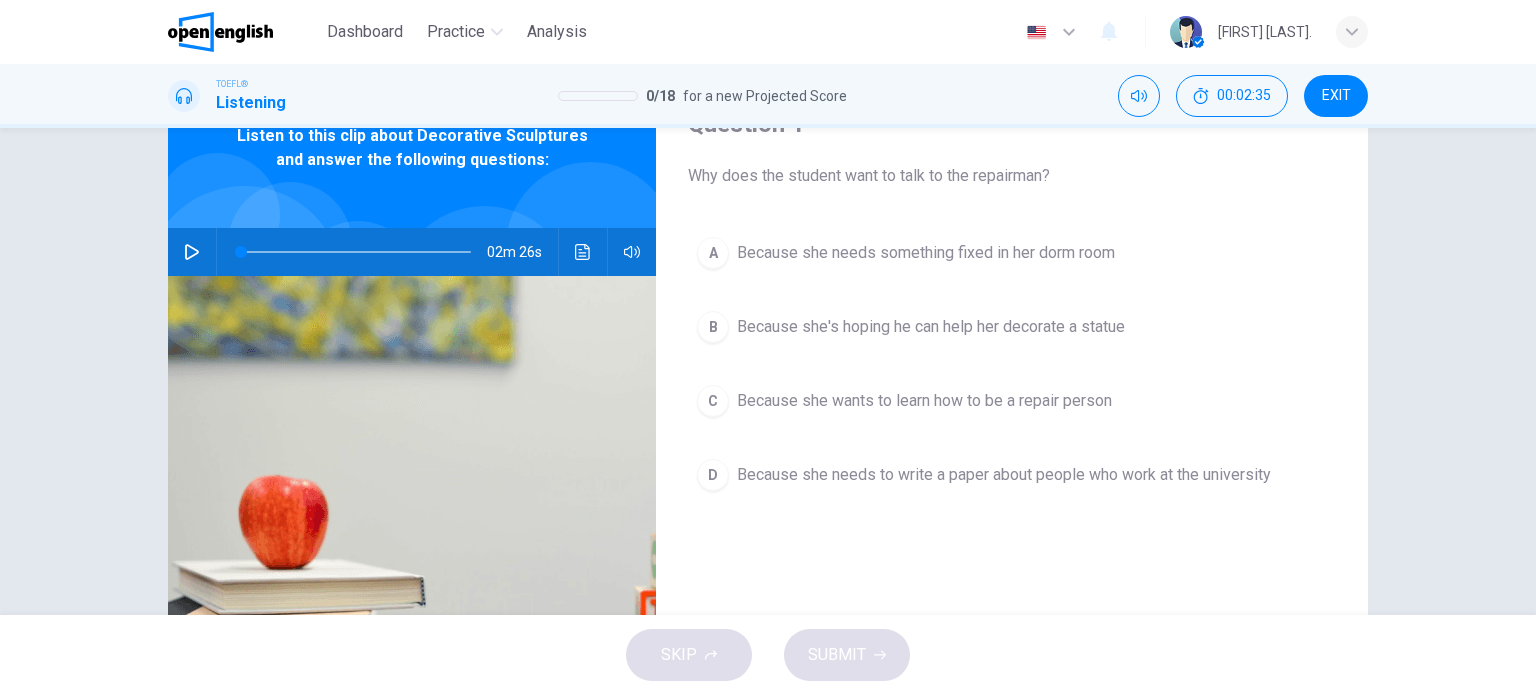 click on "Because she's hoping he can help her decorate a statue" at bounding box center (931, 327) 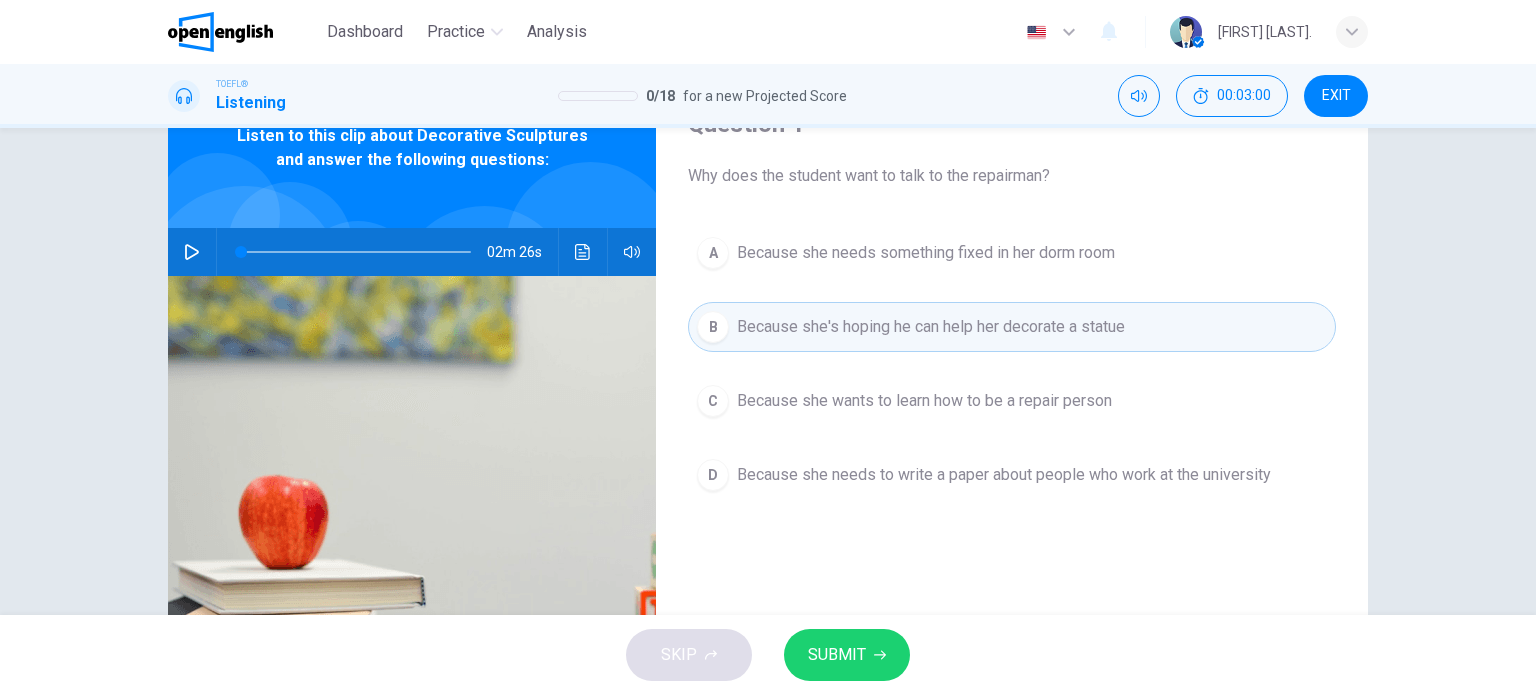 click on "SUBMIT" at bounding box center (847, 655) 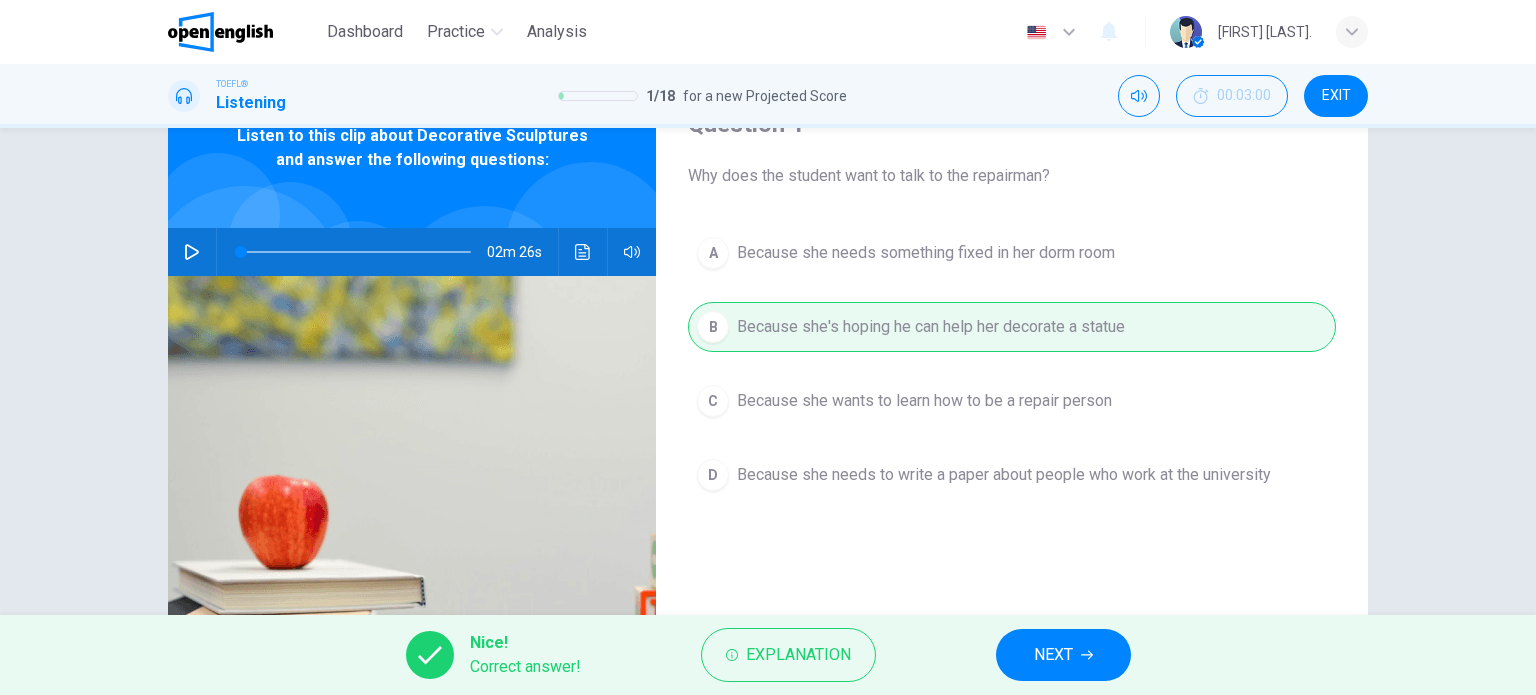 click on "NEXT" at bounding box center (1063, 655) 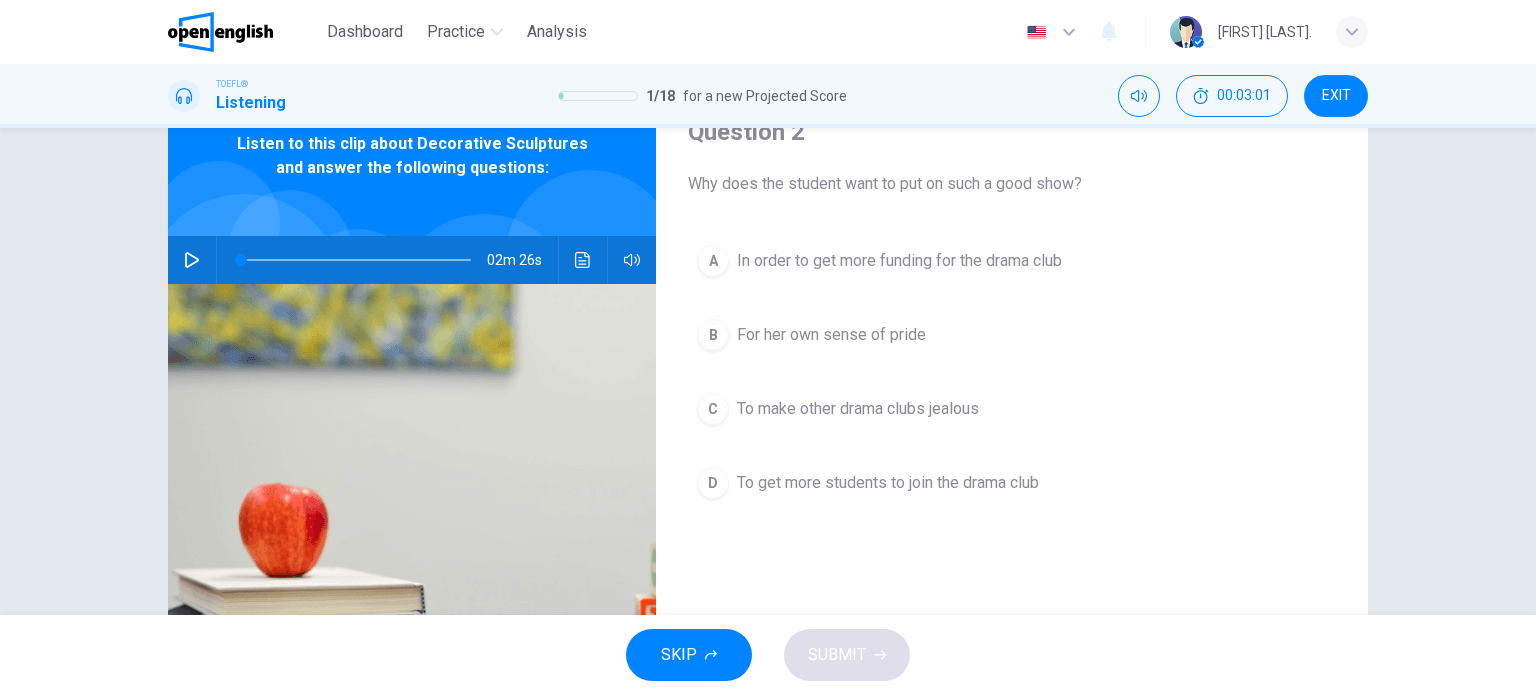 scroll, scrollTop: 100, scrollLeft: 0, axis: vertical 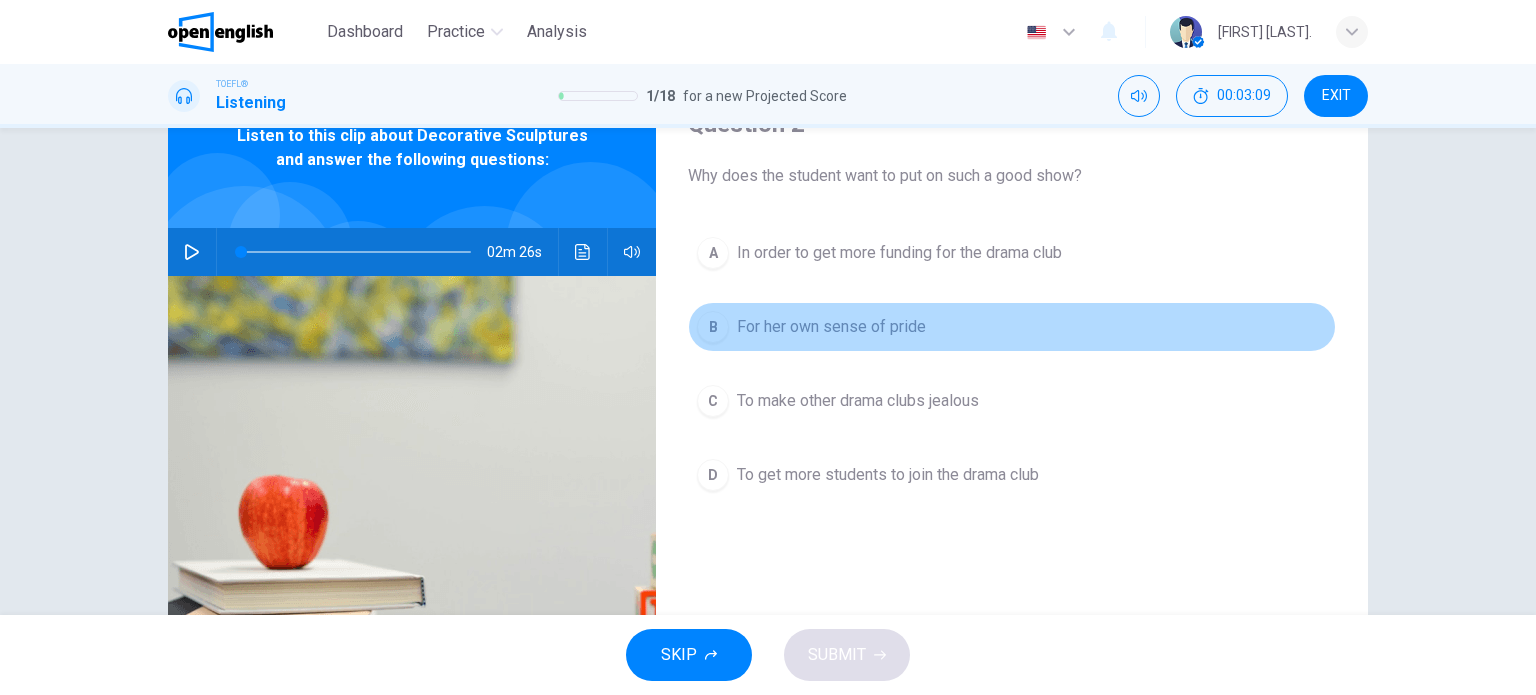 click on "For her own sense of pride" at bounding box center [831, 327] 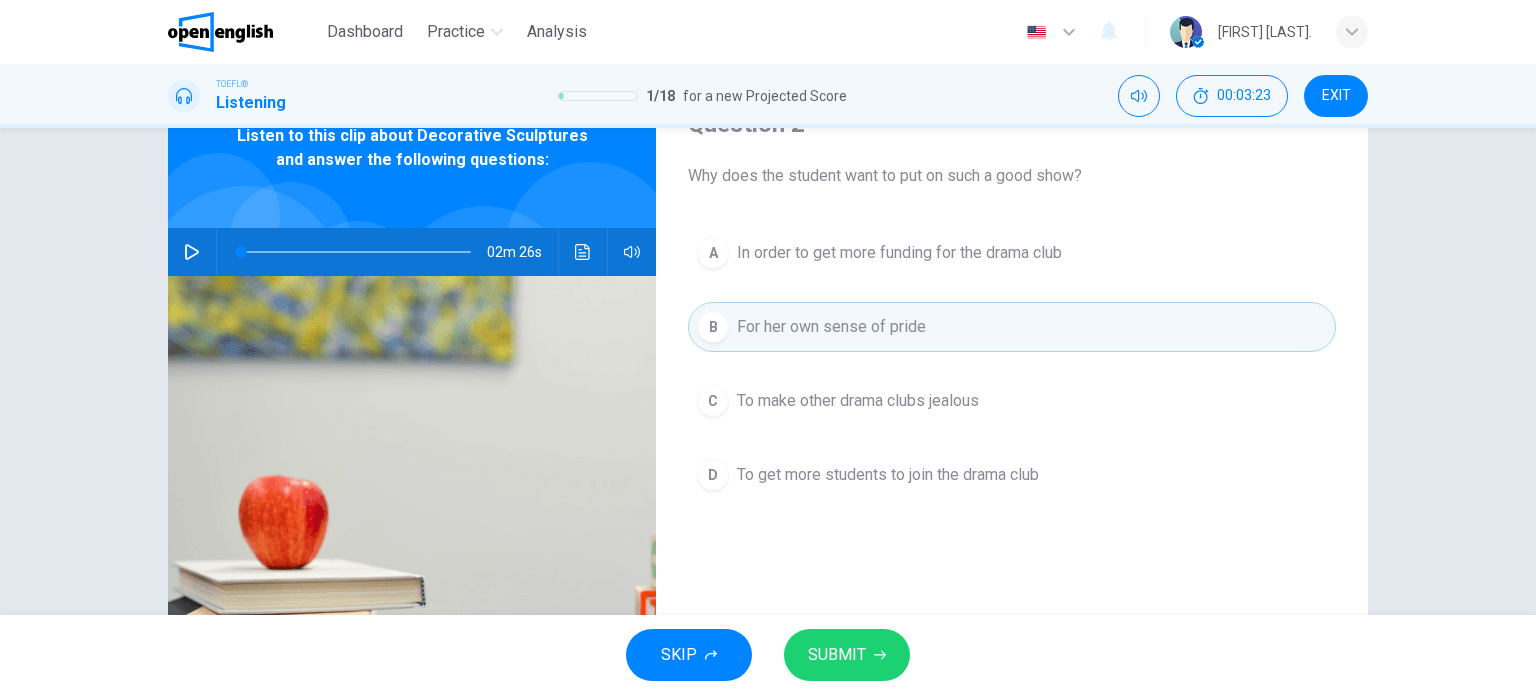 click on "SKIP SUBMIT" at bounding box center [768, 655] 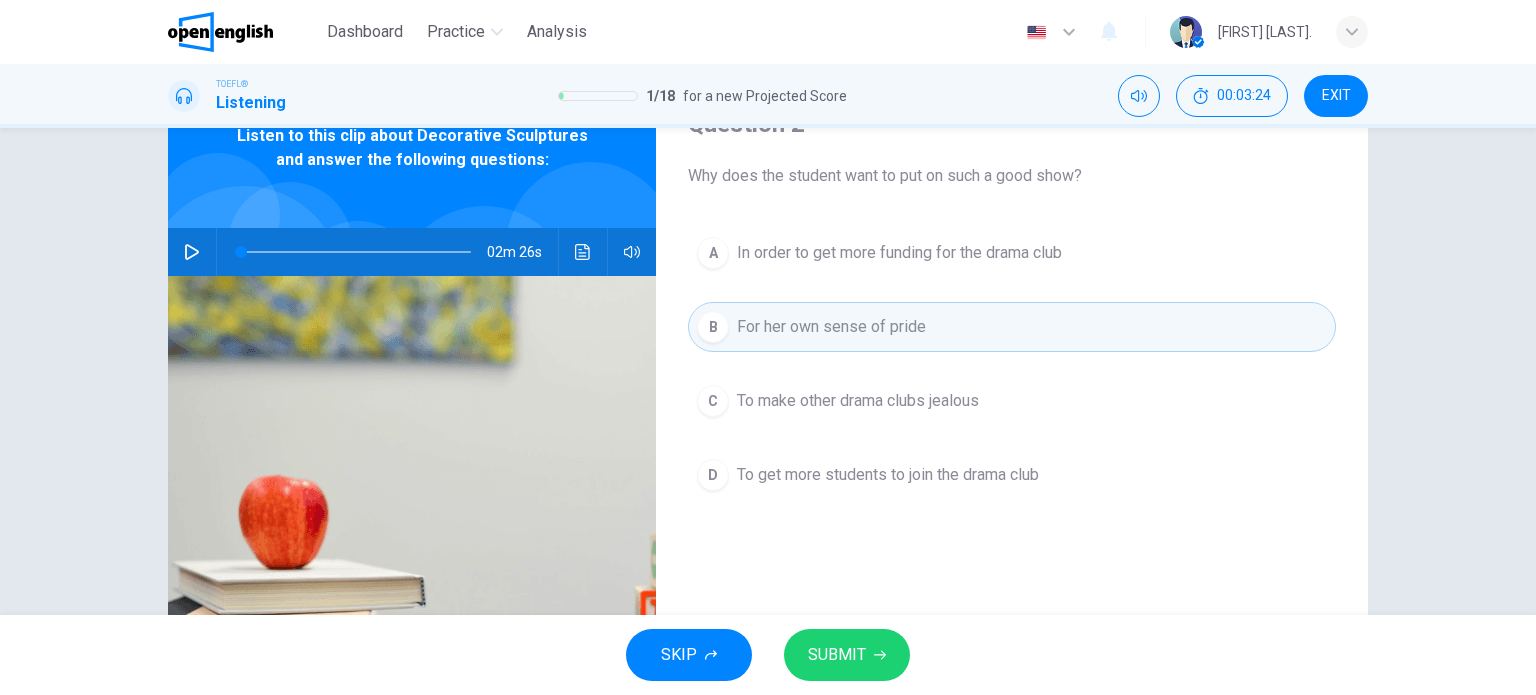 click on "SUBMIT" at bounding box center [837, 655] 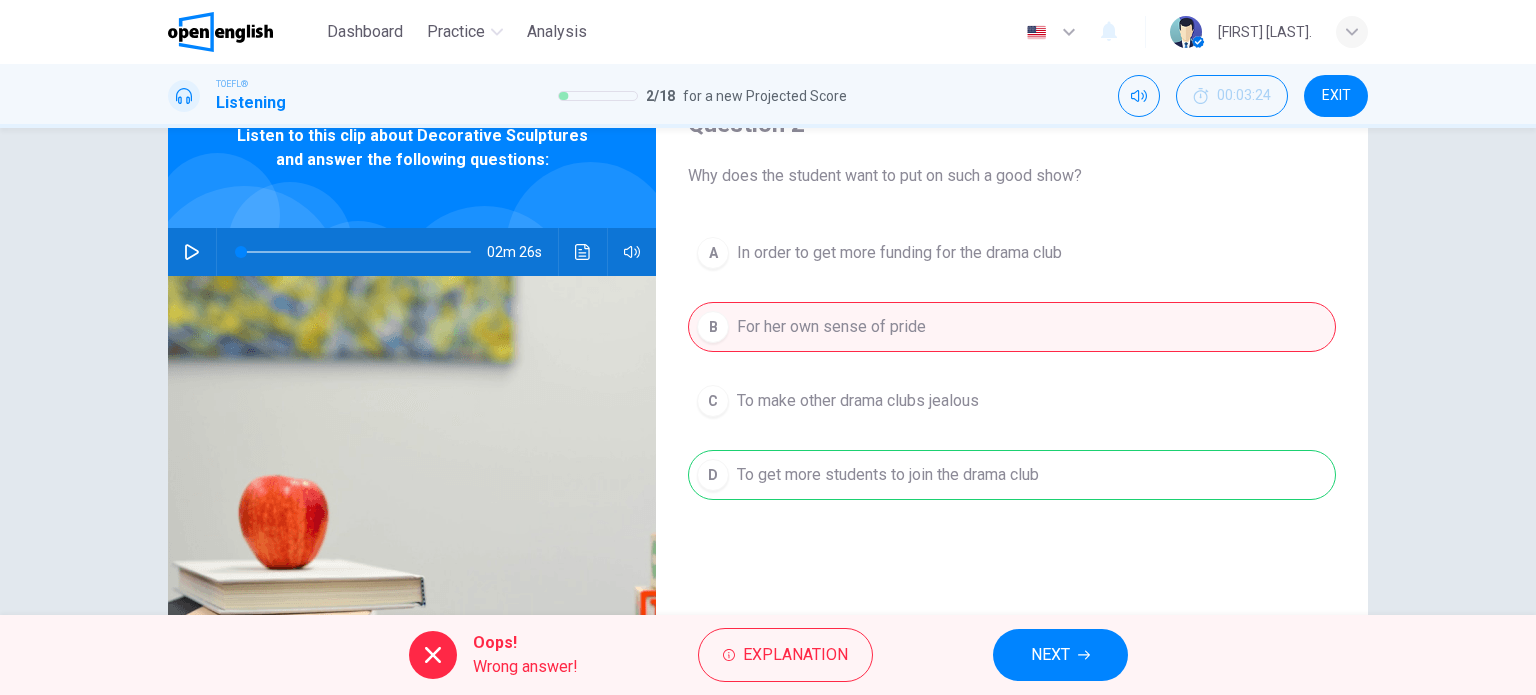 click on "NEXT" at bounding box center (1060, 655) 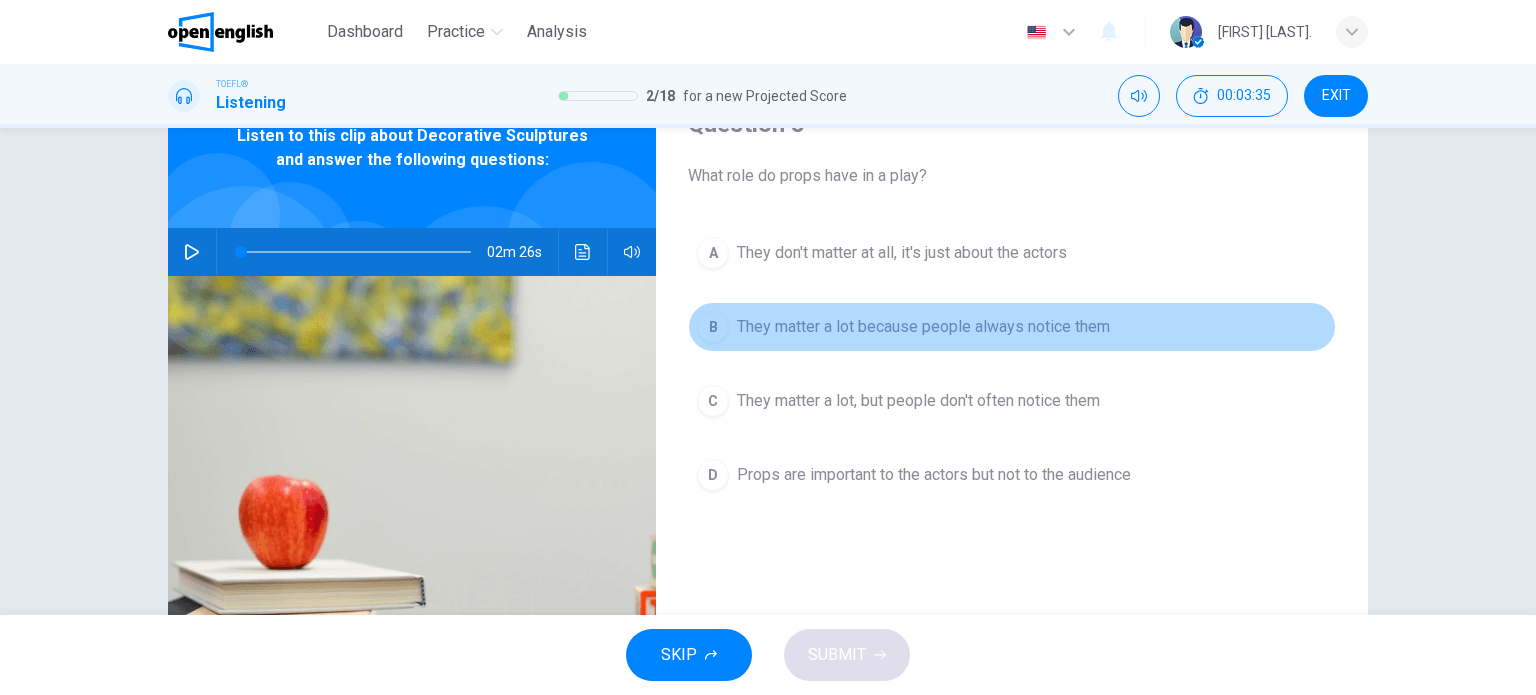 click on "They matter a lot because people always notice them" at bounding box center [923, 327] 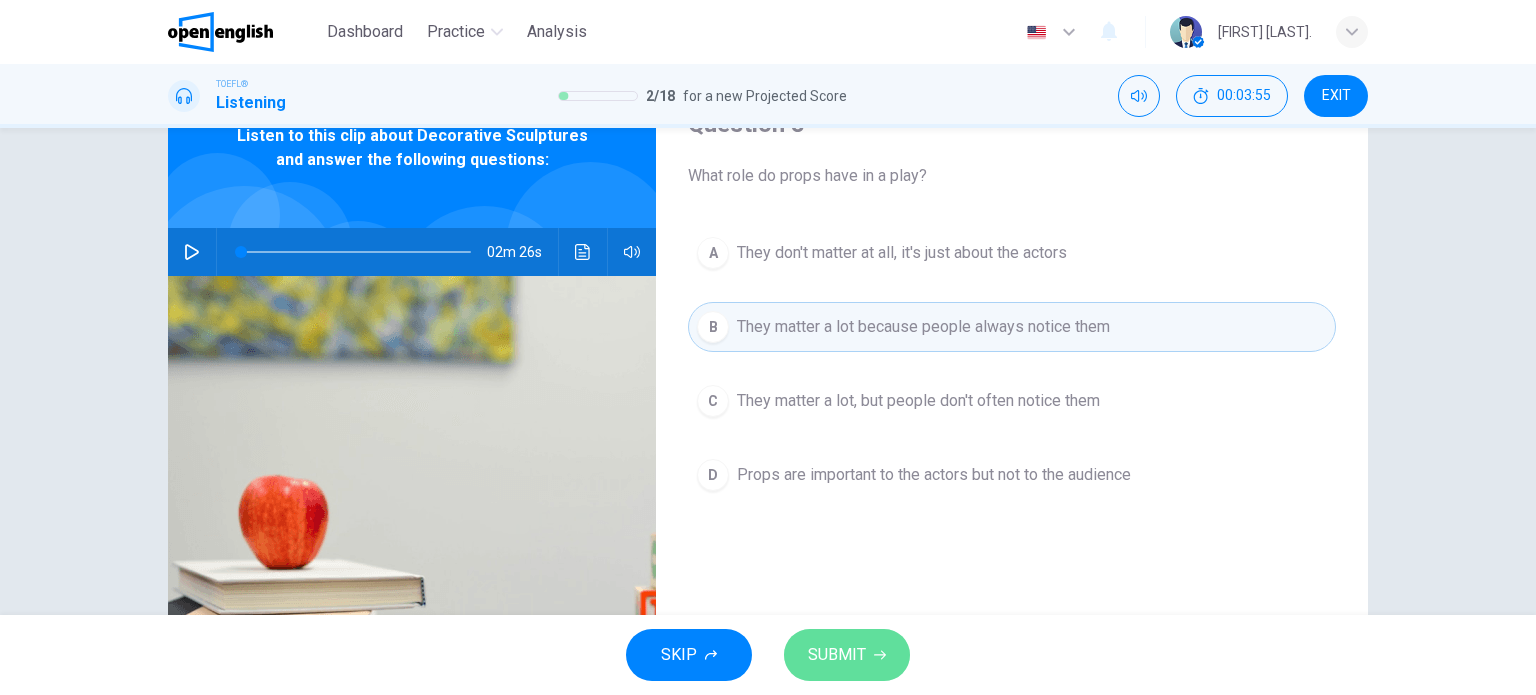 click on "SUBMIT" at bounding box center (837, 655) 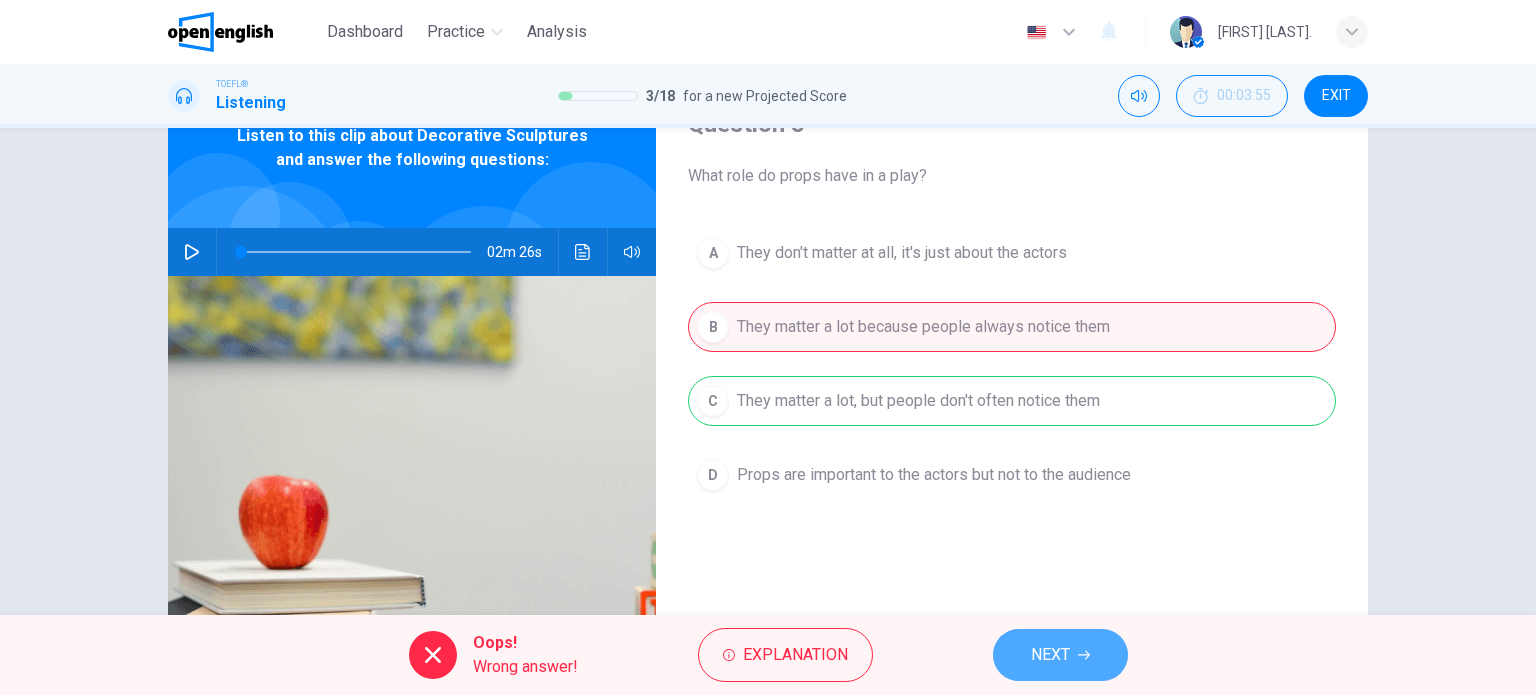 click on "NEXT" at bounding box center [1060, 655] 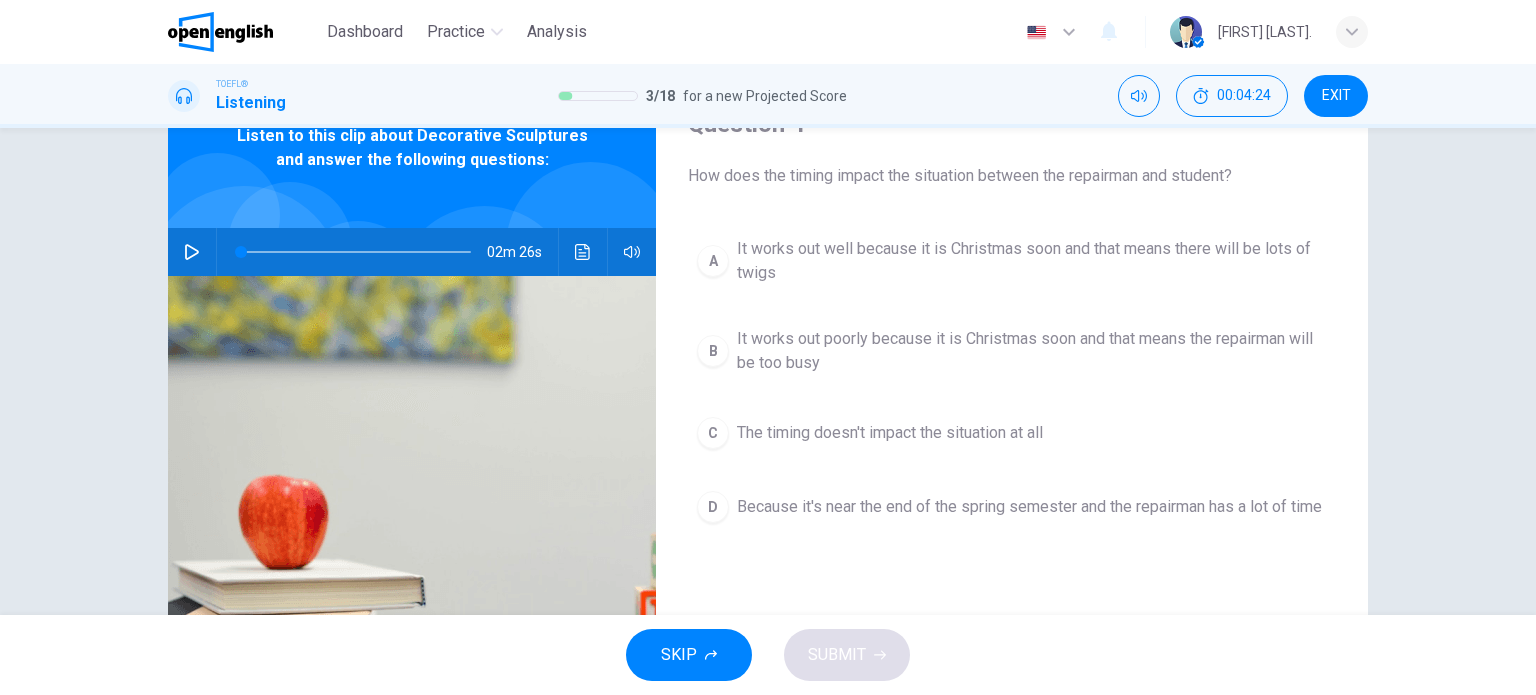 click on "A It works out well because it is Christmas soon and that means there will be lots of twigs" at bounding box center (1012, 261) 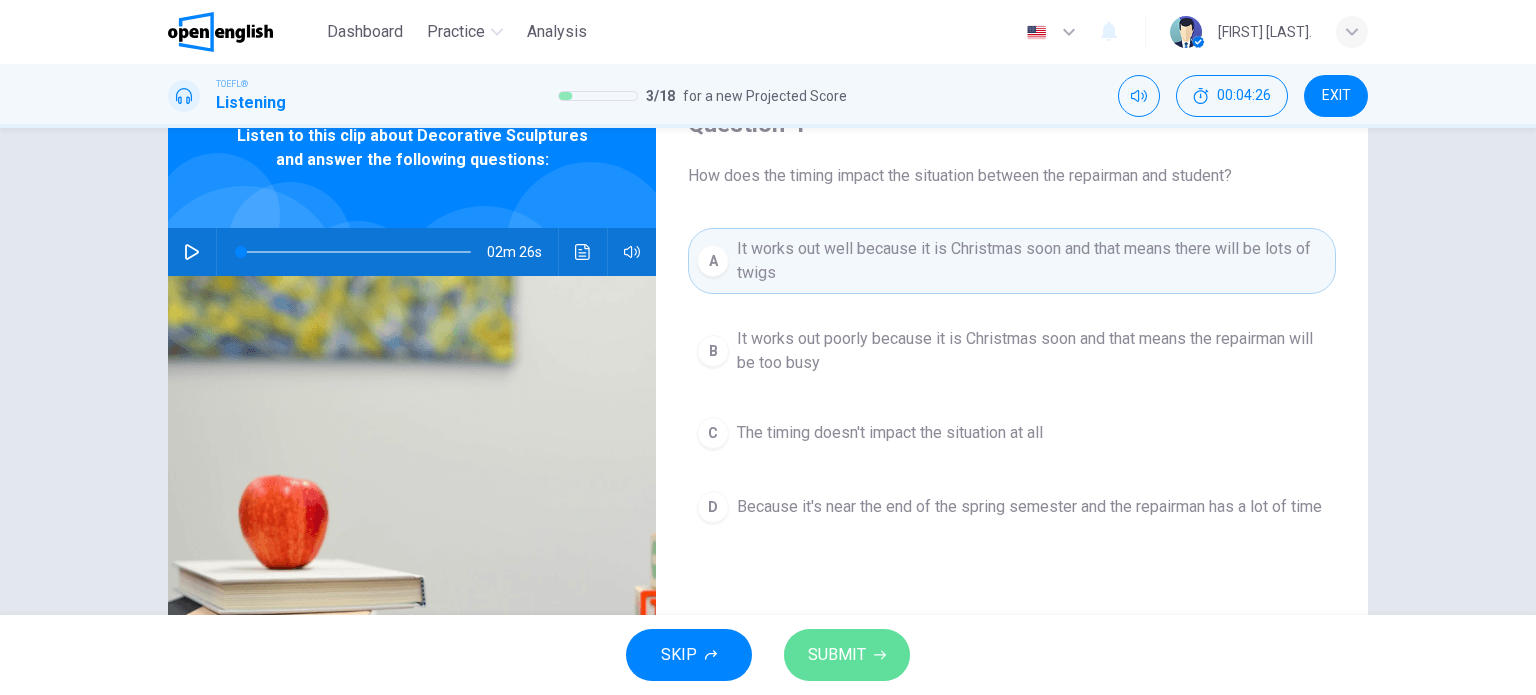 click on "SUBMIT" at bounding box center [837, 655] 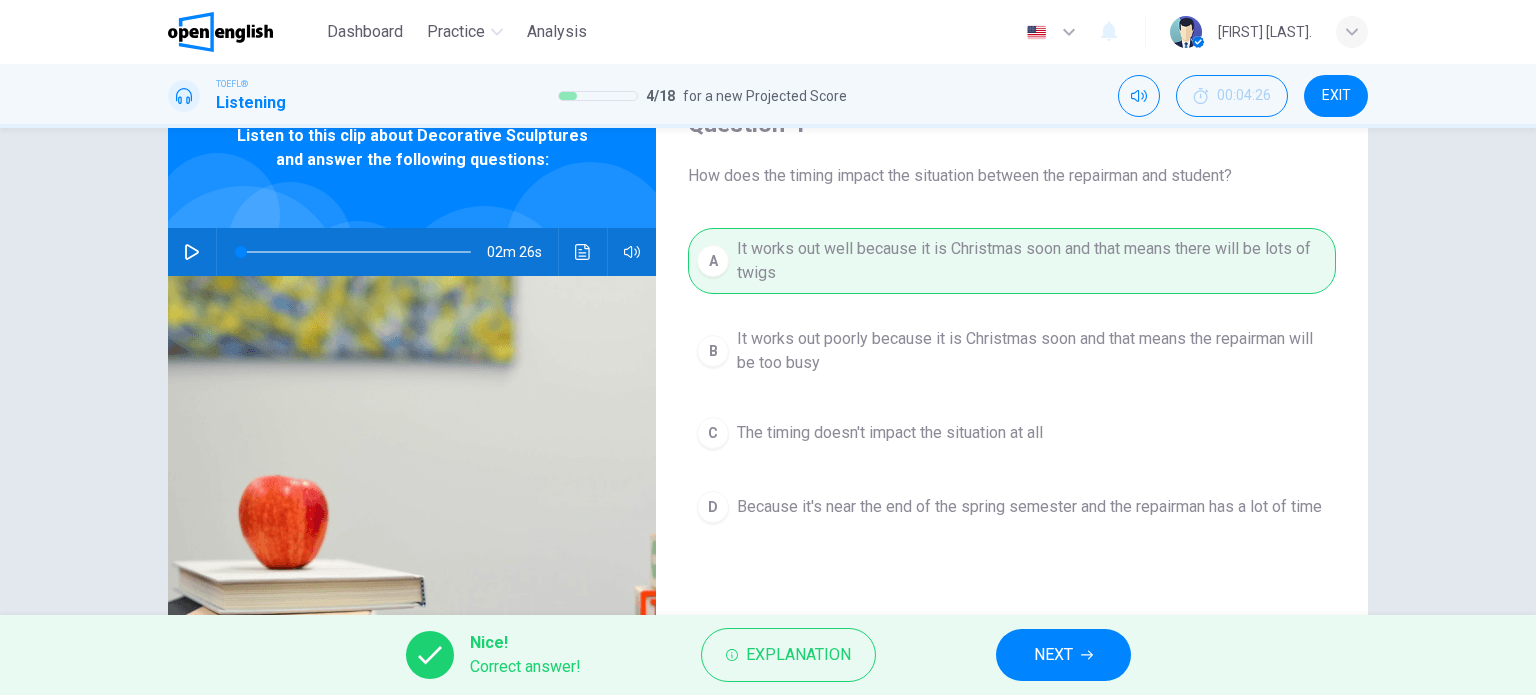 click on "NEXT" at bounding box center [1063, 655] 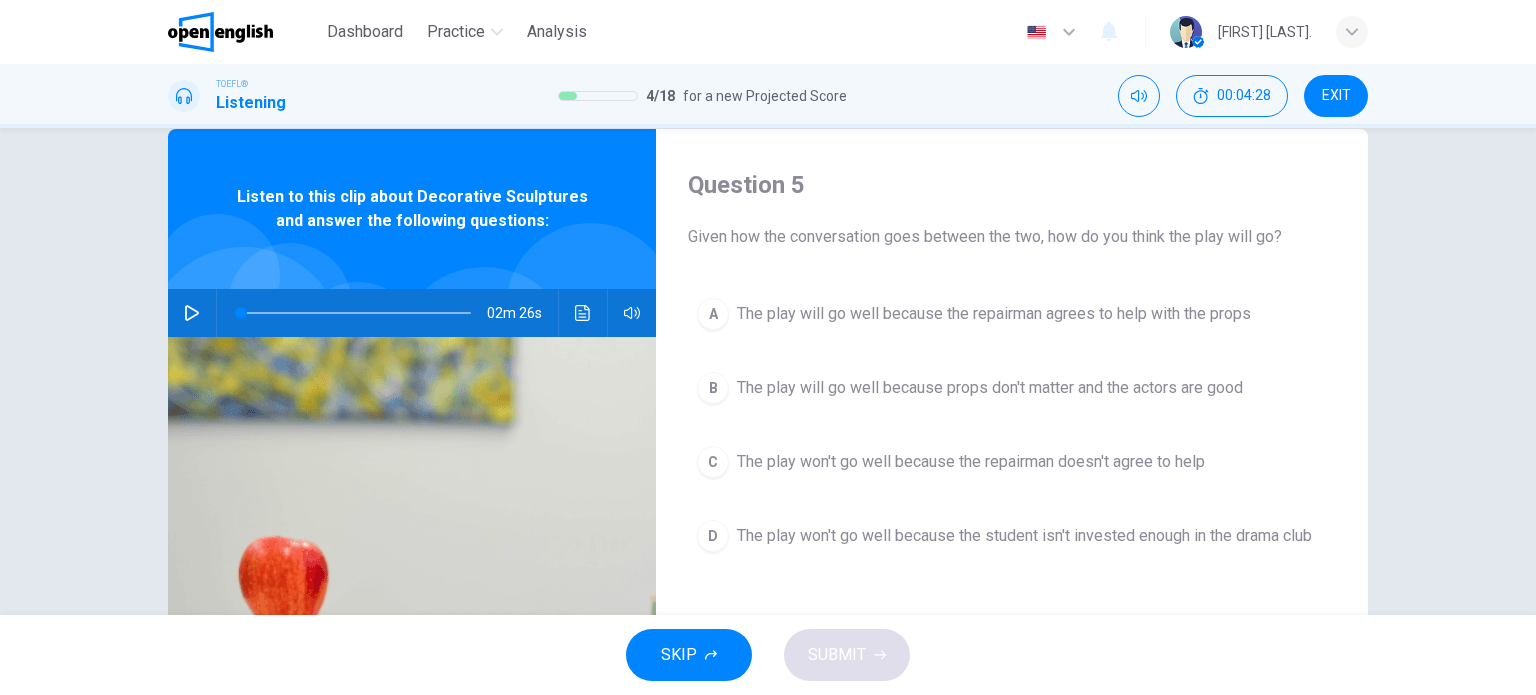 scroll, scrollTop: 100, scrollLeft: 0, axis: vertical 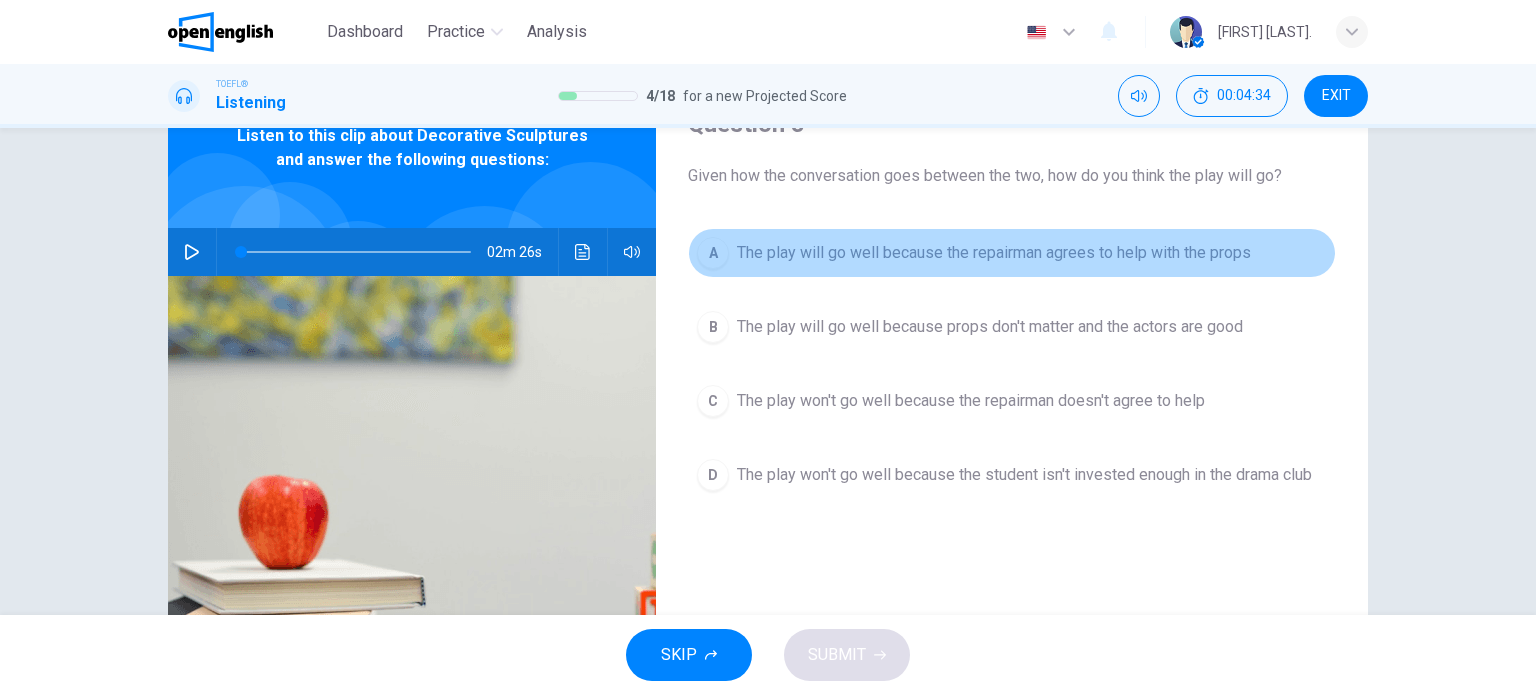 click on "The play will go well because the repairman agrees to help with the props" at bounding box center [994, 253] 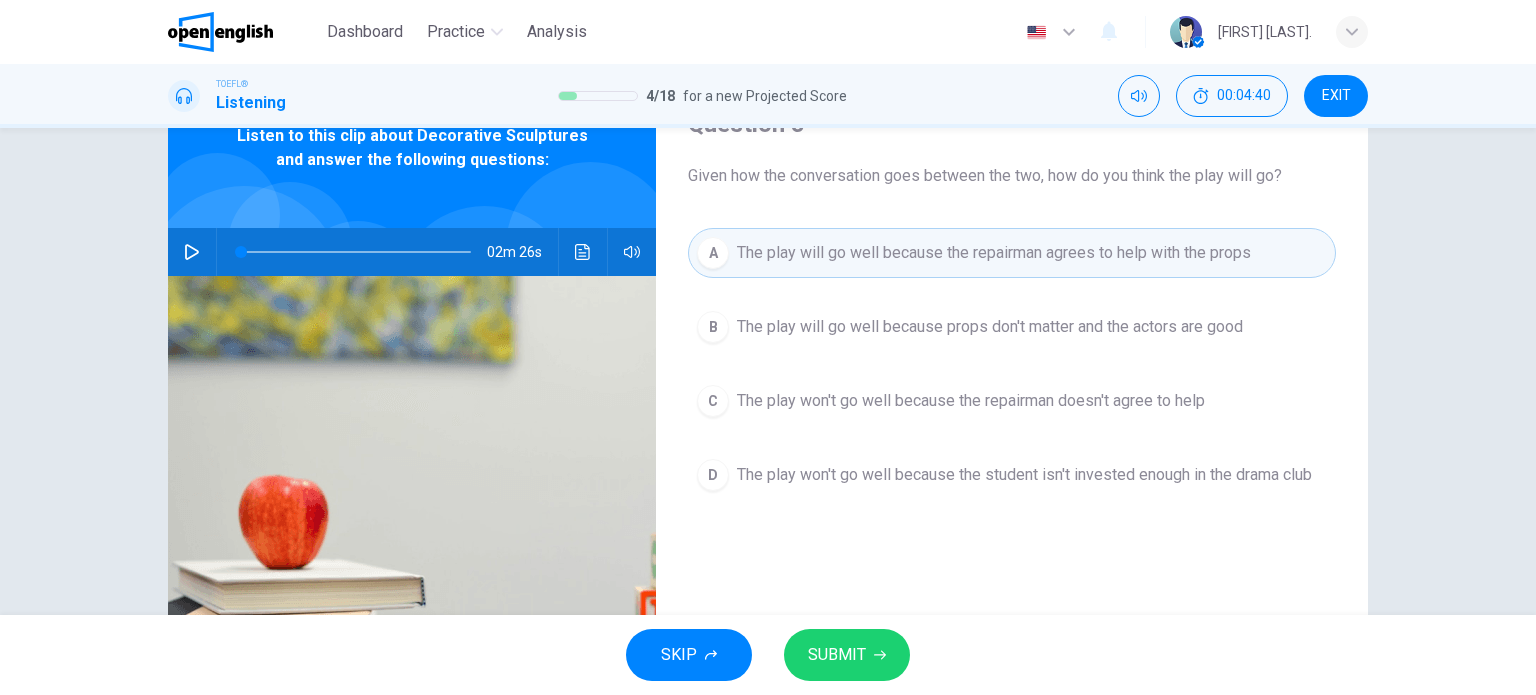 click on "SUBMIT" at bounding box center (837, 655) 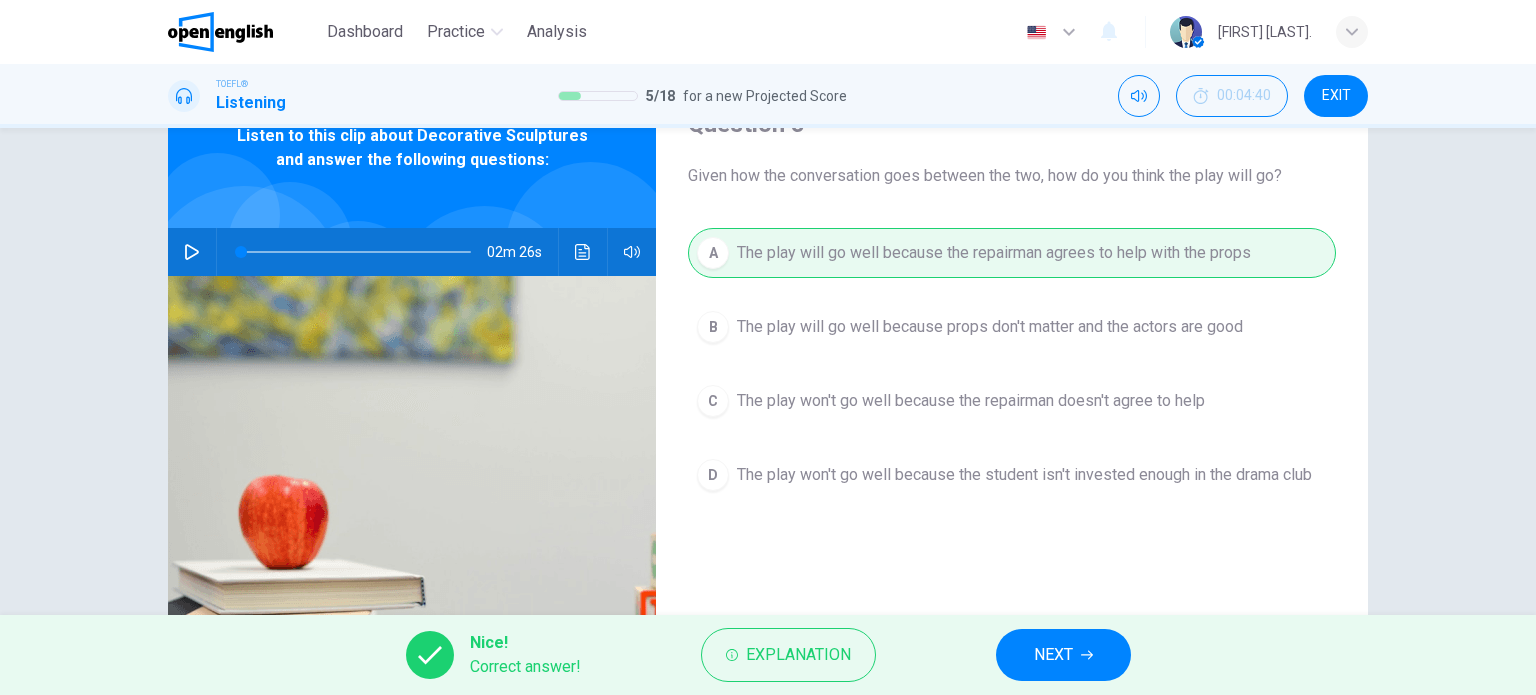 click on "NEXT" at bounding box center [1053, 655] 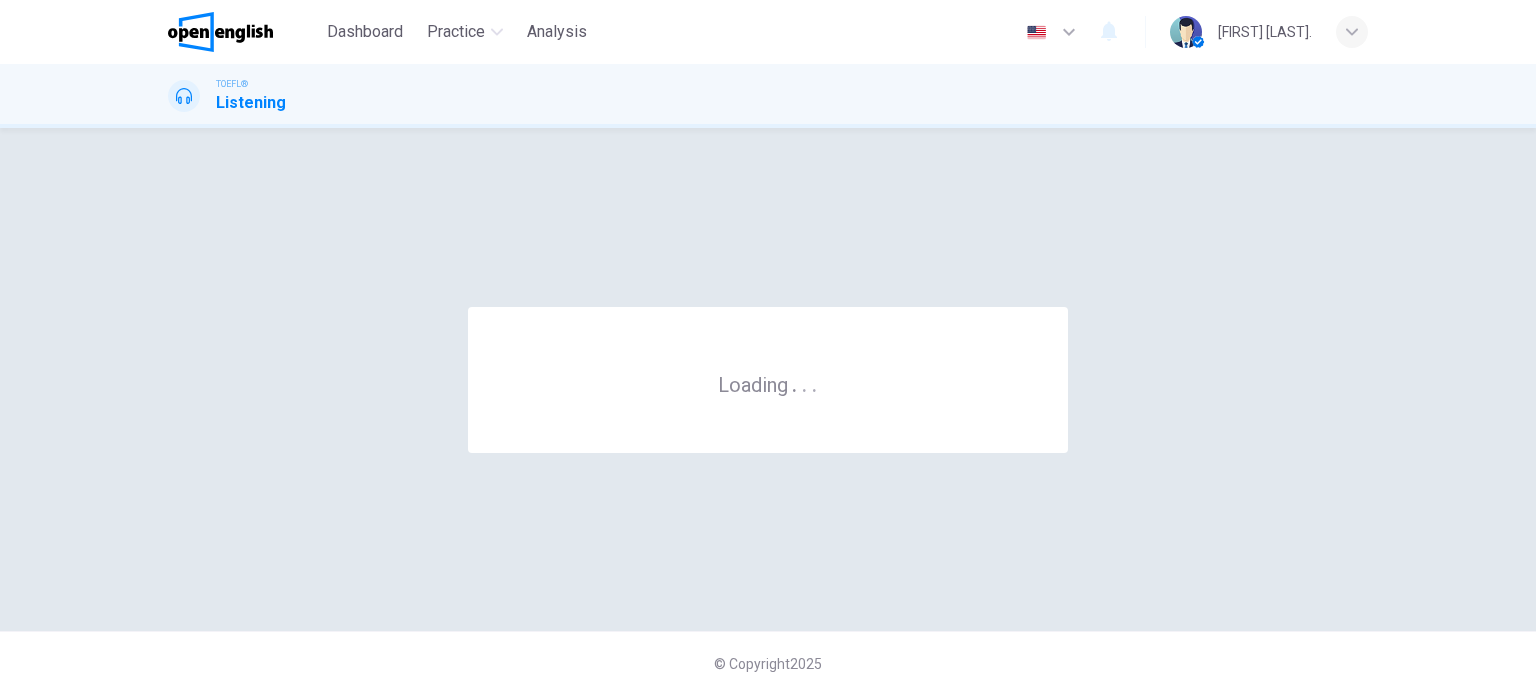 scroll, scrollTop: 0, scrollLeft: 0, axis: both 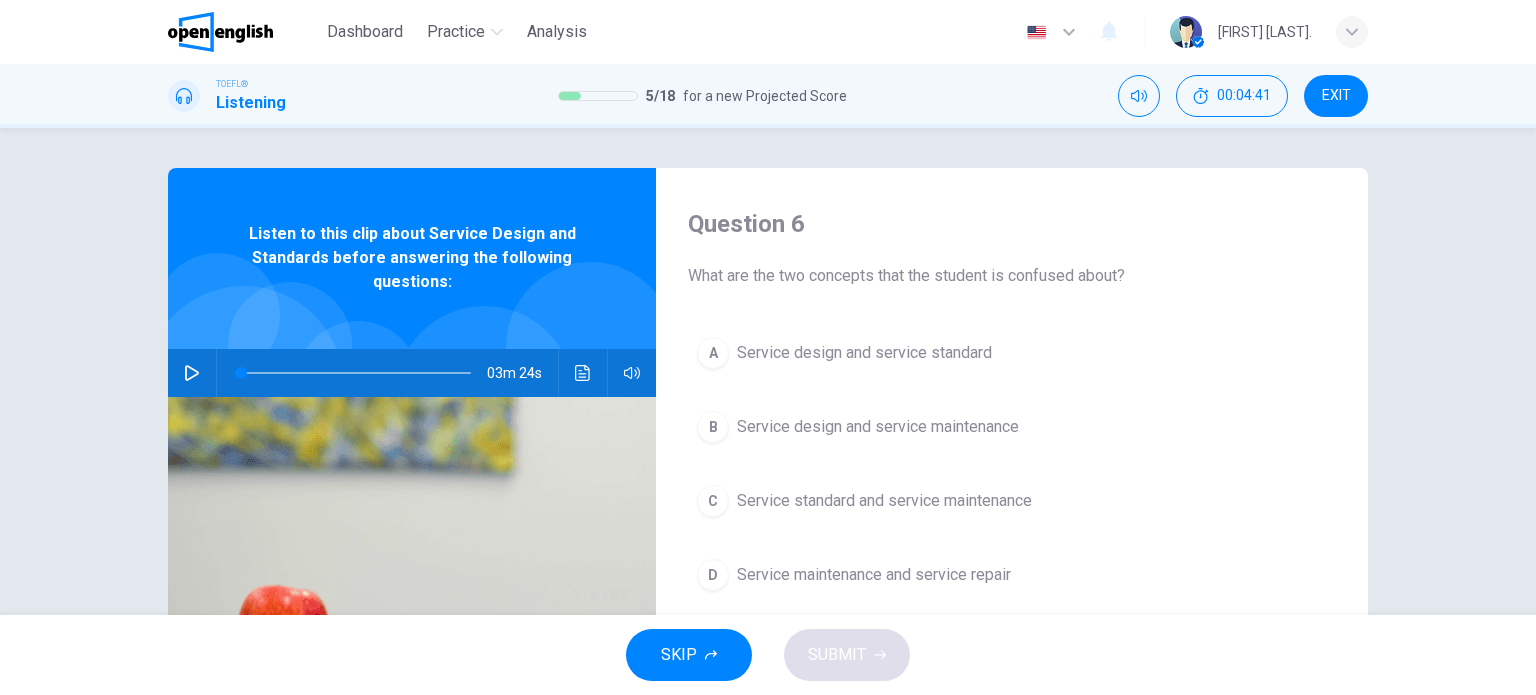 click on "Question 6 What are the two concepts that the student is confused about? A Service design and service standard B Service design and service maintenance C Service standard and service maintenance D Service maintenance and service repair Listen to this clip about Service Design and Standards before answering the following questions: 03m 24s" at bounding box center (768, 515) 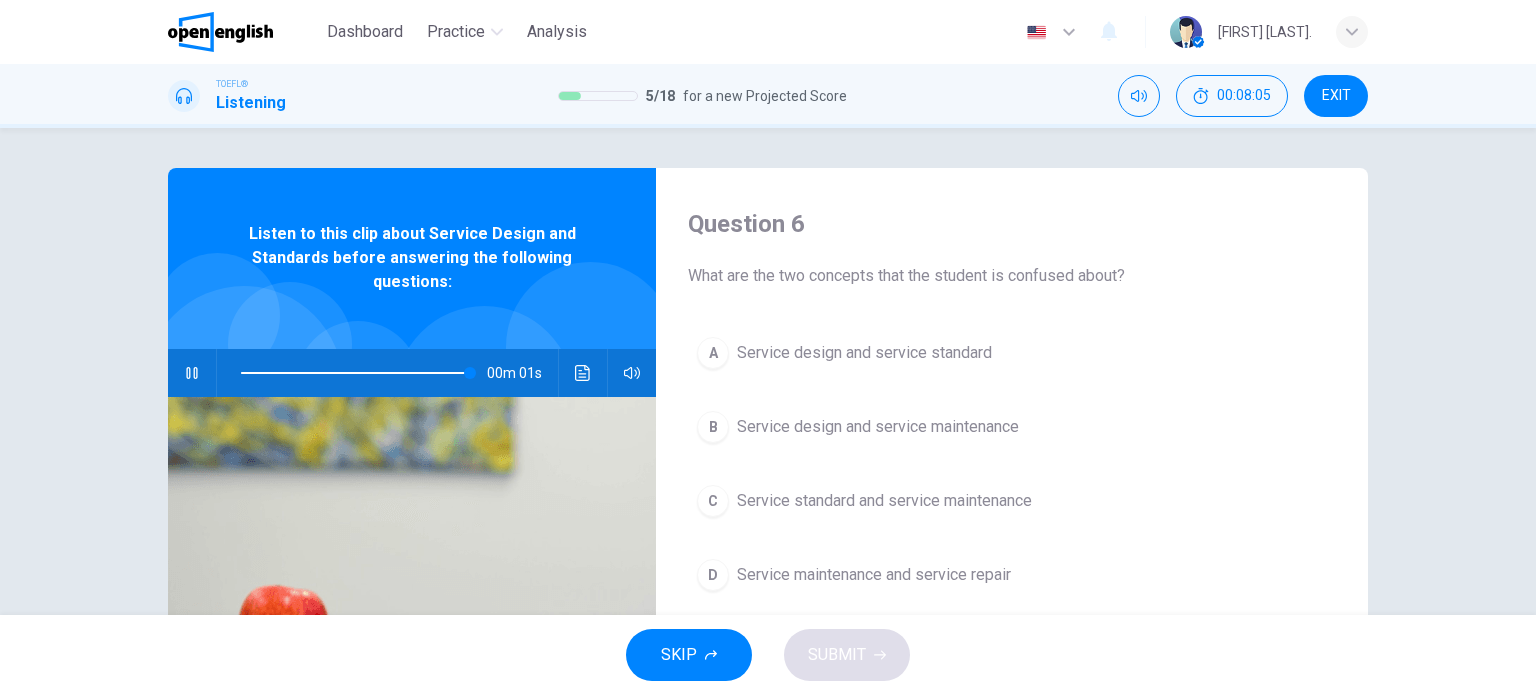 type on "*" 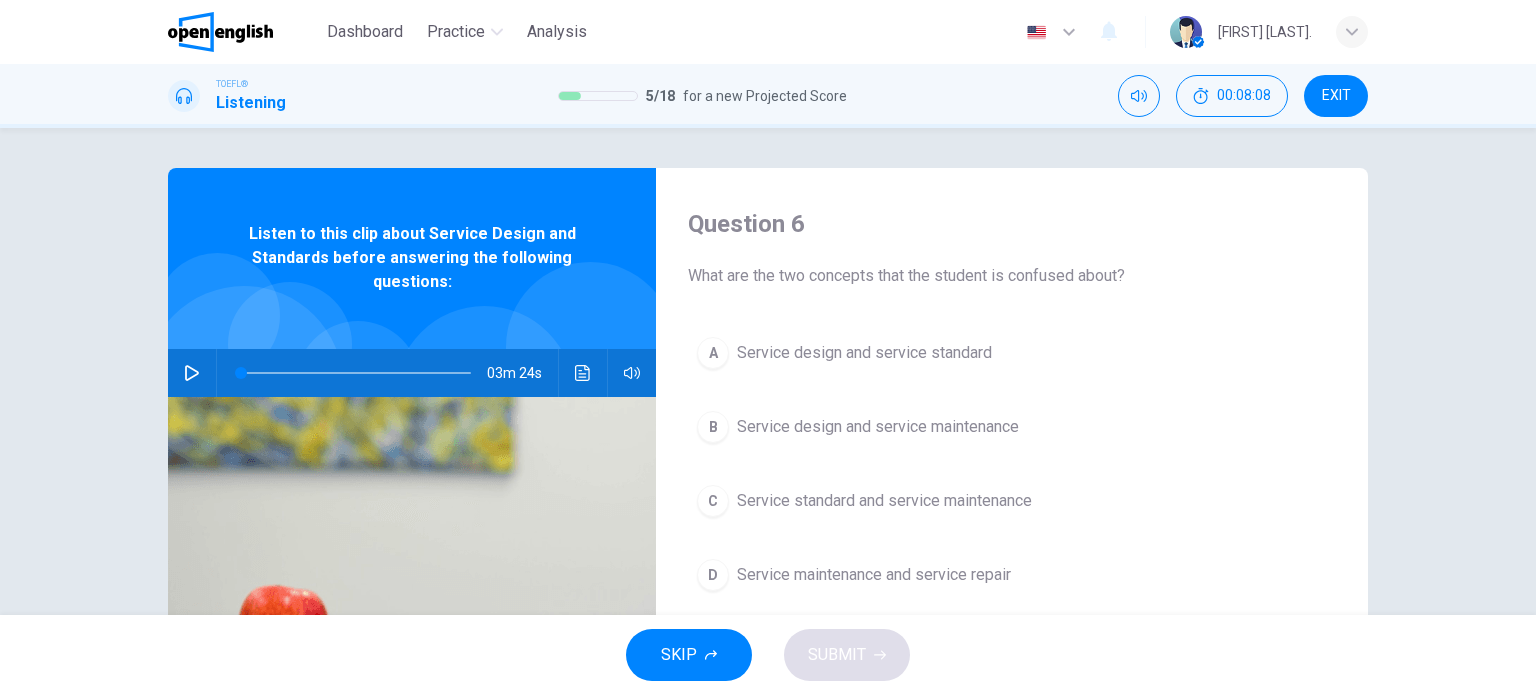 click on "A Service design and service standard" at bounding box center [1012, 353] 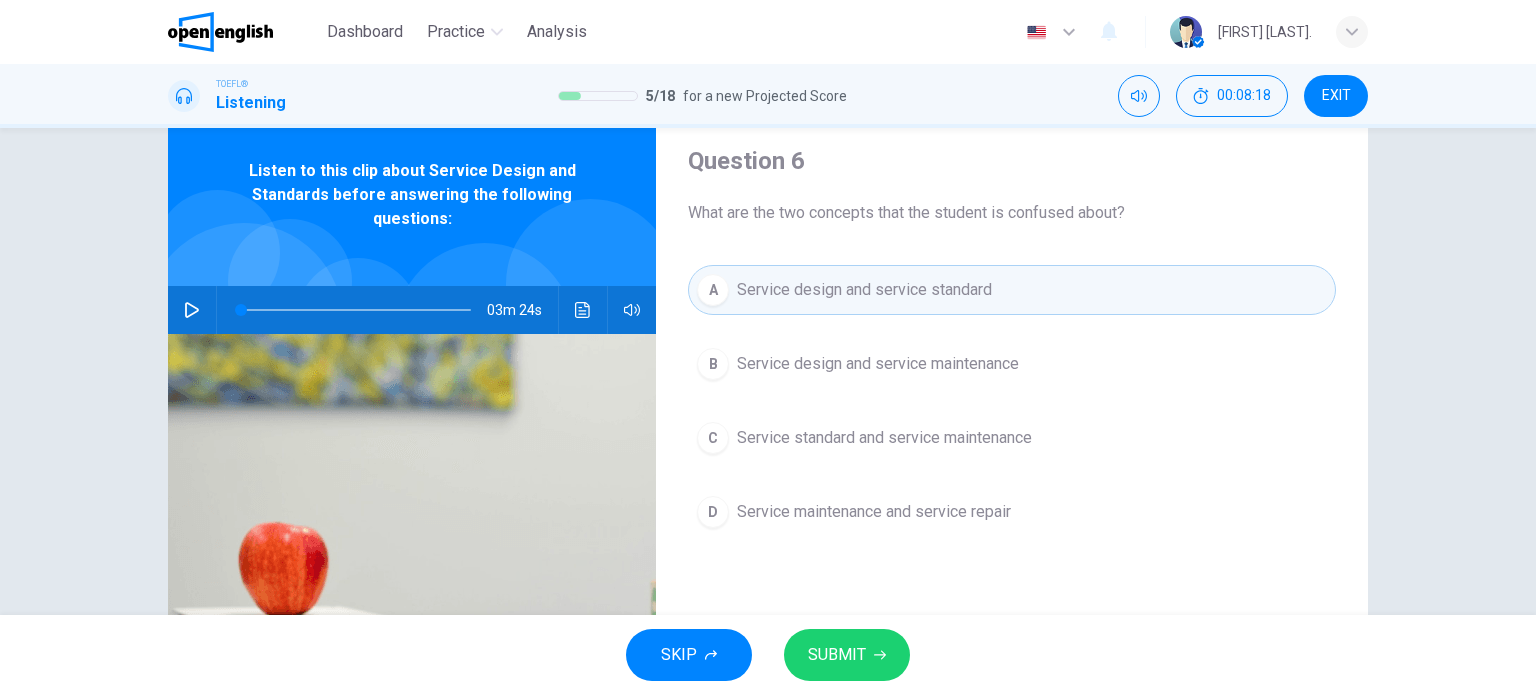 scroll, scrollTop: 0, scrollLeft: 0, axis: both 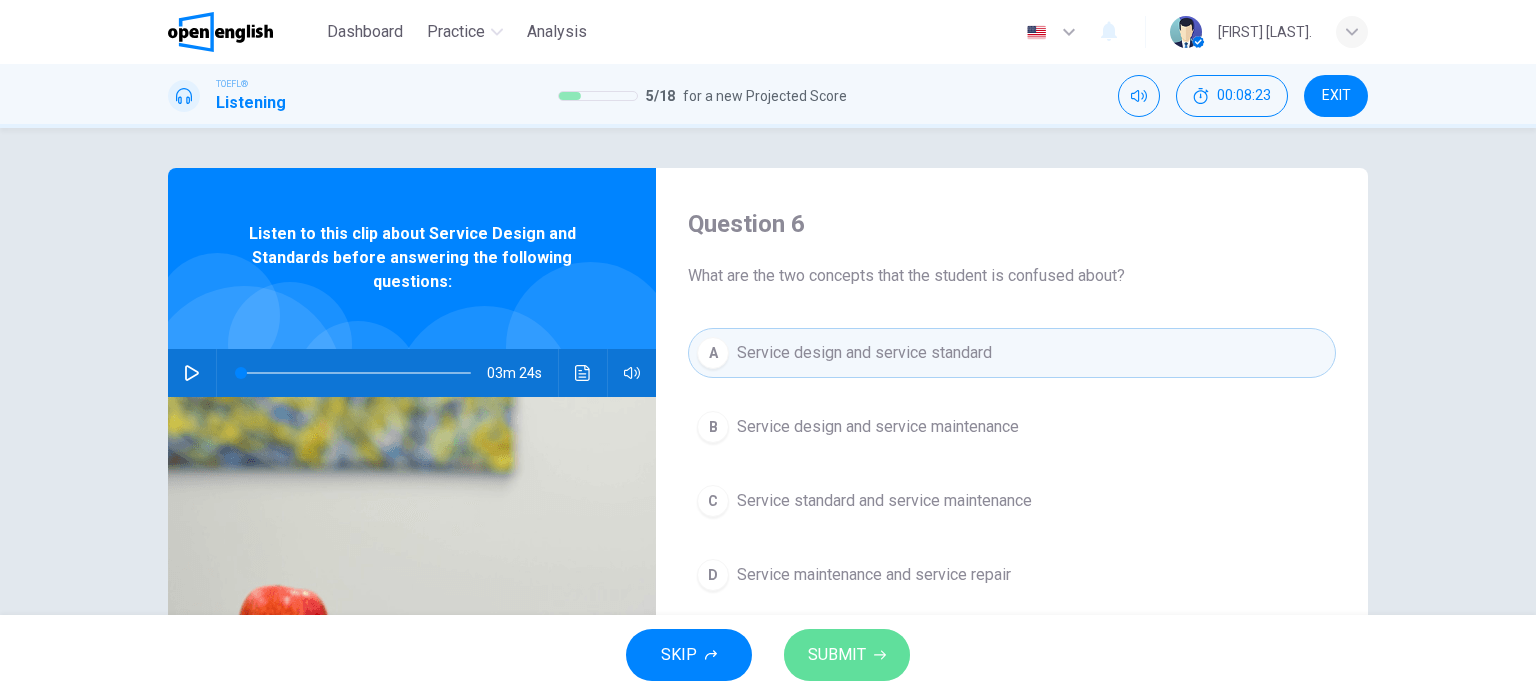 click 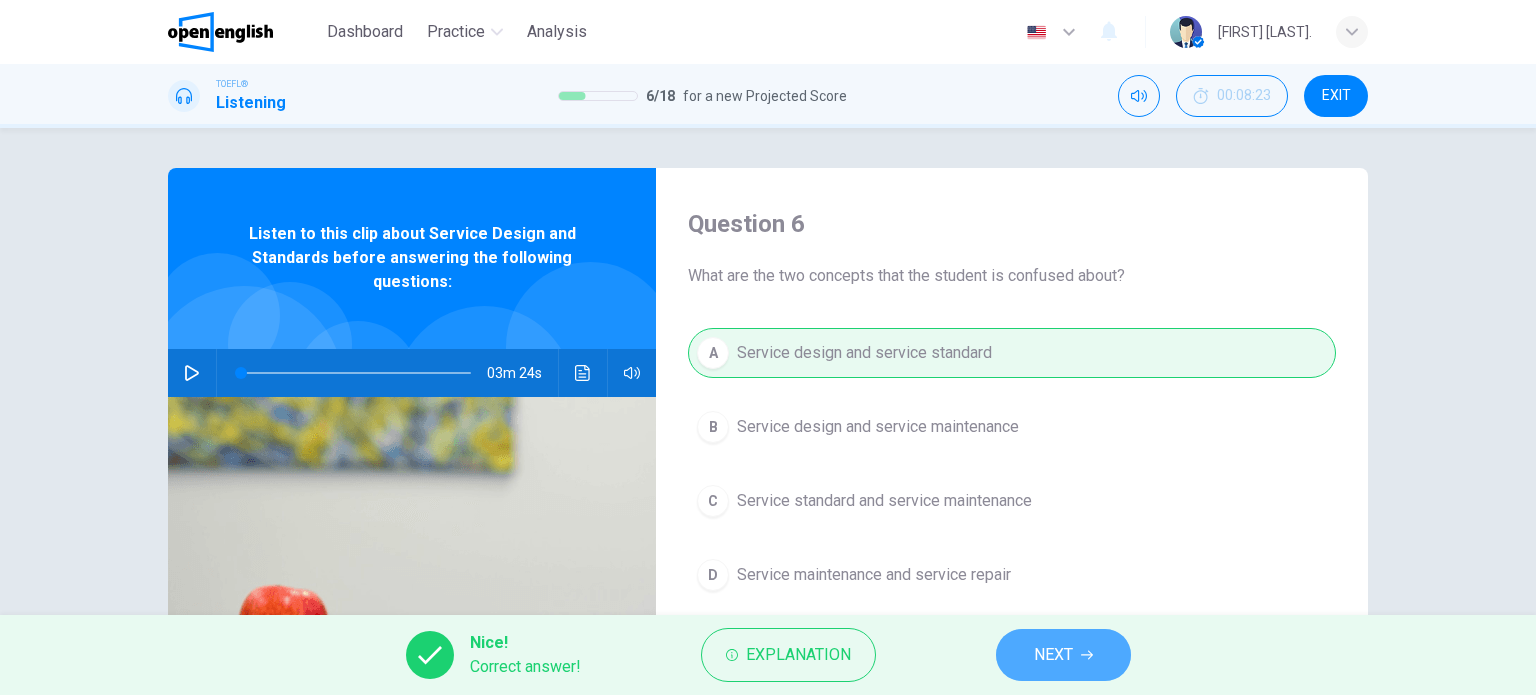 click on "NEXT" at bounding box center (1053, 655) 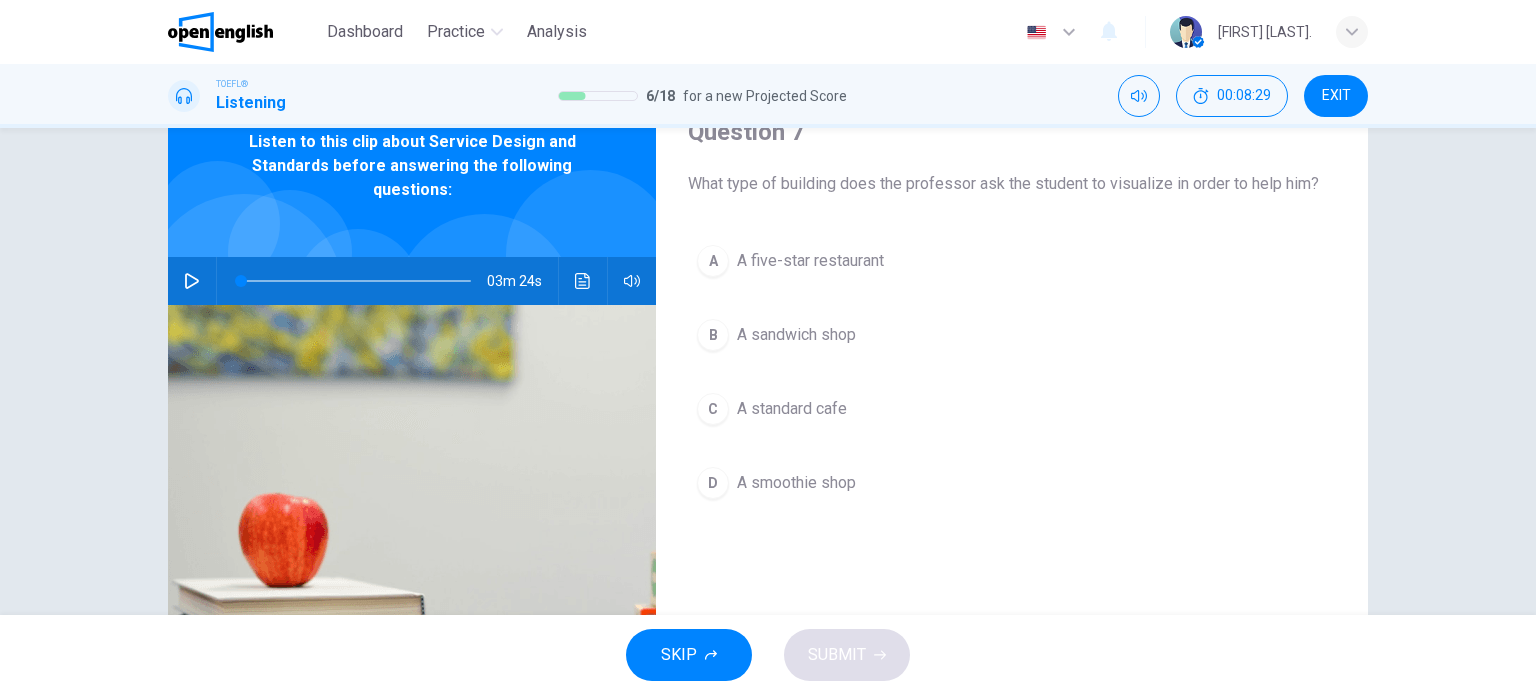 scroll, scrollTop: 100, scrollLeft: 0, axis: vertical 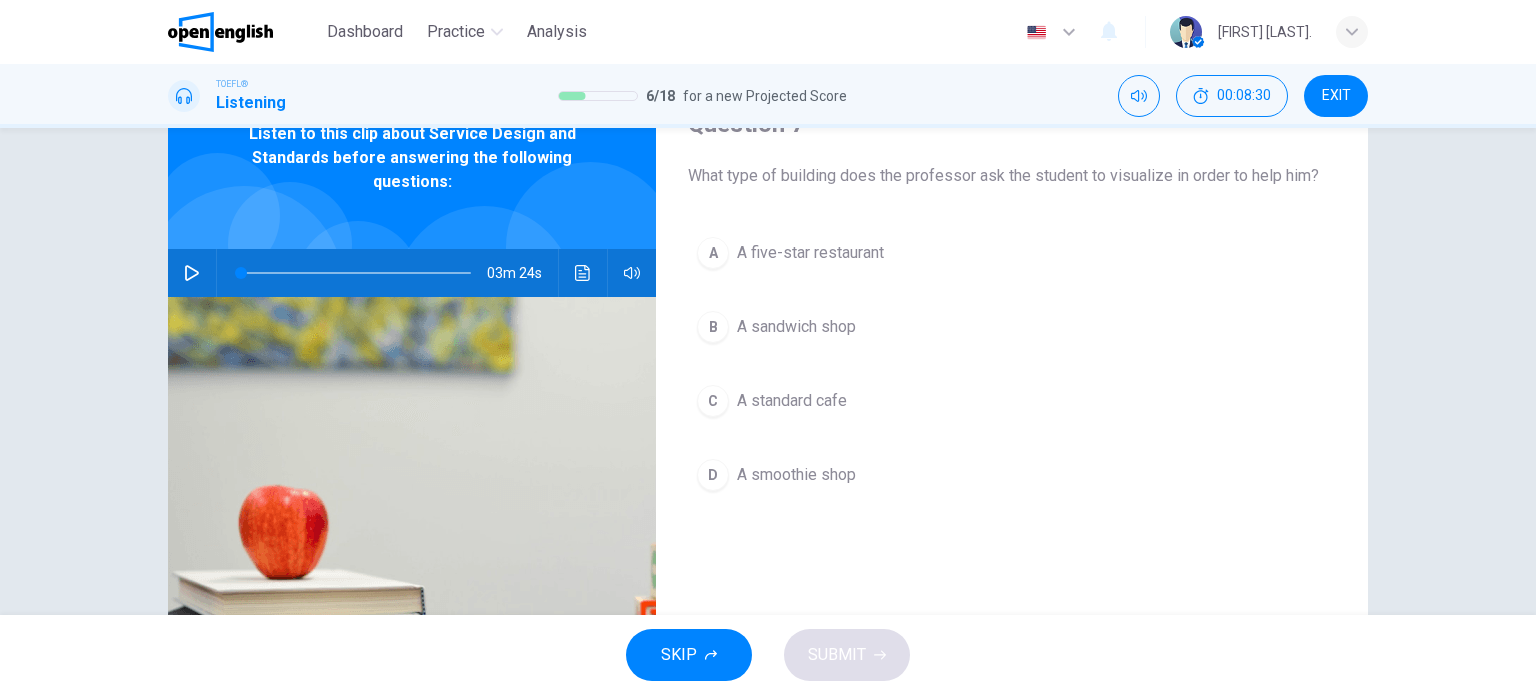 click on "B A sandwich shop" at bounding box center [1012, 327] 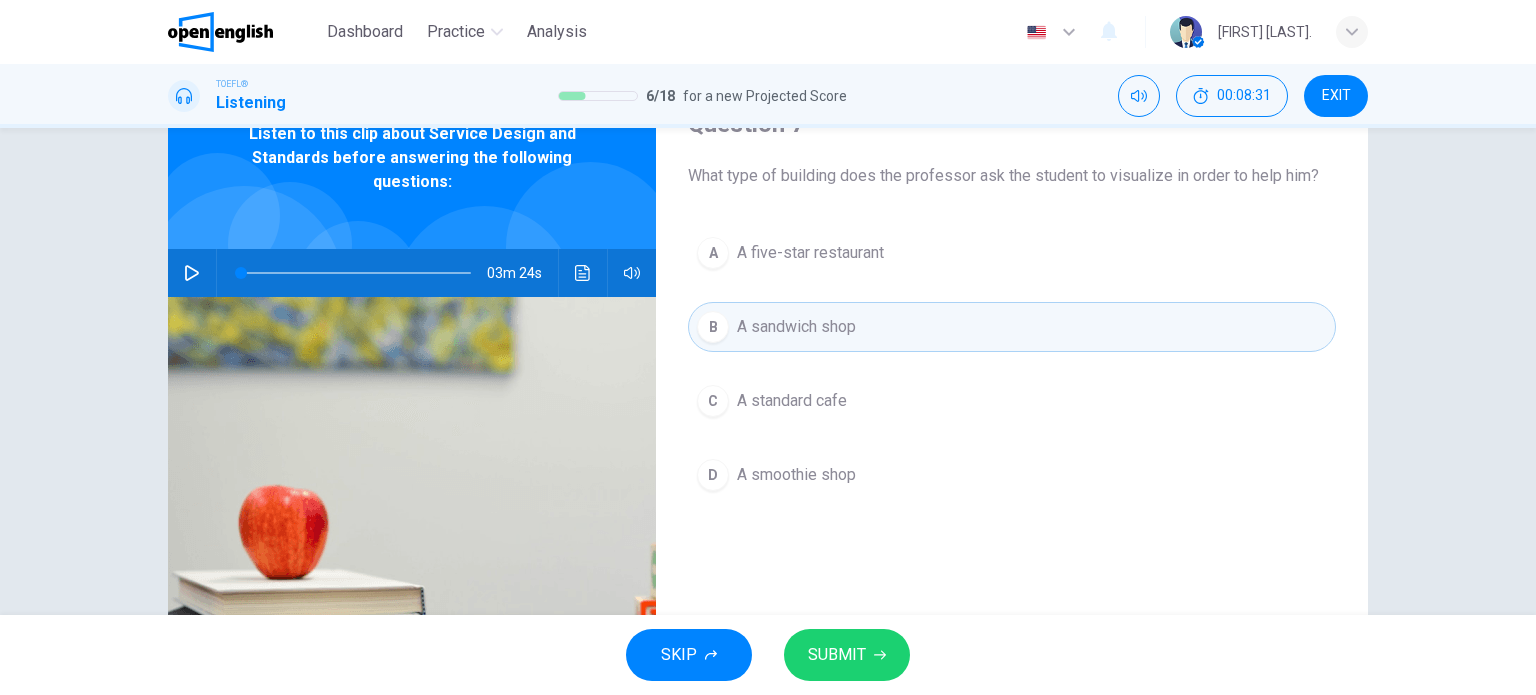 click on "C A standard cafe" at bounding box center [1012, 401] 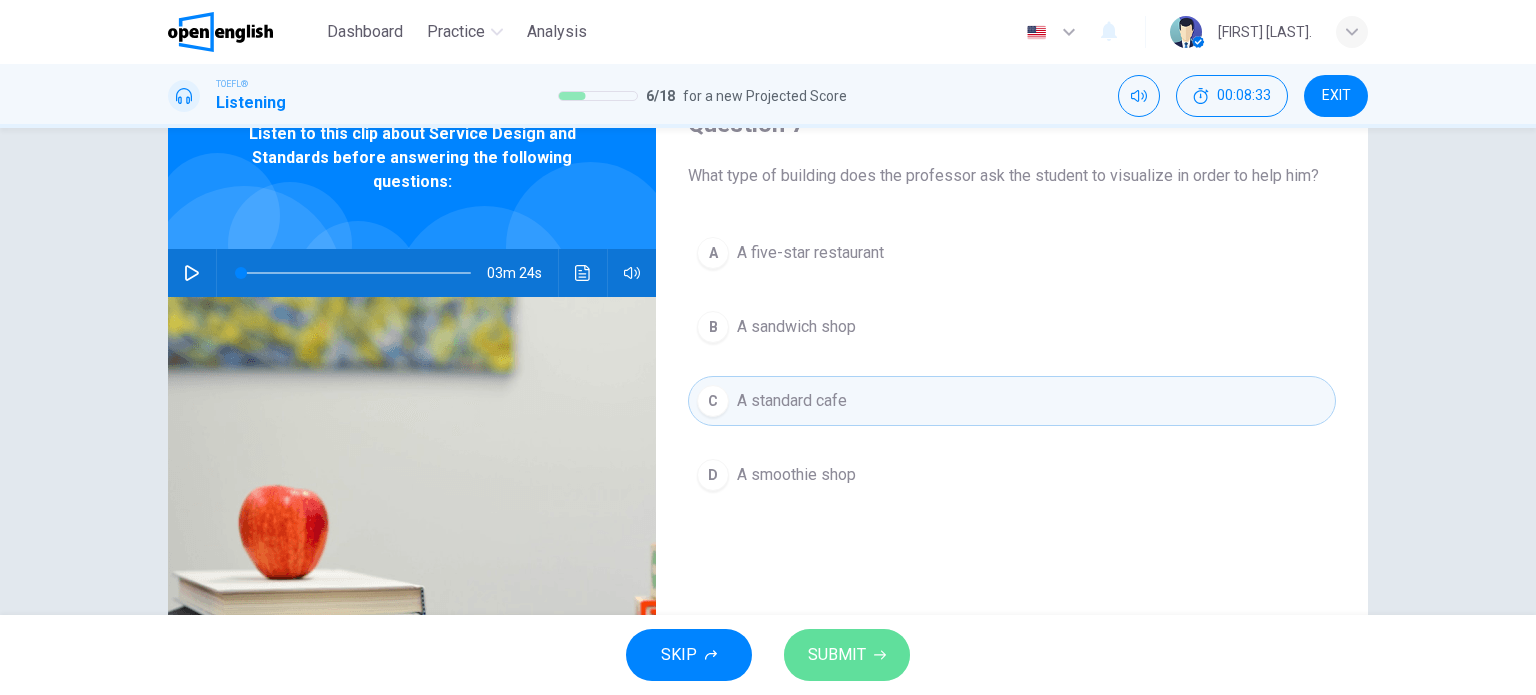 click on "SUBMIT" at bounding box center [847, 655] 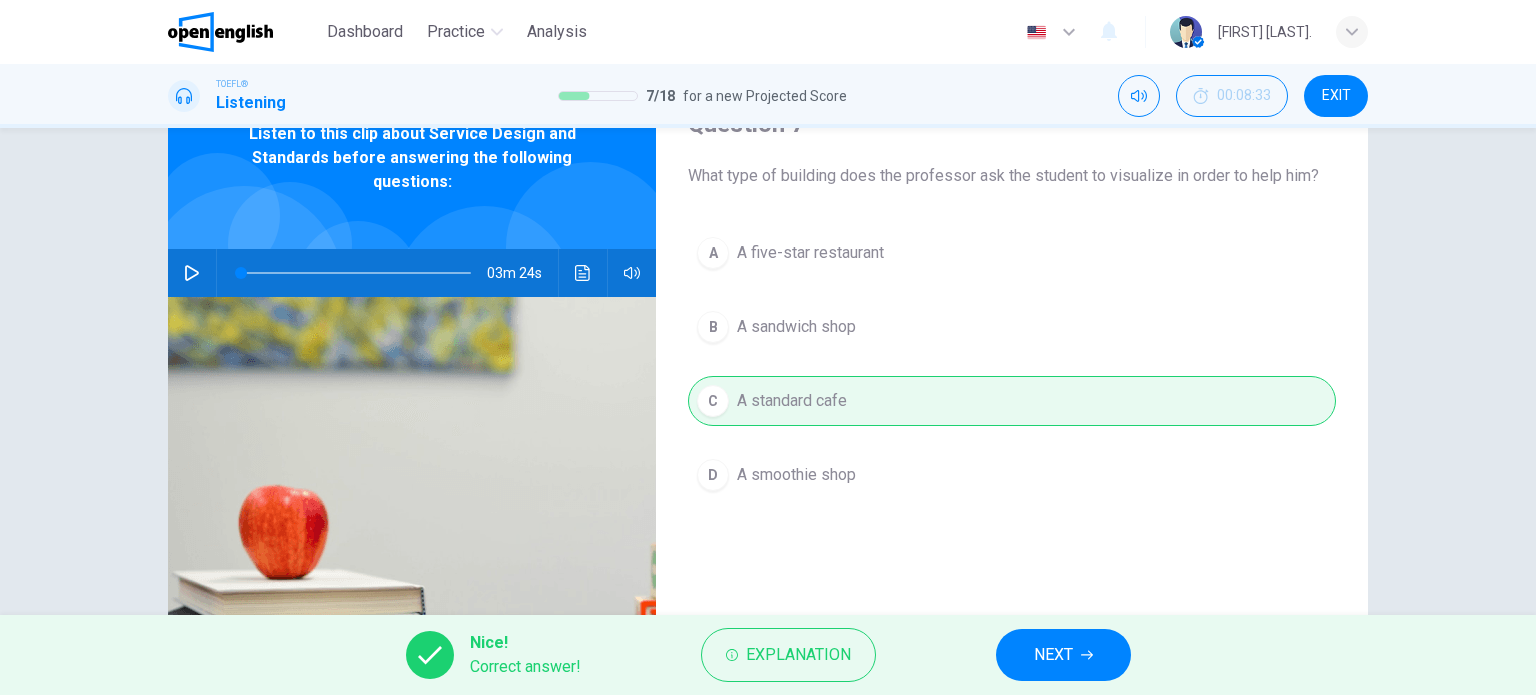 click on "NEXT" at bounding box center [1053, 655] 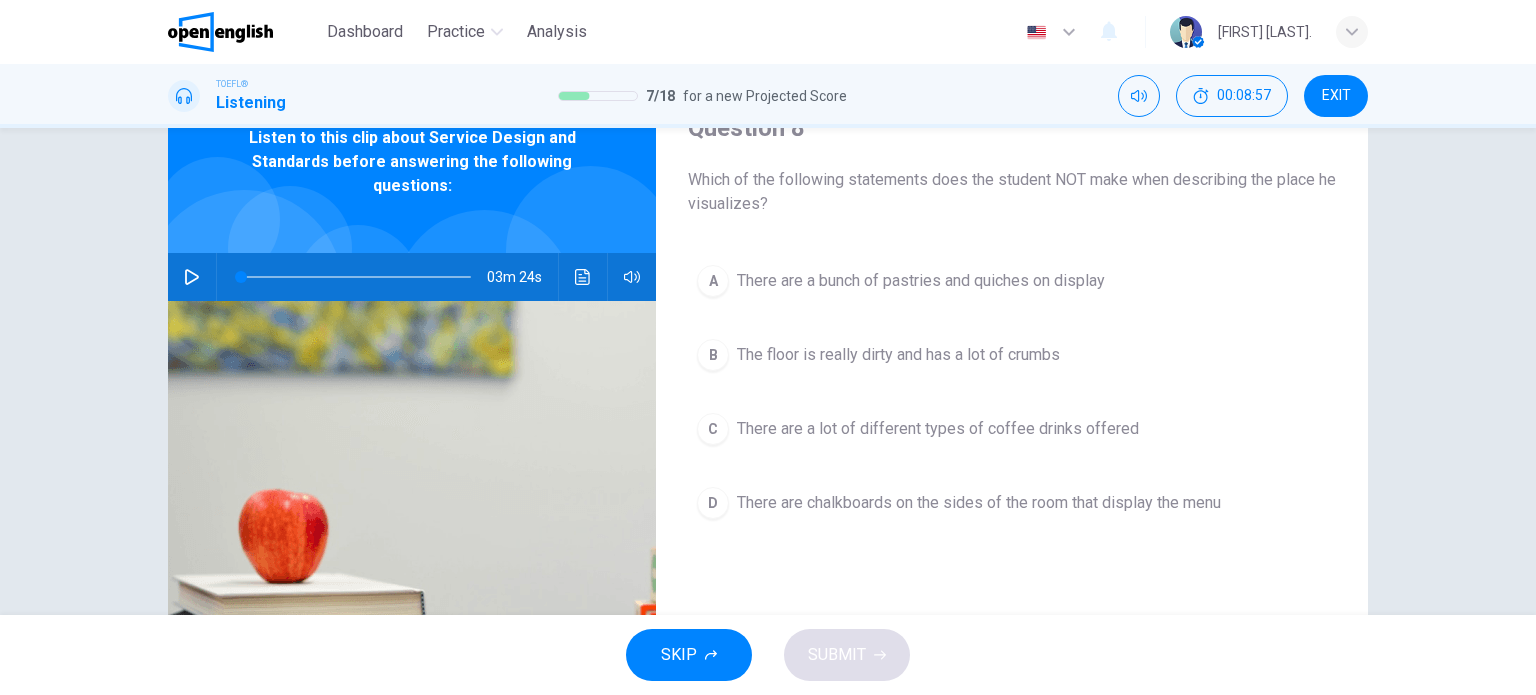 scroll, scrollTop: 100, scrollLeft: 0, axis: vertical 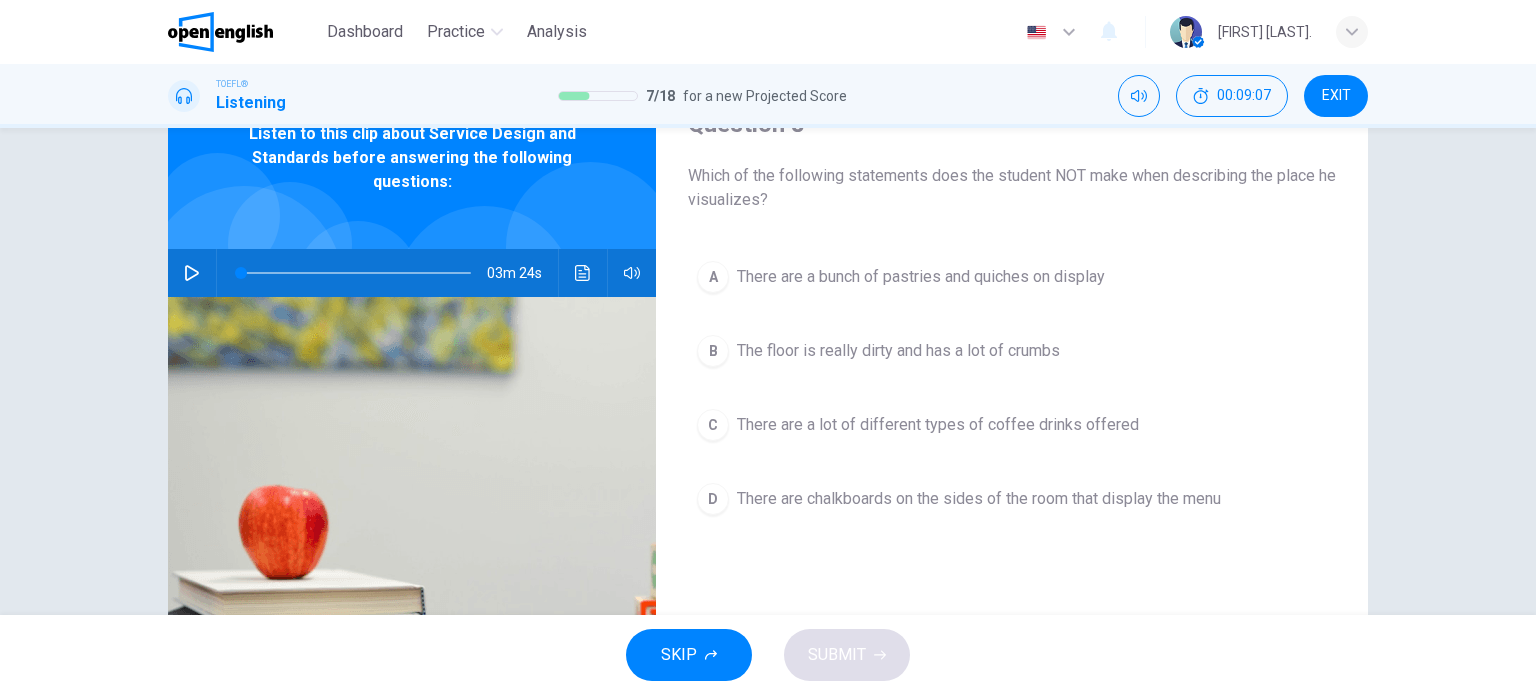 click on "B The floor is really dirty and has a lot of crumbs" at bounding box center [1012, 351] 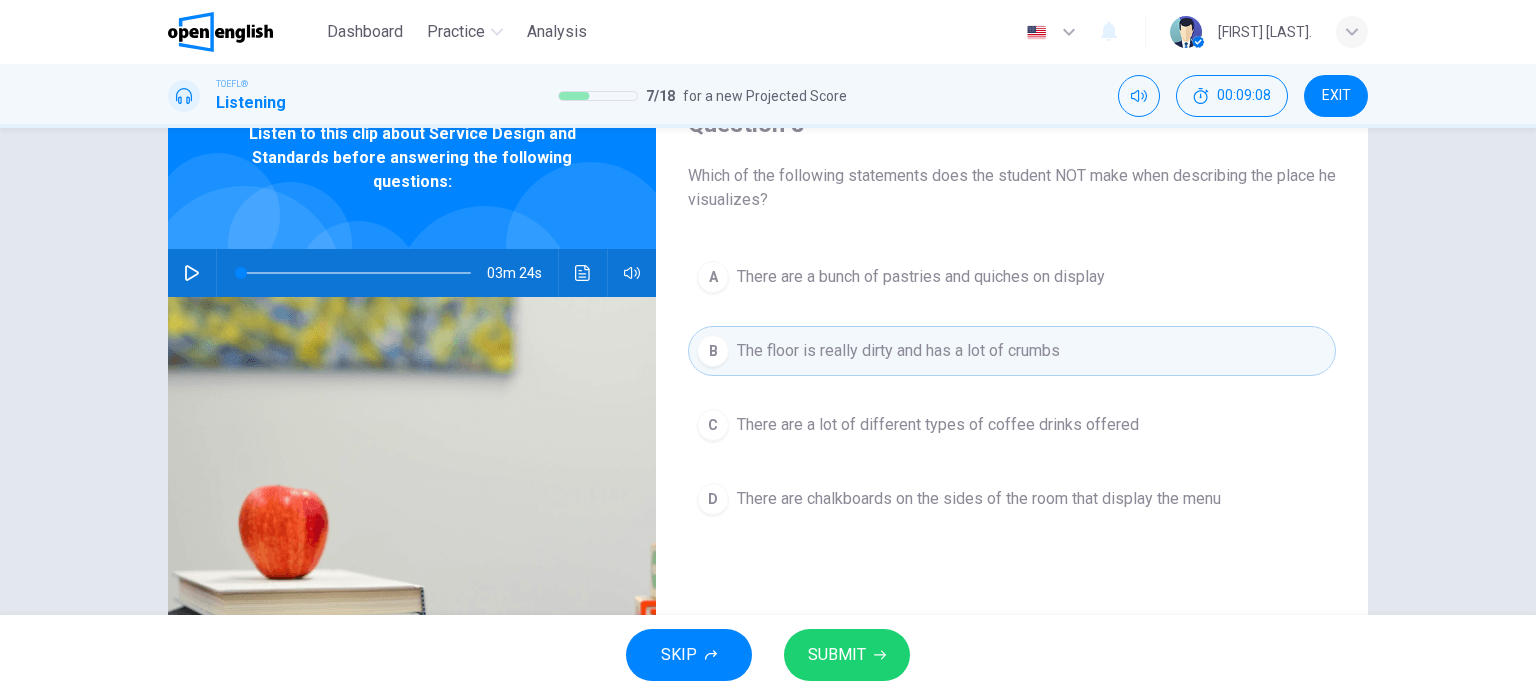 click on "SUBMIT" at bounding box center [847, 655] 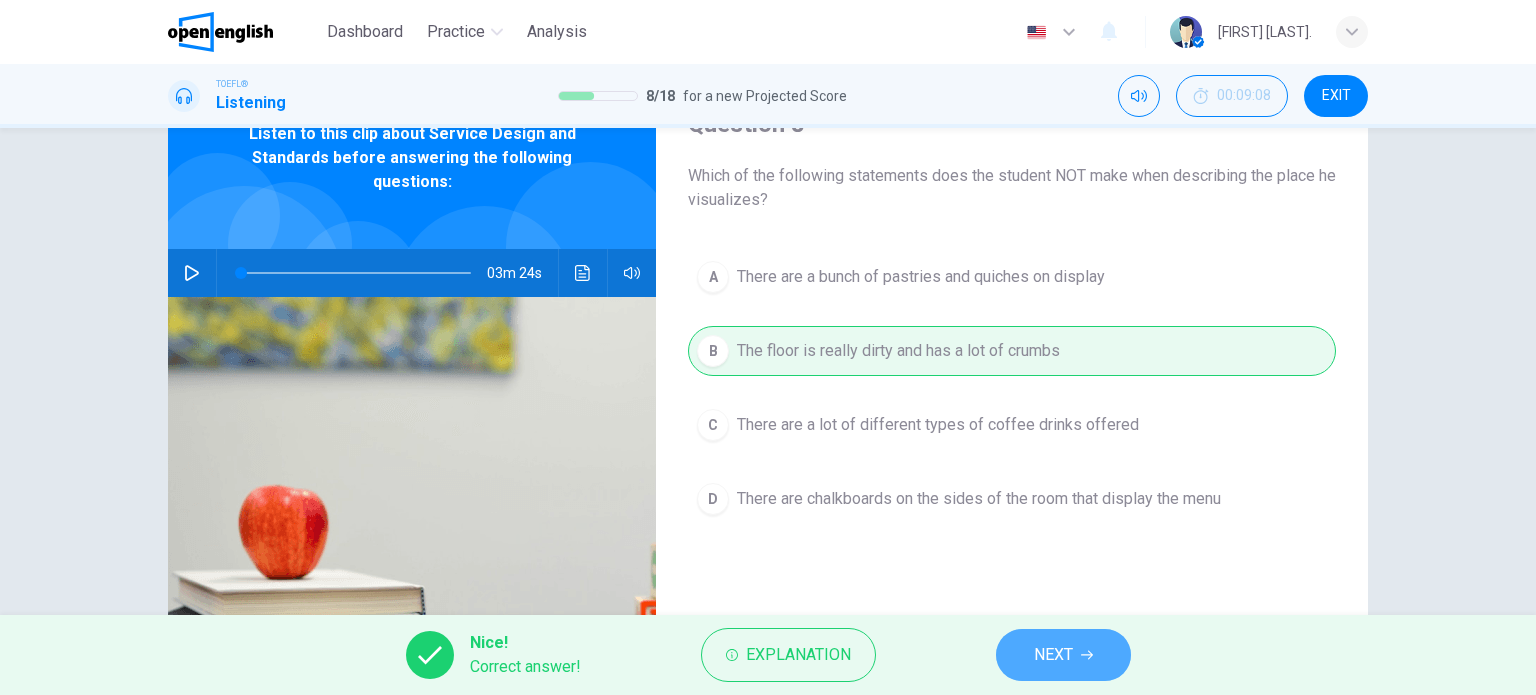 click on "NEXT" at bounding box center (1063, 655) 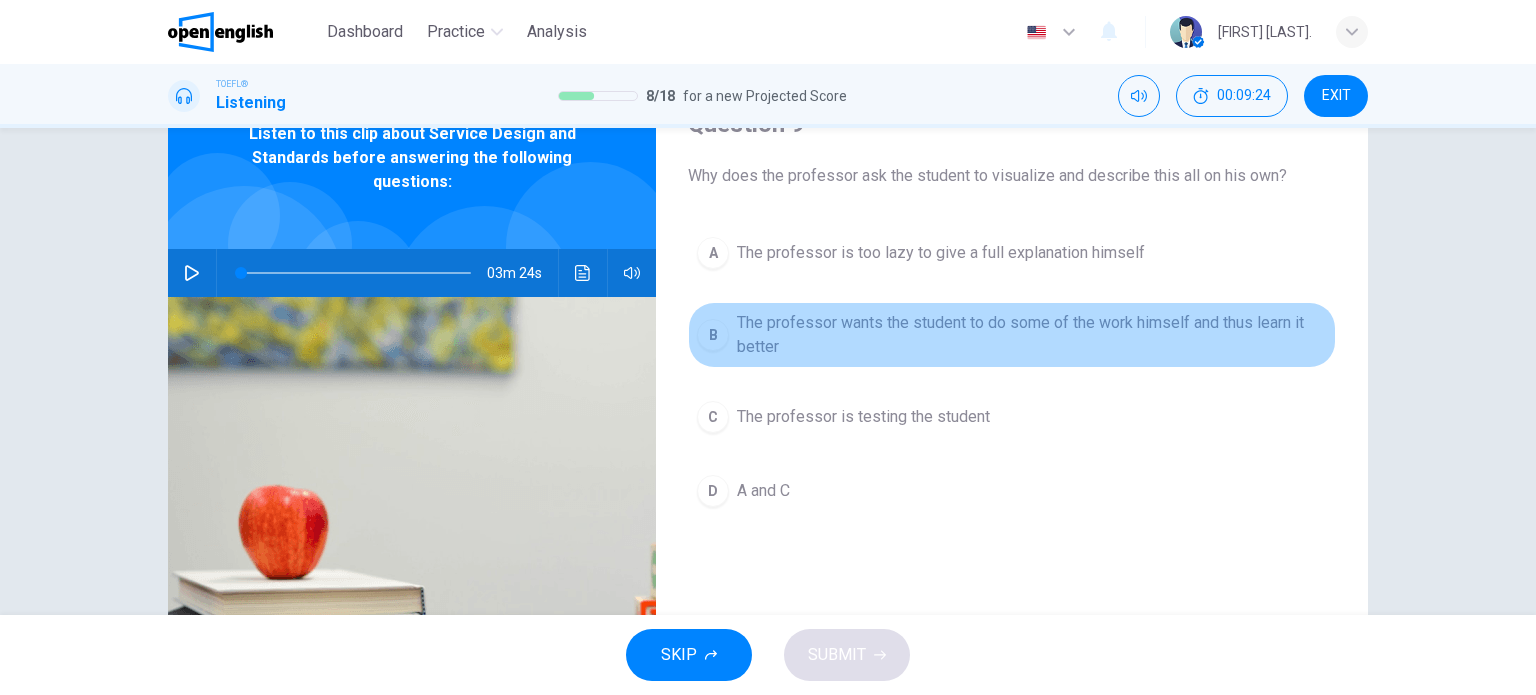 click on "The professor wants the student to do some of the work himself and thus learn it better" at bounding box center [1032, 335] 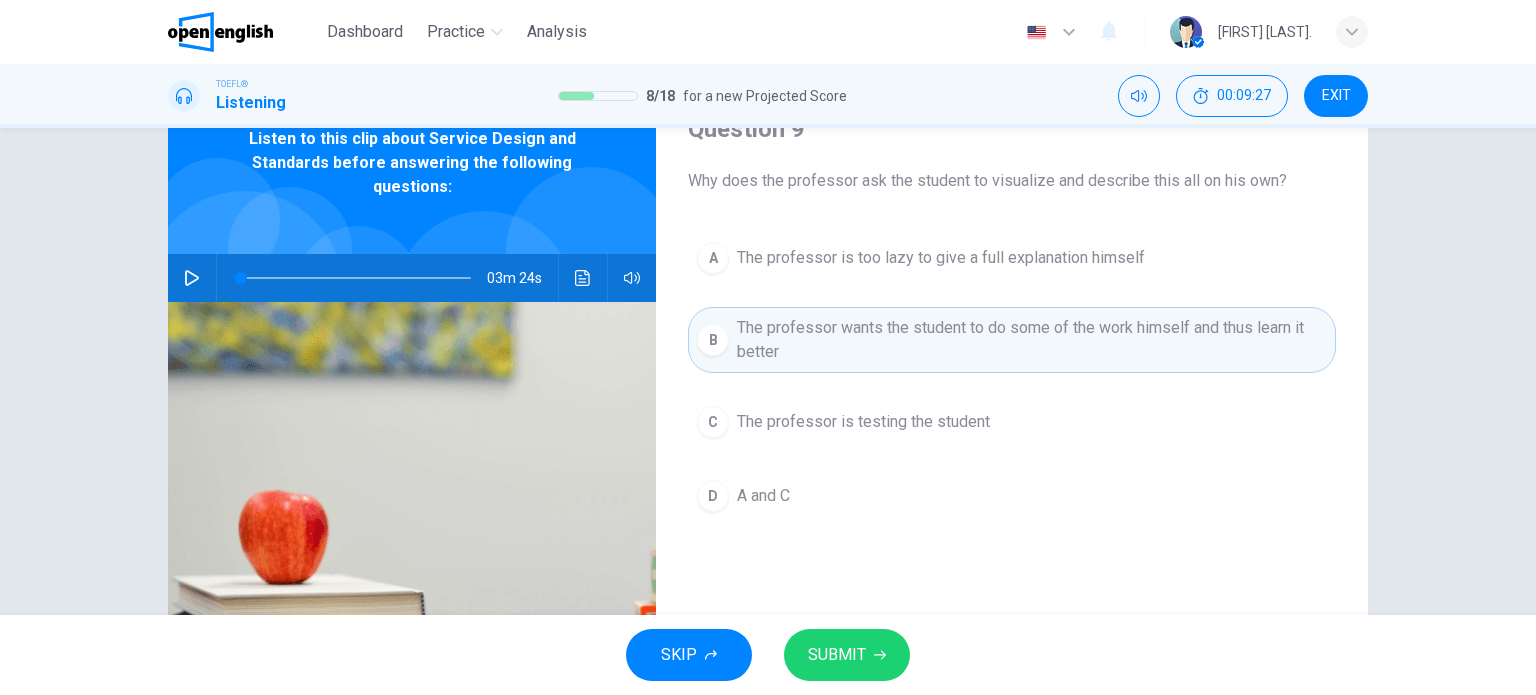 scroll, scrollTop: 100, scrollLeft: 0, axis: vertical 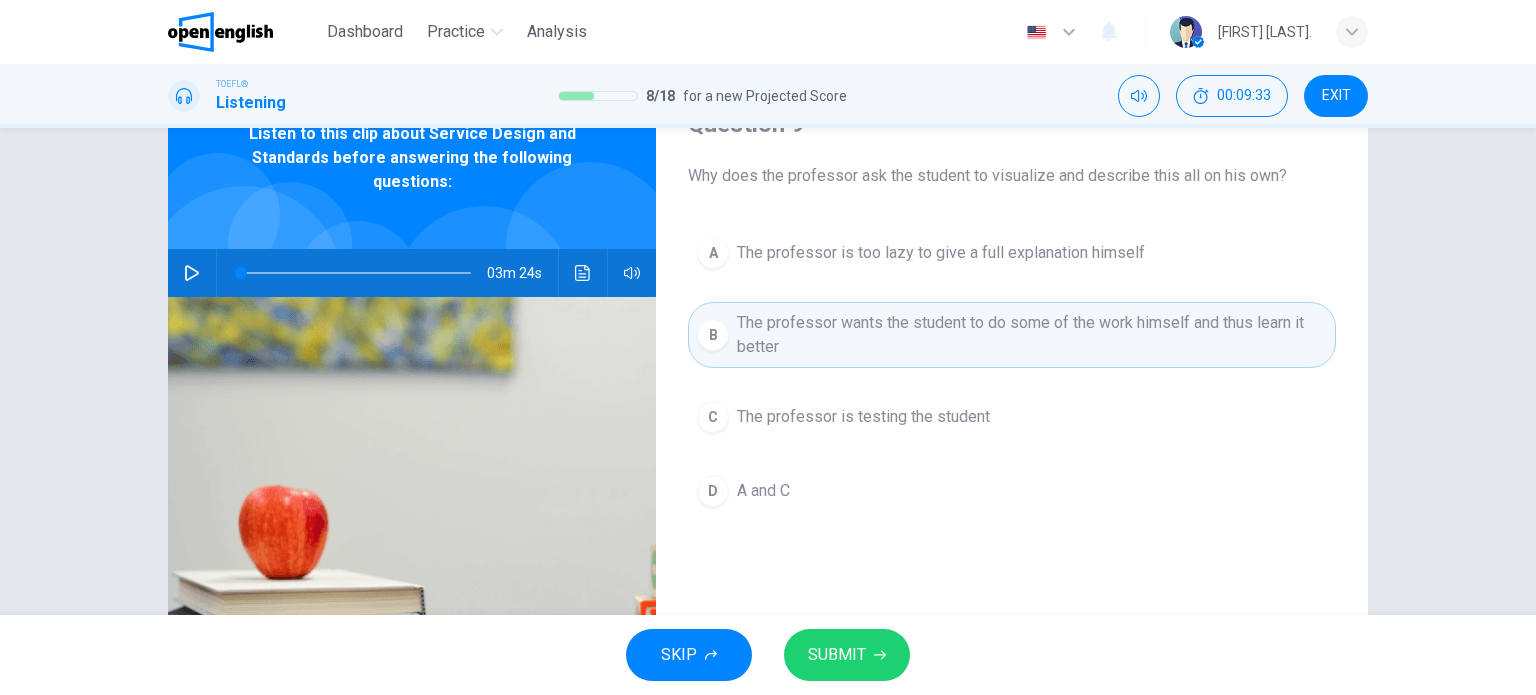 click on "SUBMIT" at bounding box center (837, 655) 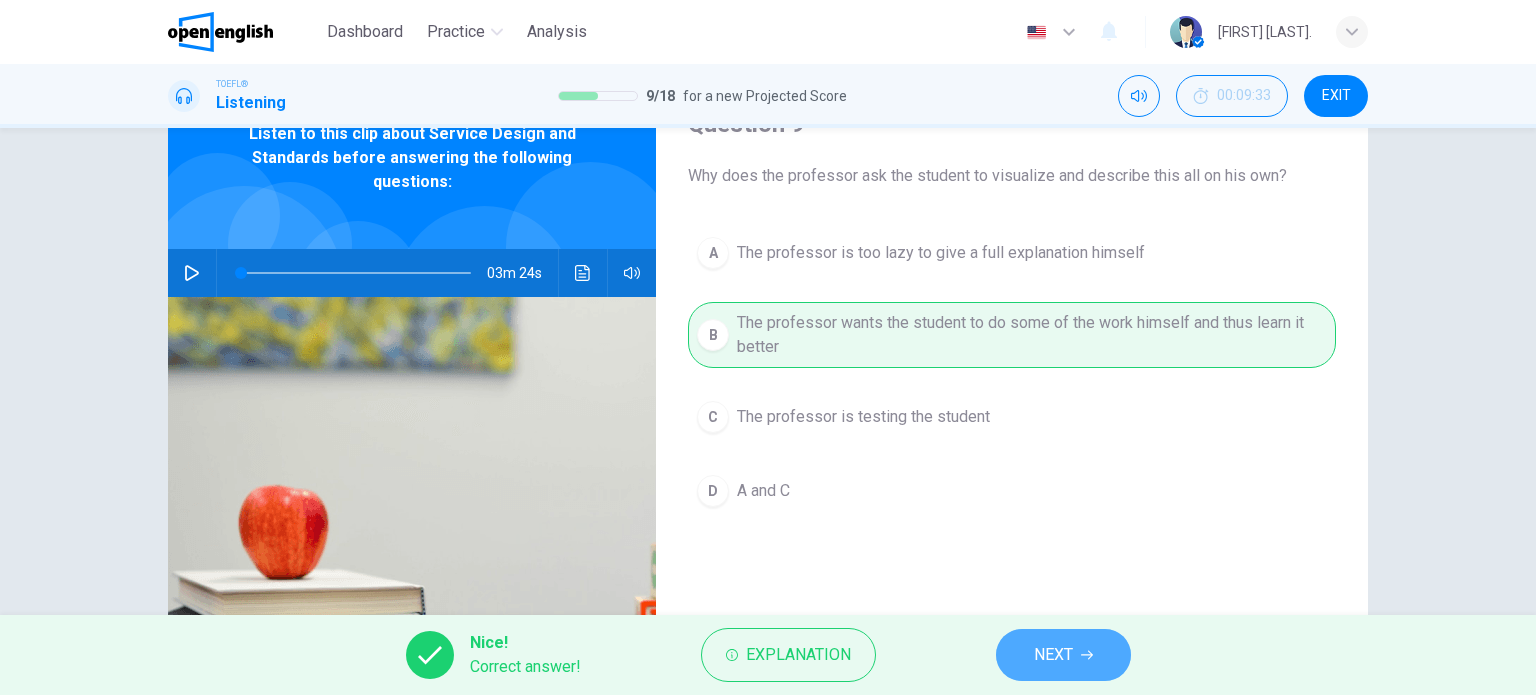click on "NEXT" at bounding box center (1063, 655) 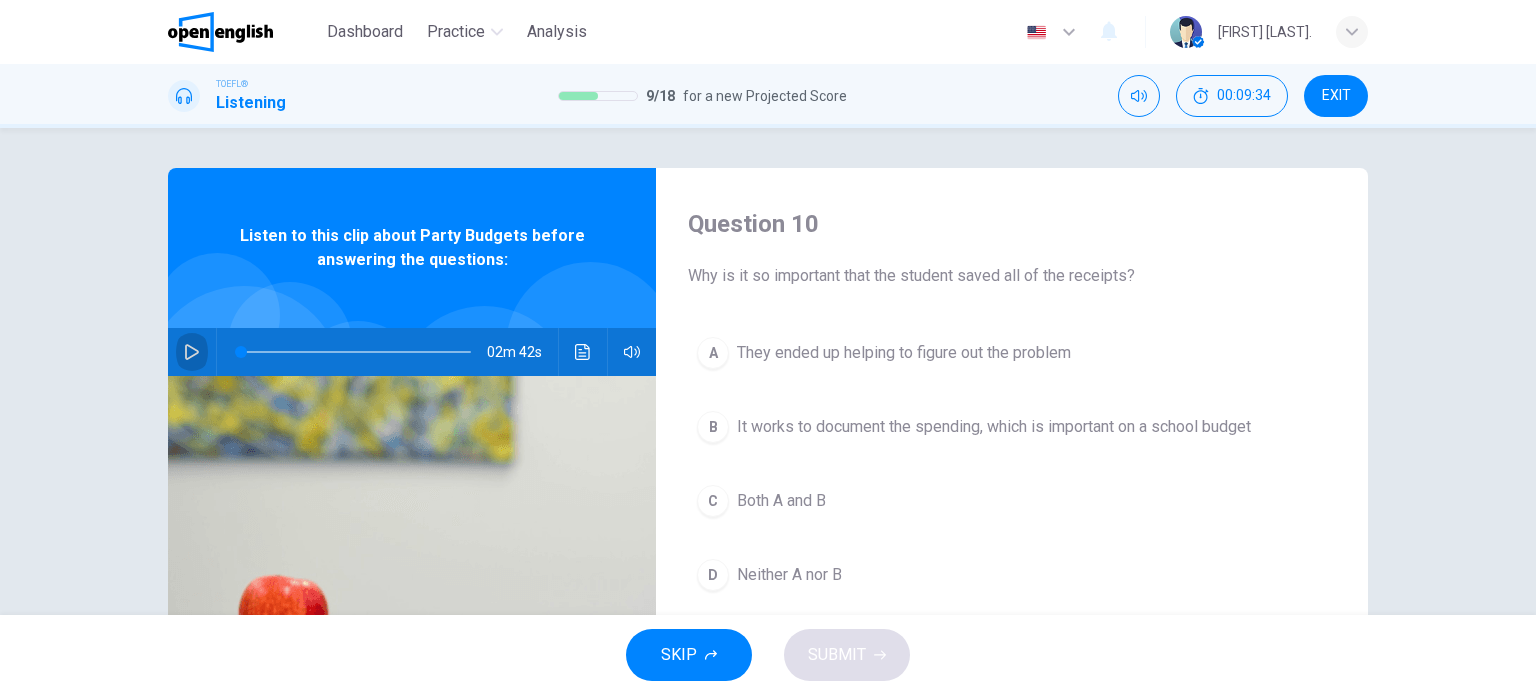 click at bounding box center (192, 352) 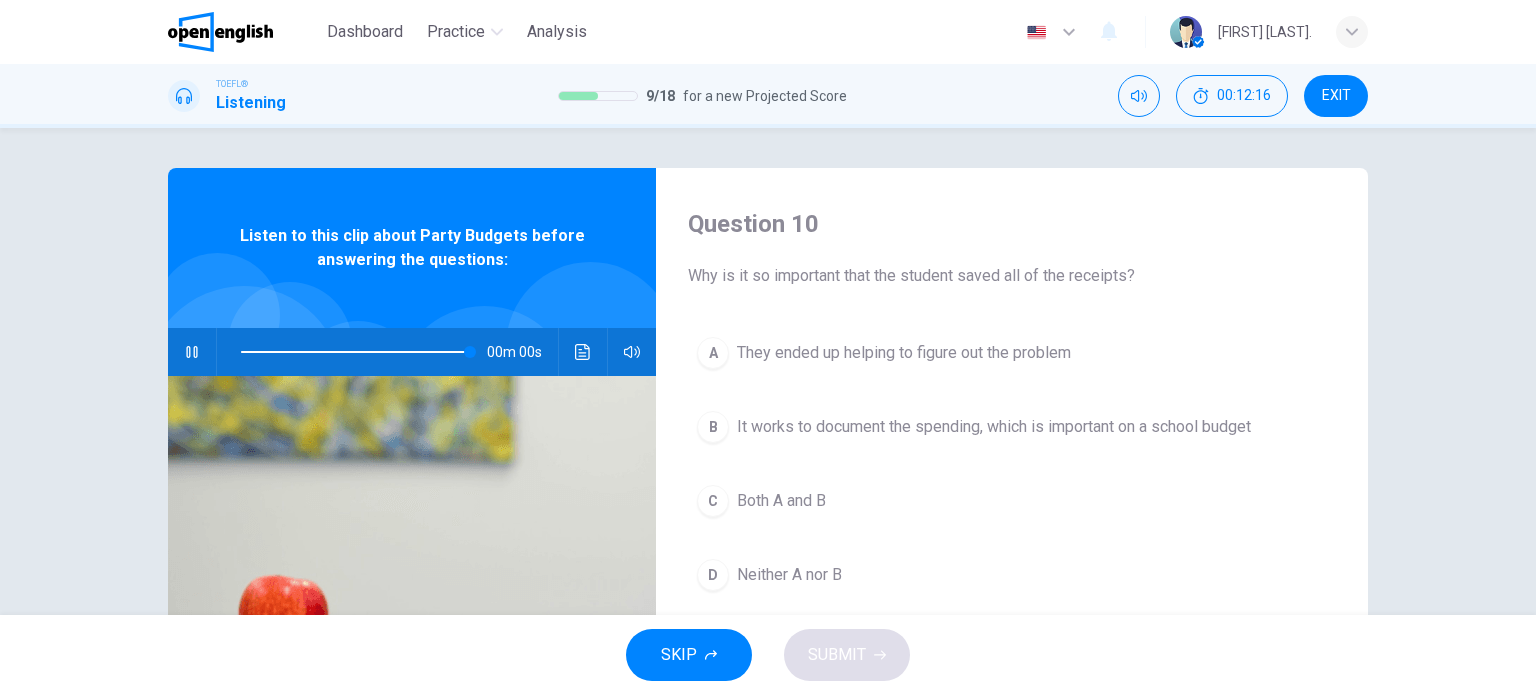 type on "*" 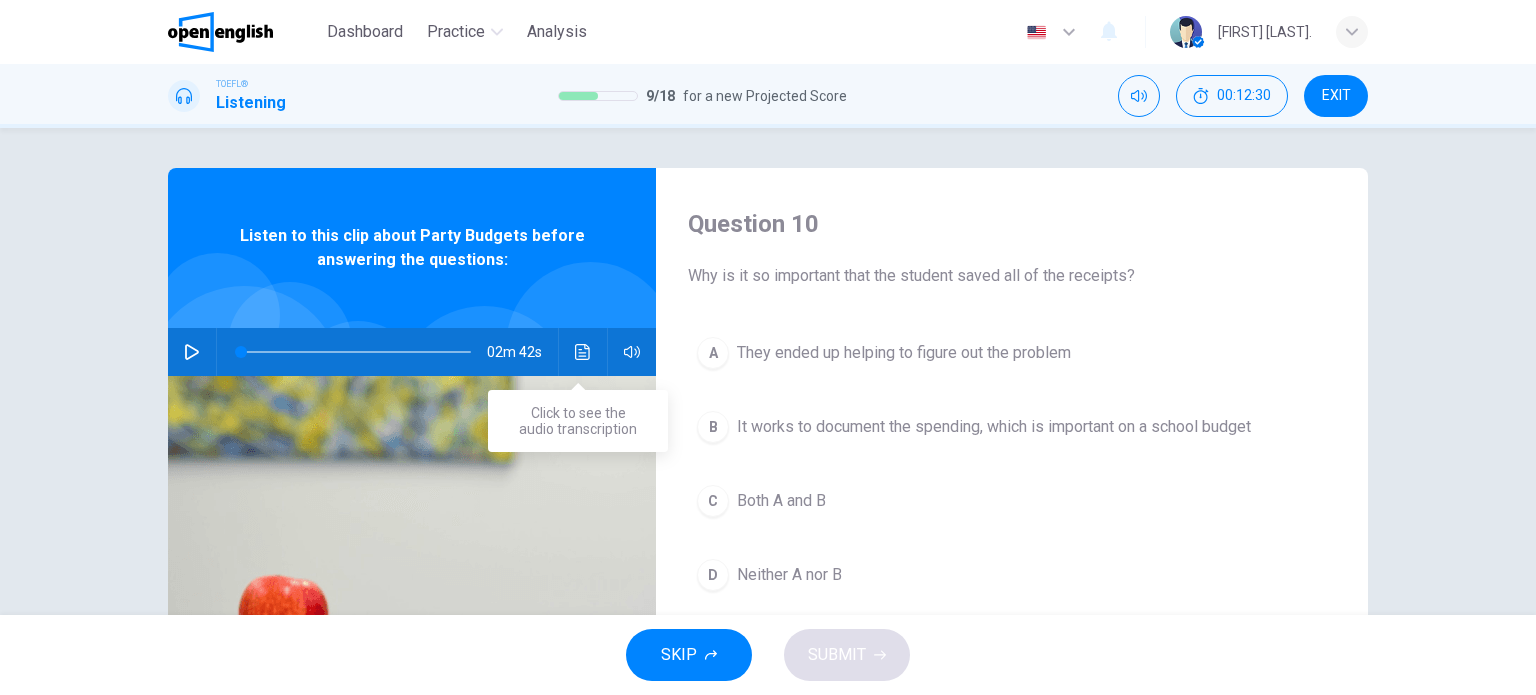 click at bounding box center (583, 352) 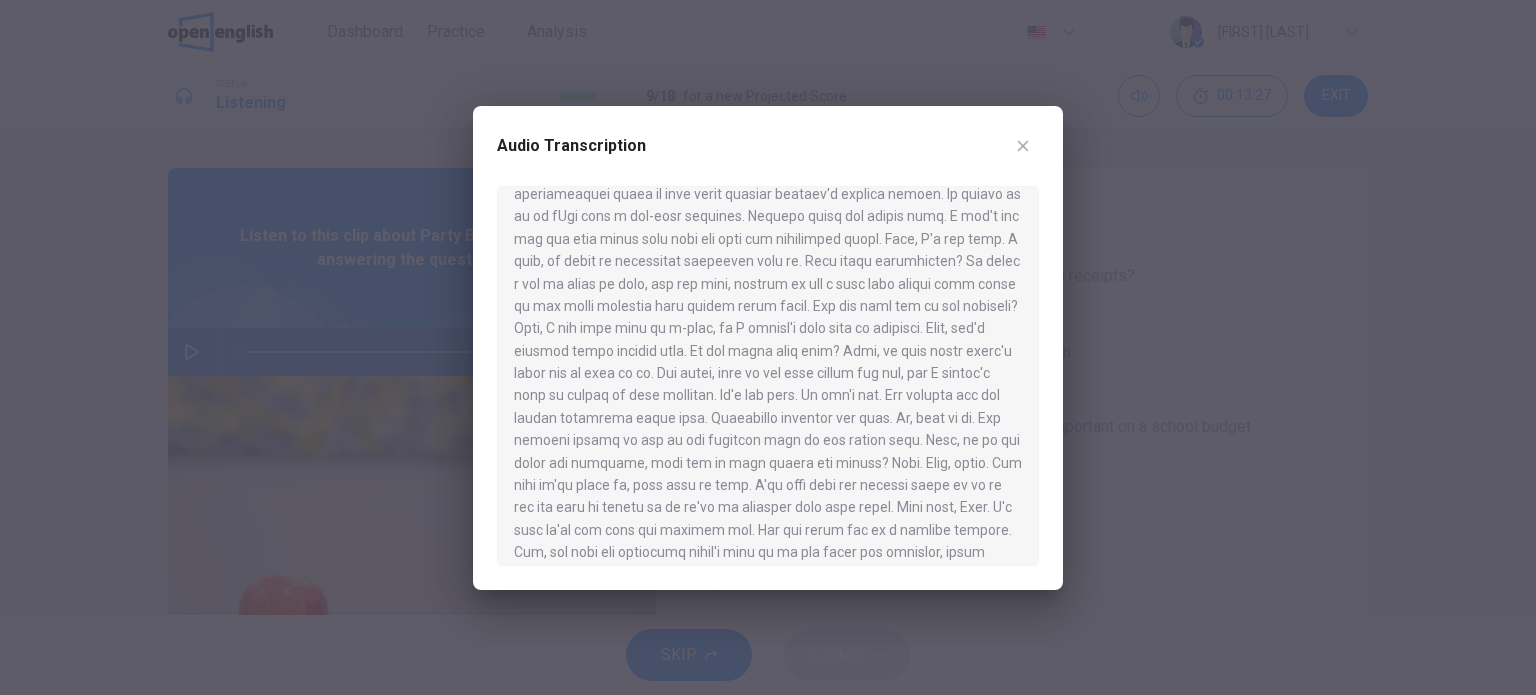 scroll, scrollTop: 392, scrollLeft: 0, axis: vertical 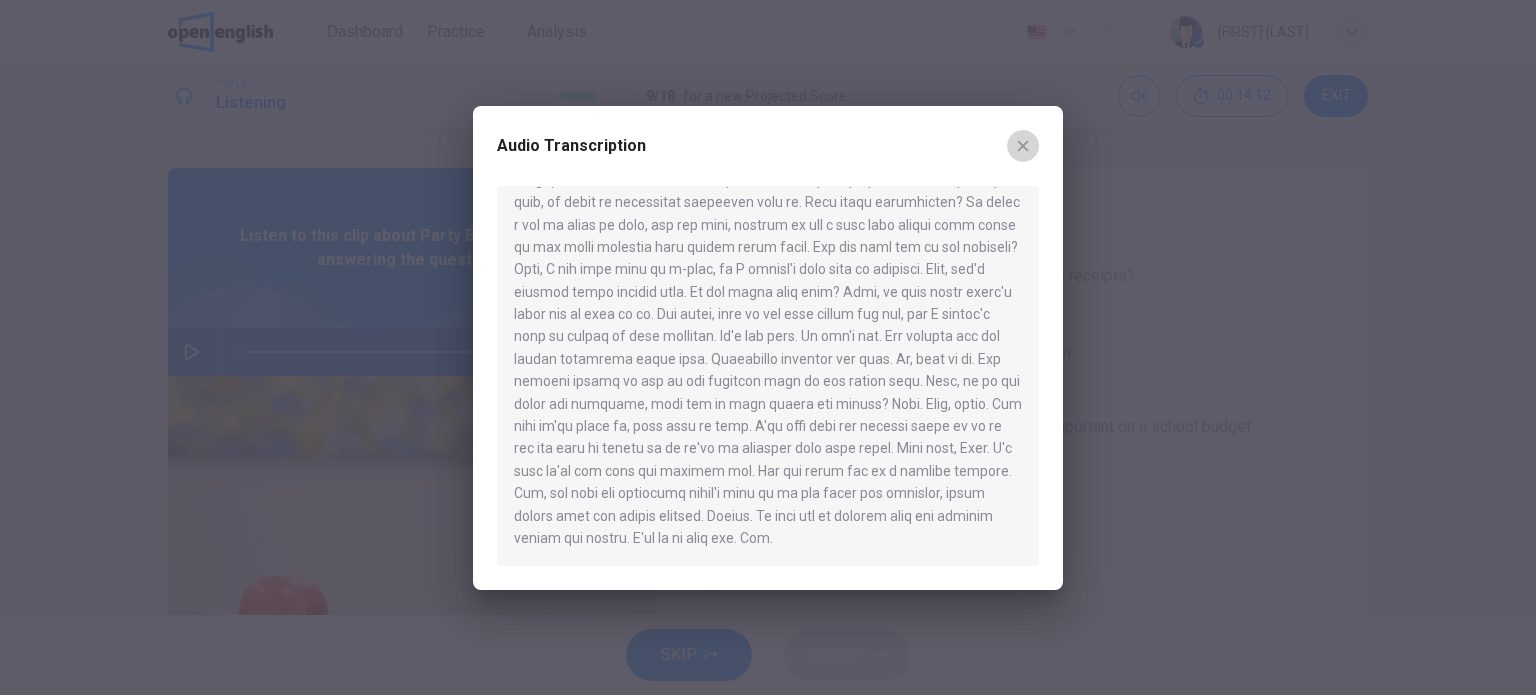click 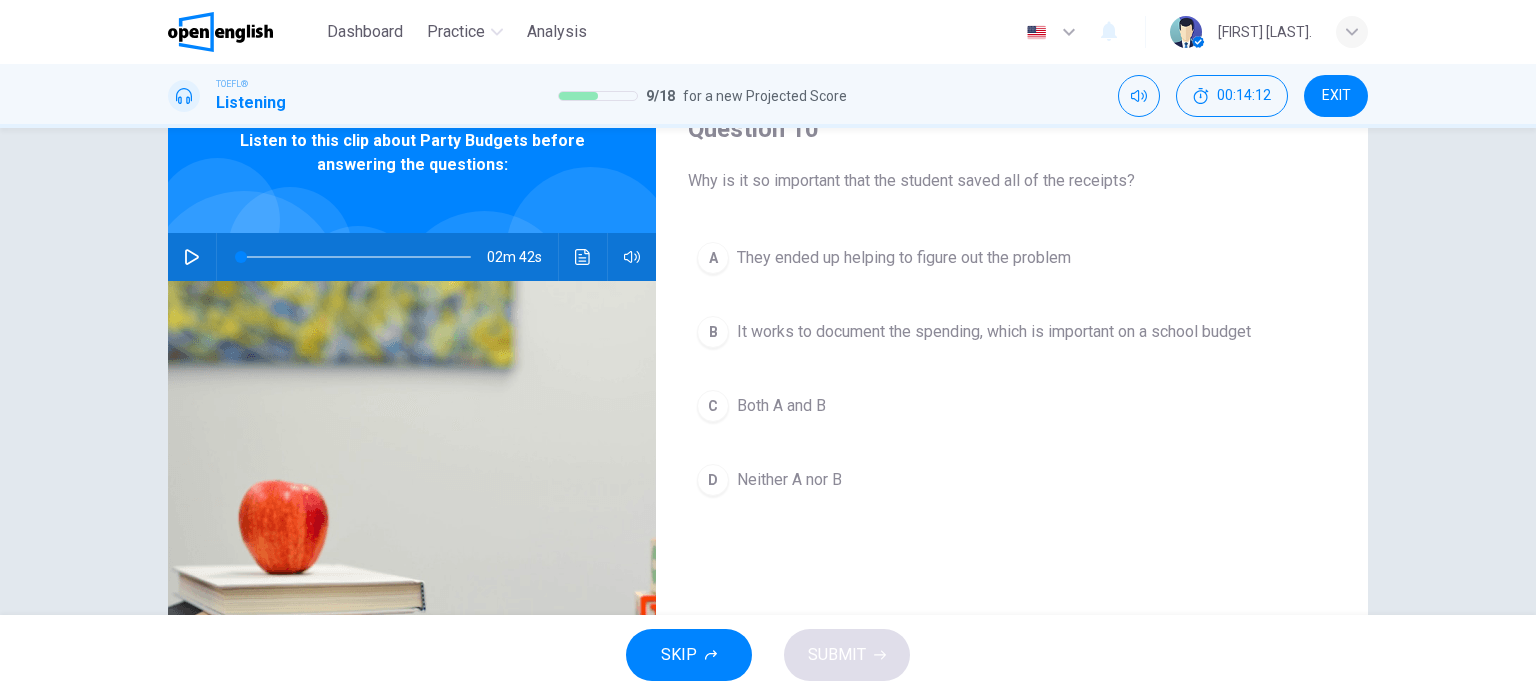 scroll, scrollTop: 100, scrollLeft: 0, axis: vertical 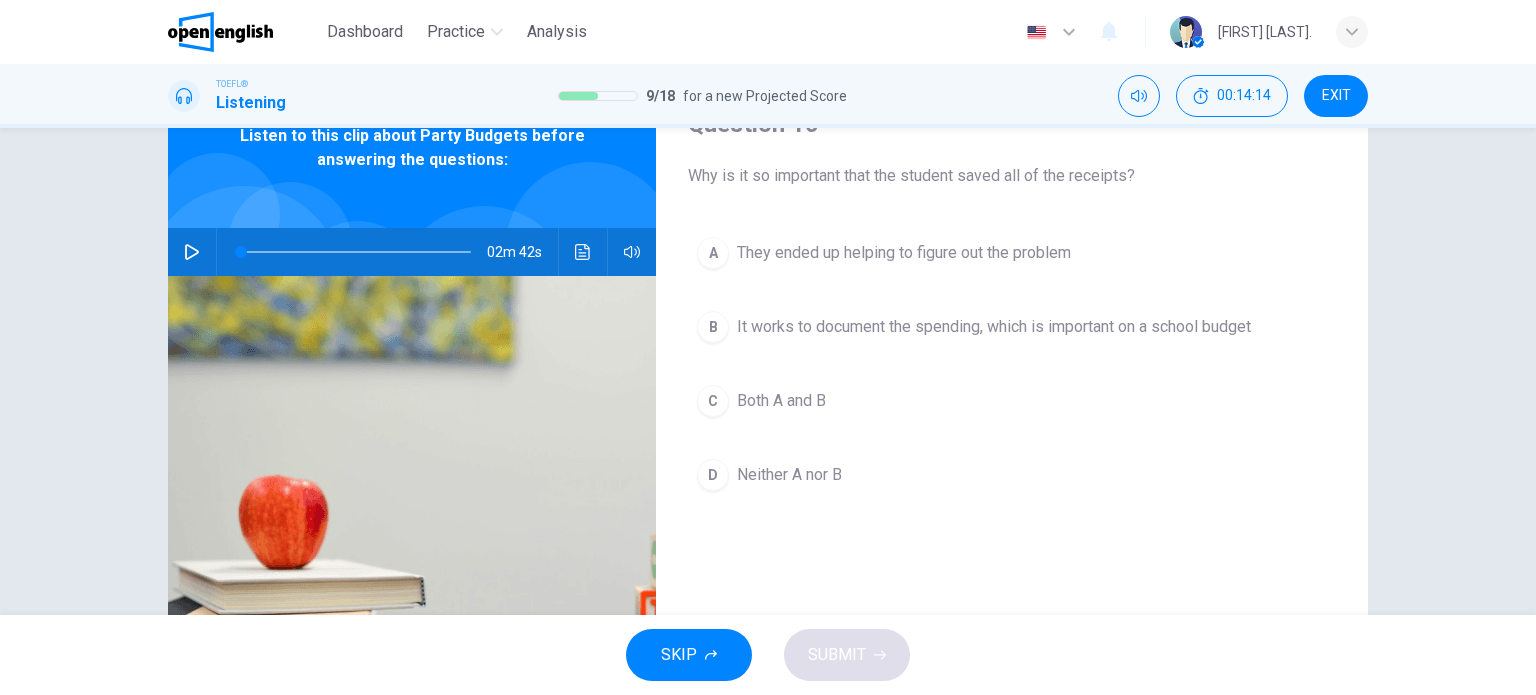 click on "A They ended up helping to figure out the problem" at bounding box center [1012, 253] 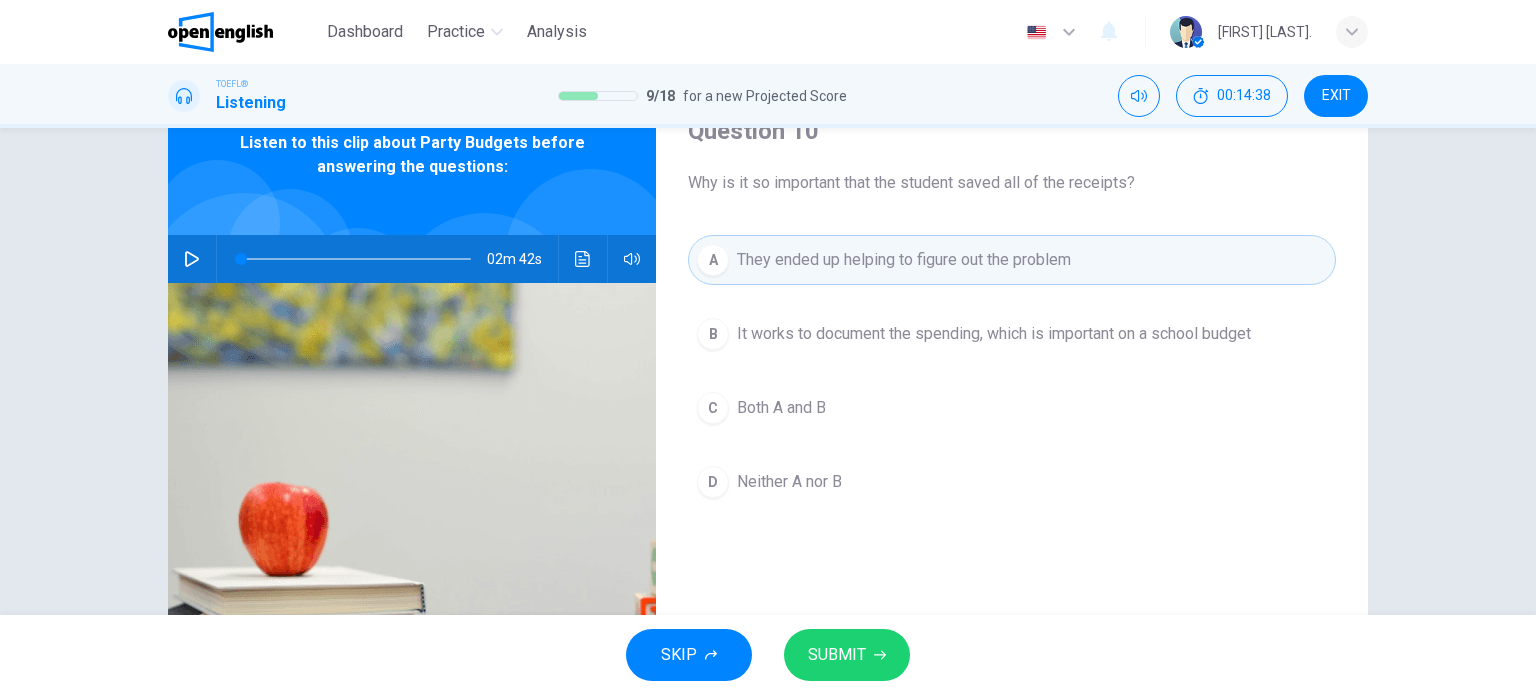 scroll, scrollTop: 100, scrollLeft: 0, axis: vertical 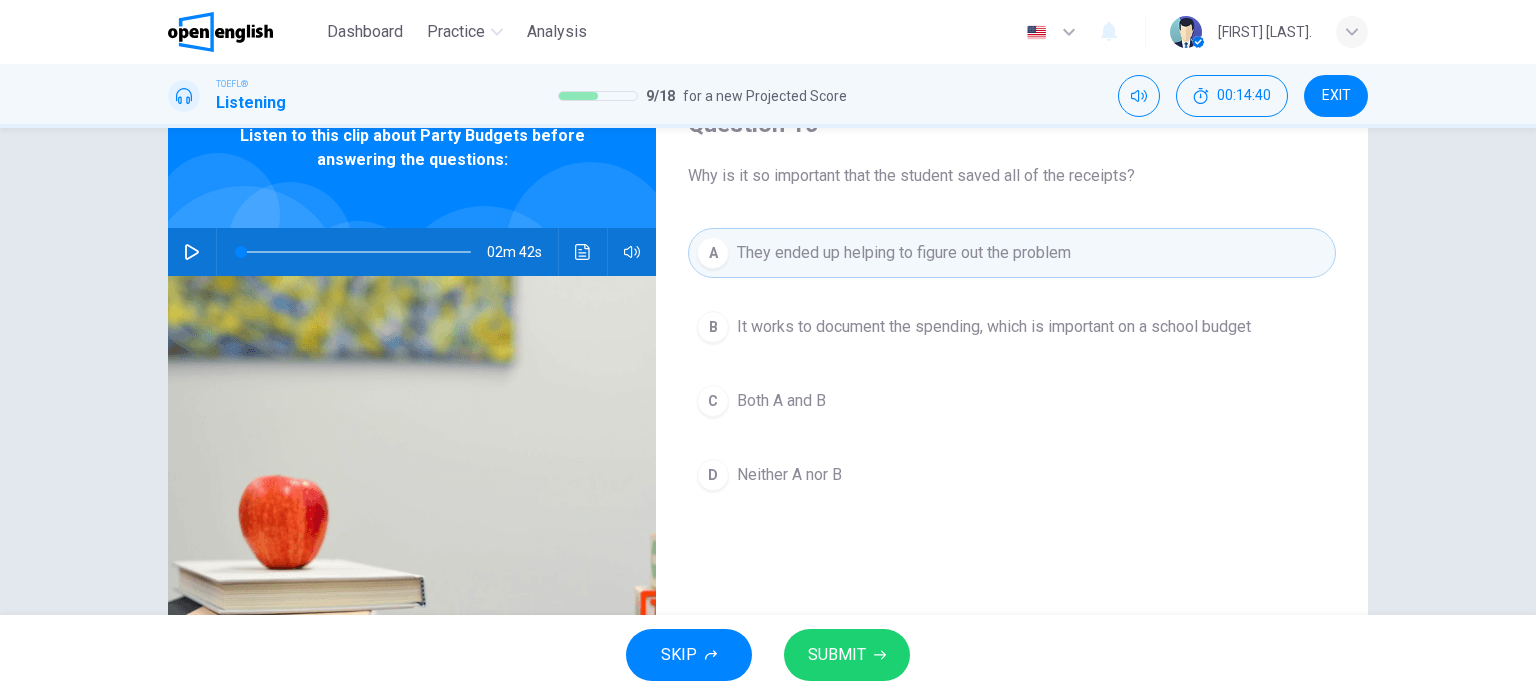 click on "It works to document the spending, which is important on a school budget" at bounding box center [994, 327] 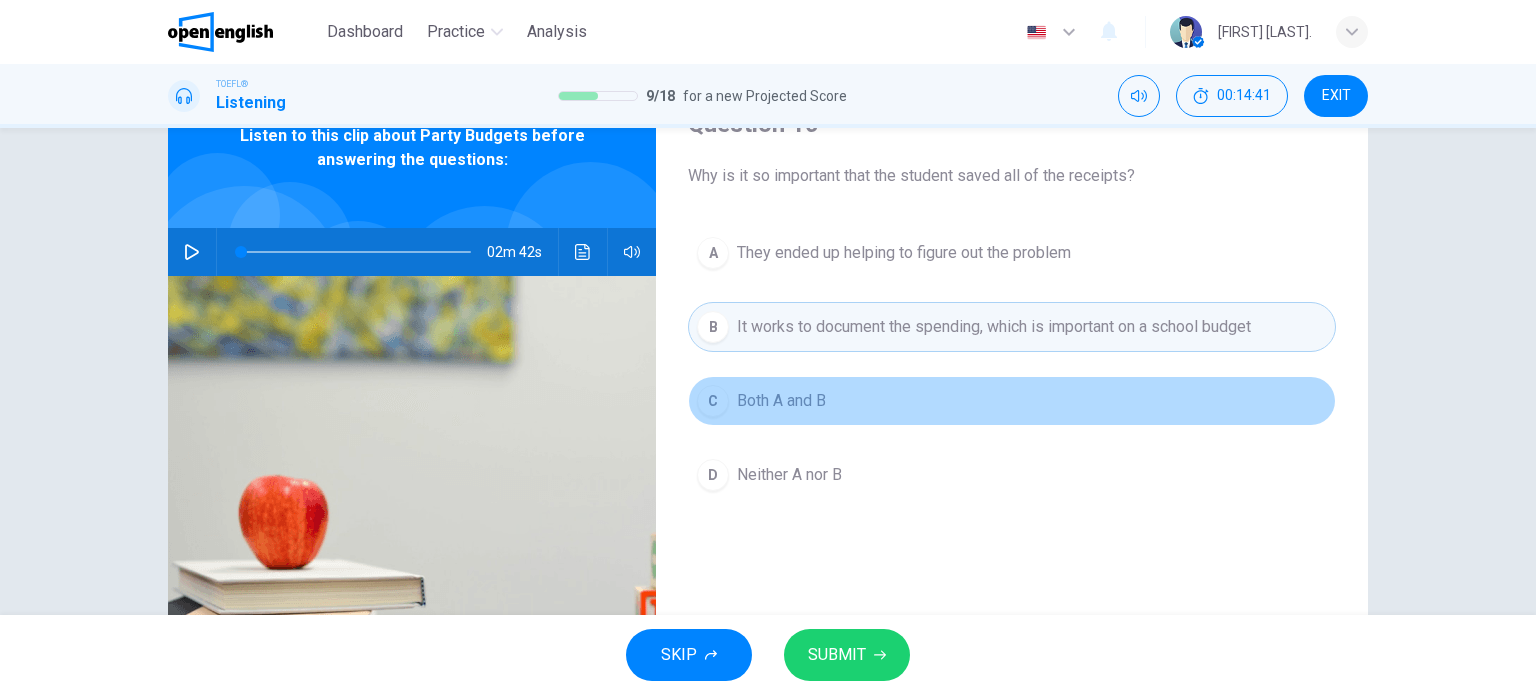 click on "C Both A and B" at bounding box center [1012, 401] 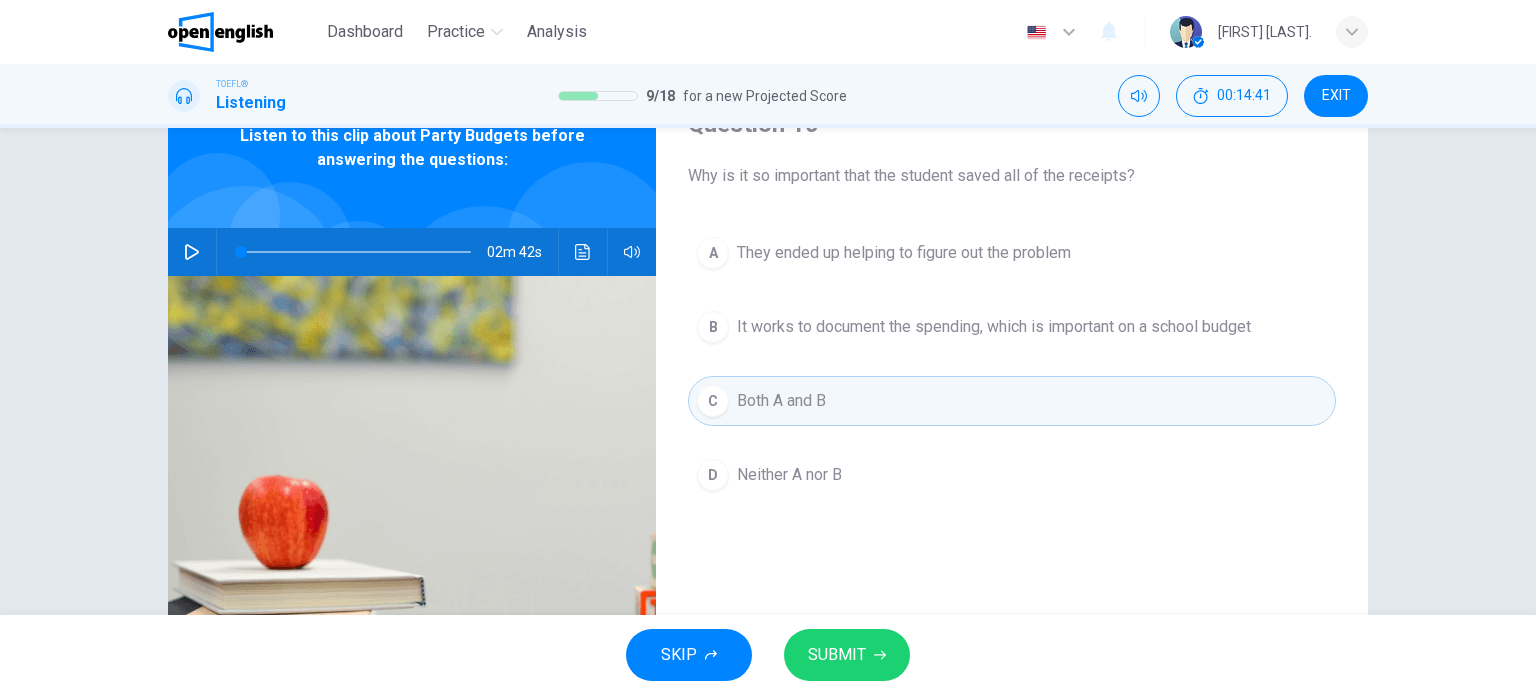 click on "SUBMIT" at bounding box center (847, 655) 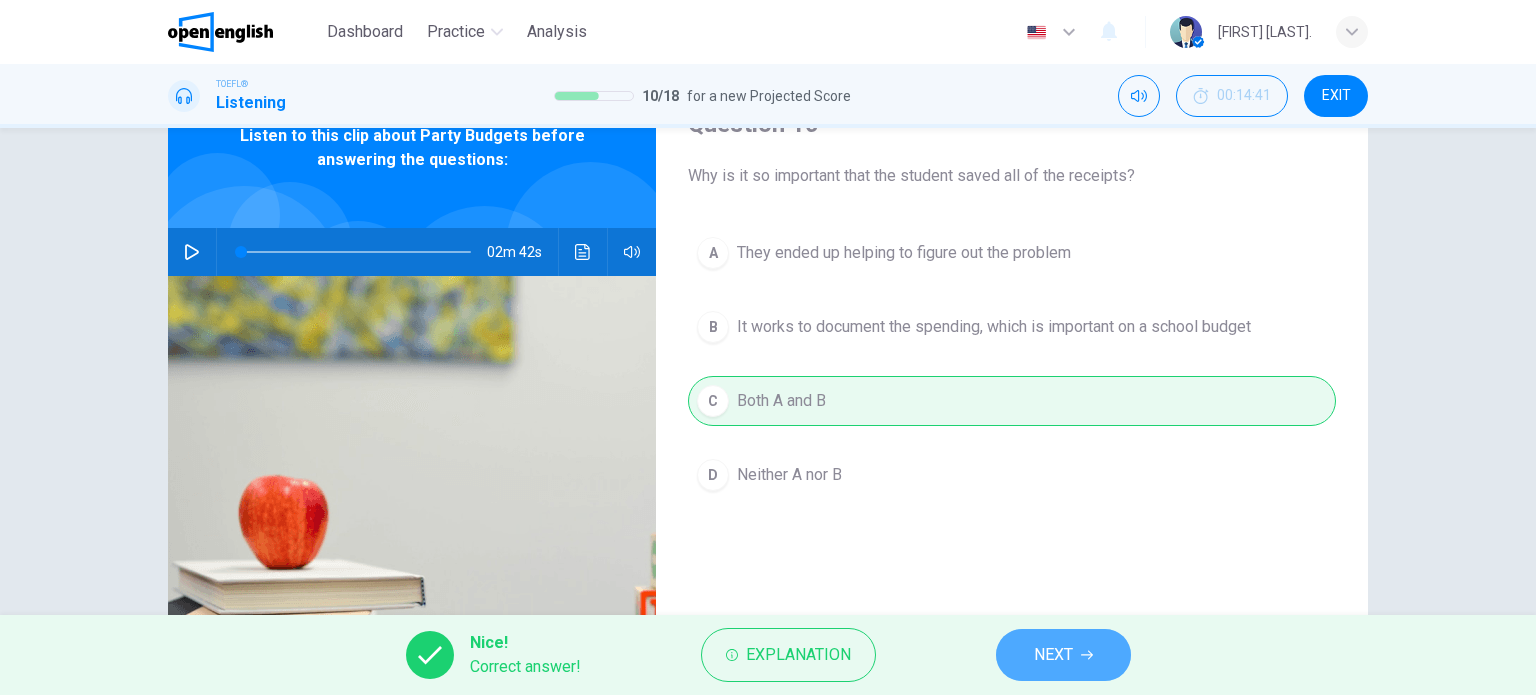 click on "NEXT" at bounding box center (1053, 655) 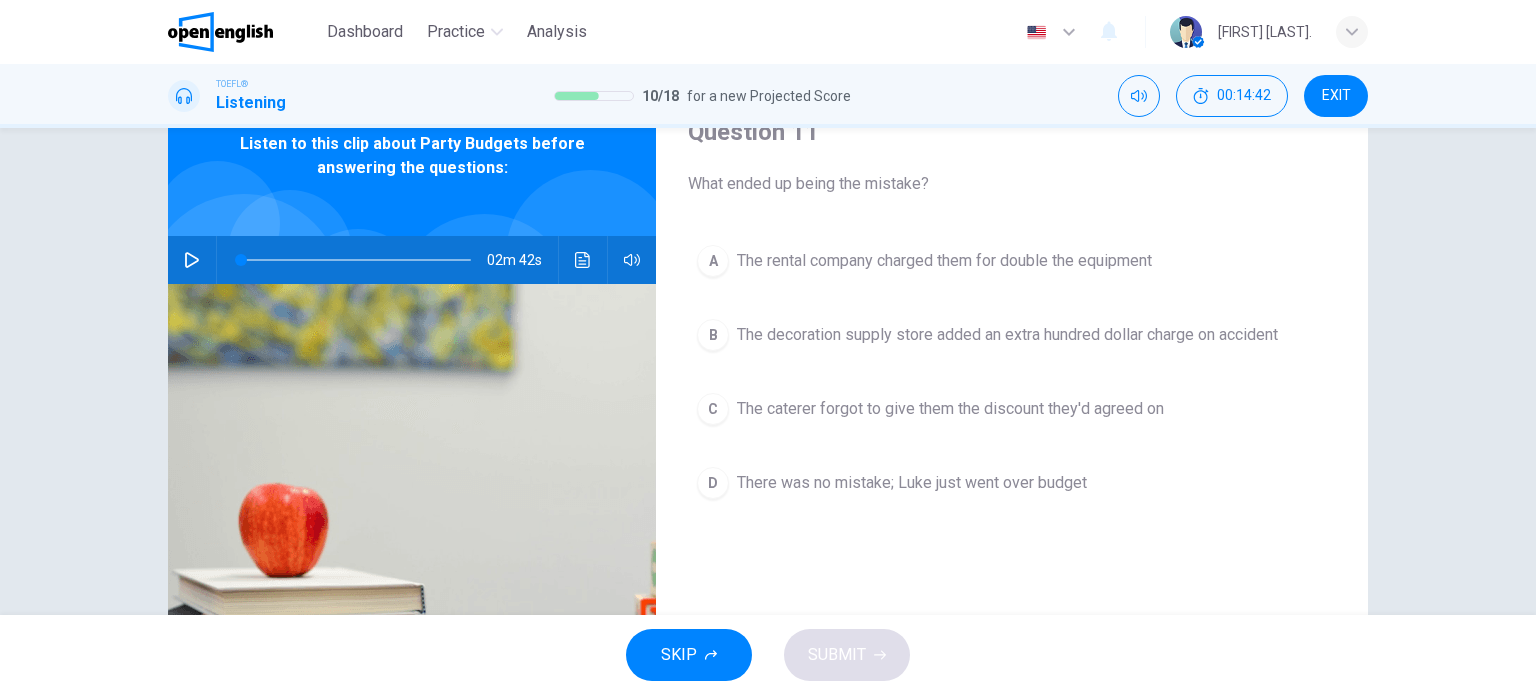 scroll, scrollTop: 100, scrollLeft: 0, axis: vertical 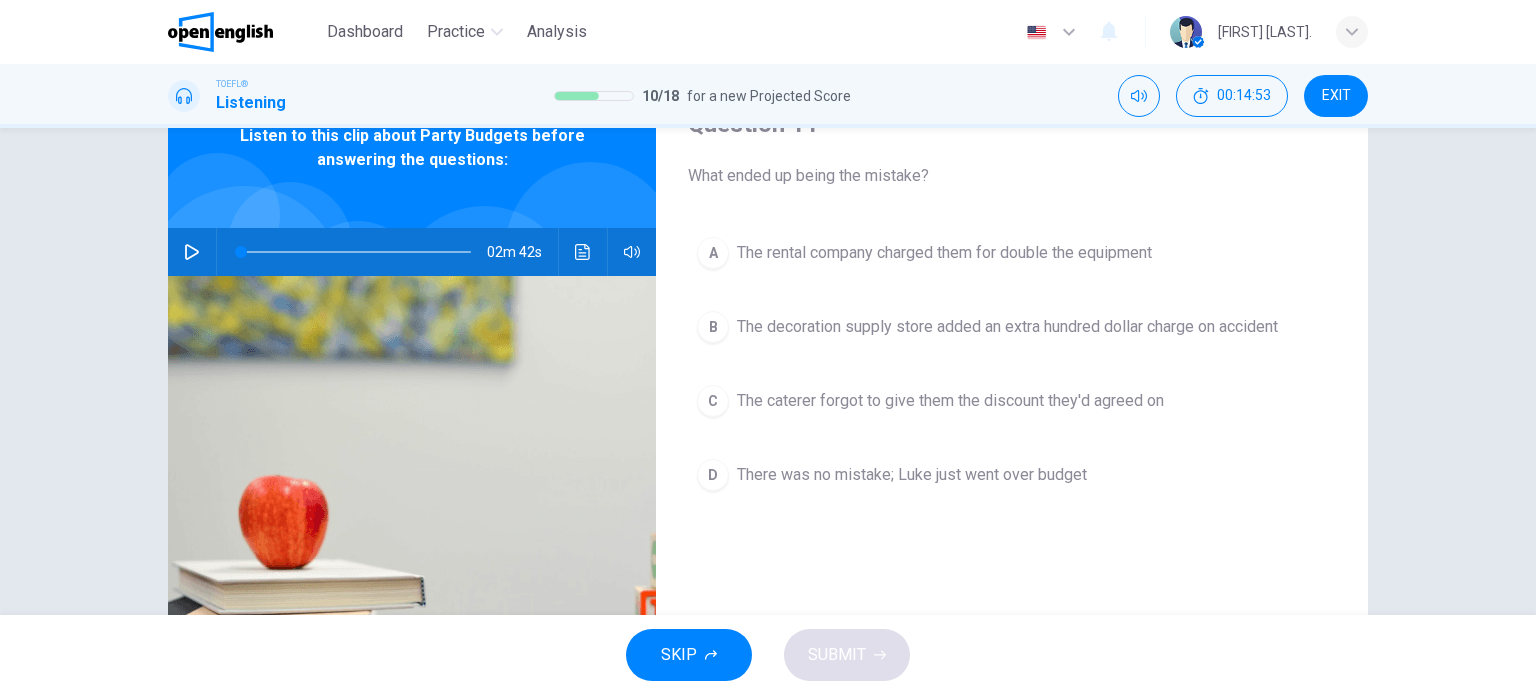 click on "The caterer forgot to give them the discount they'd agreed on" at bounding box center (950, 401) 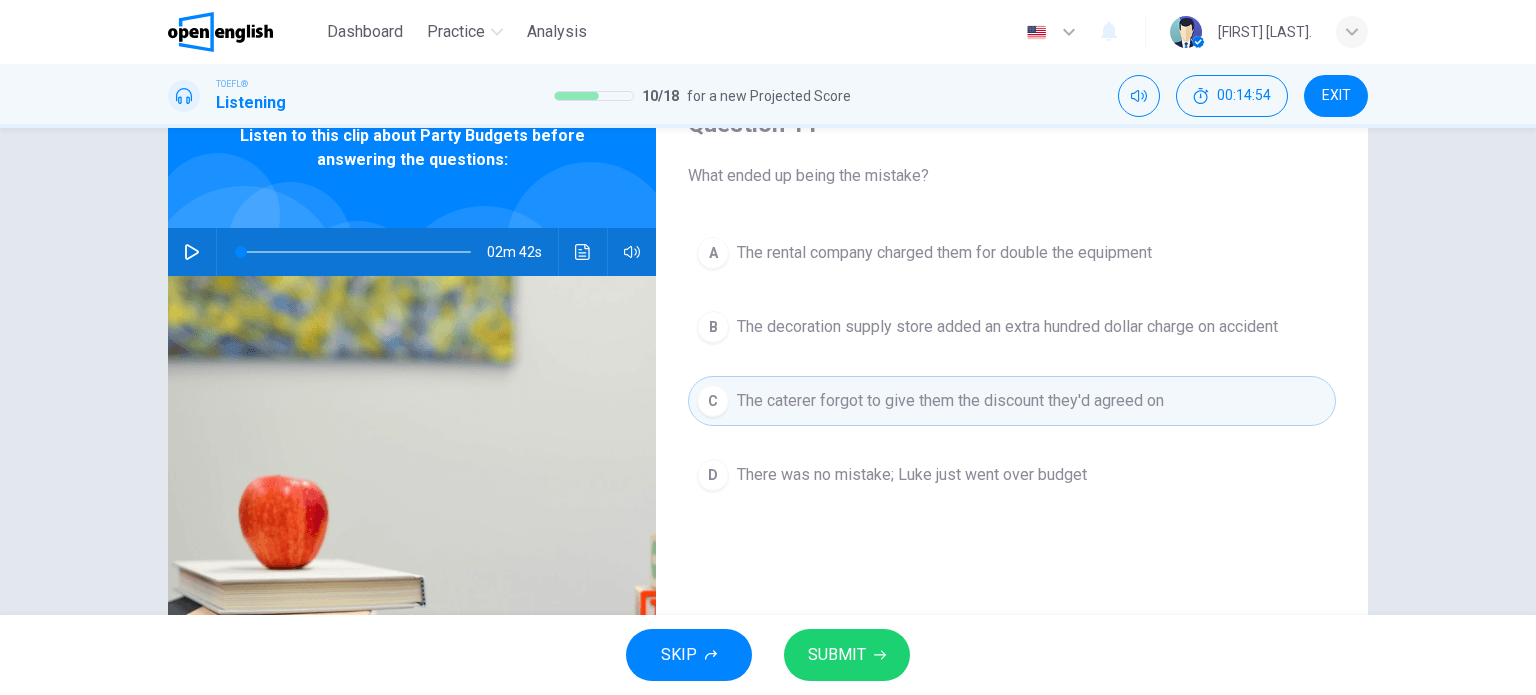 click on "SUBMIT" at bounding box center (847, 655) 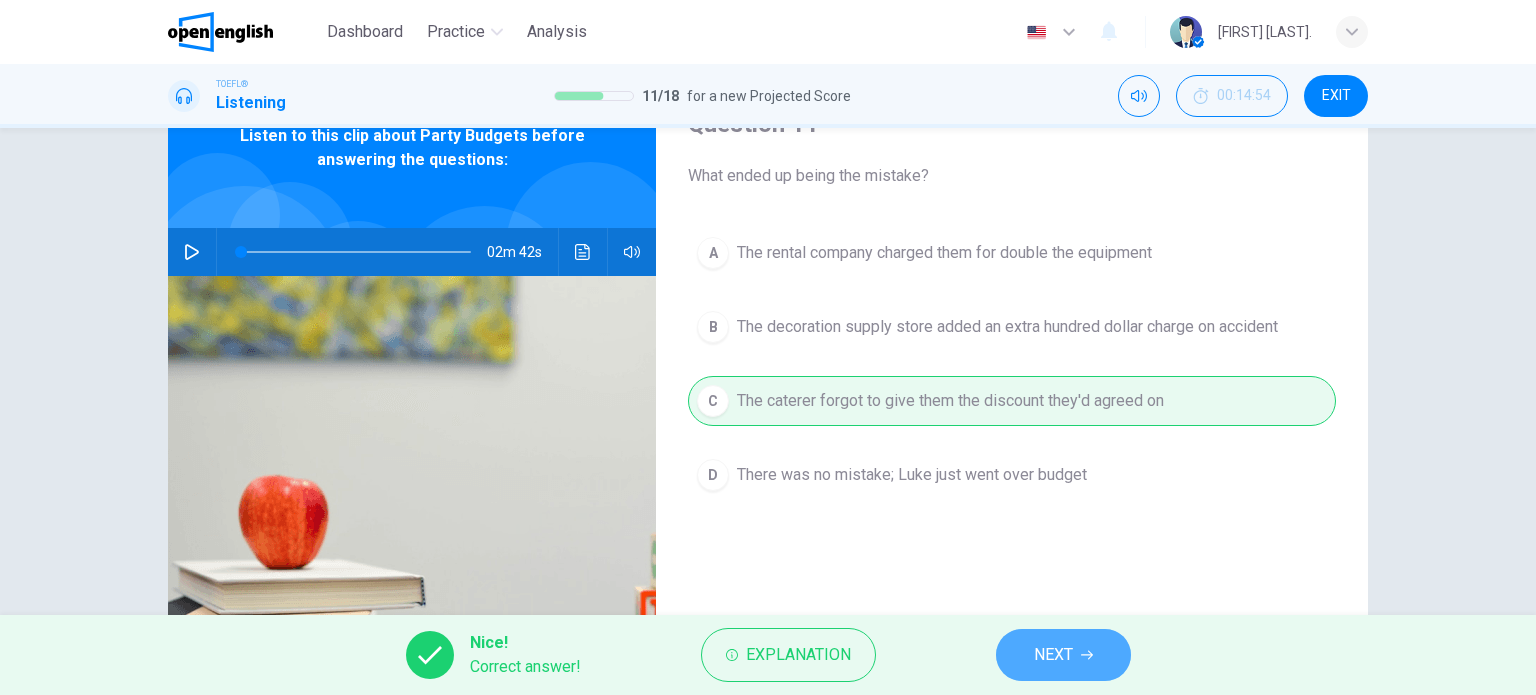 click on "NEXT" at bounding box center (1063, 655) 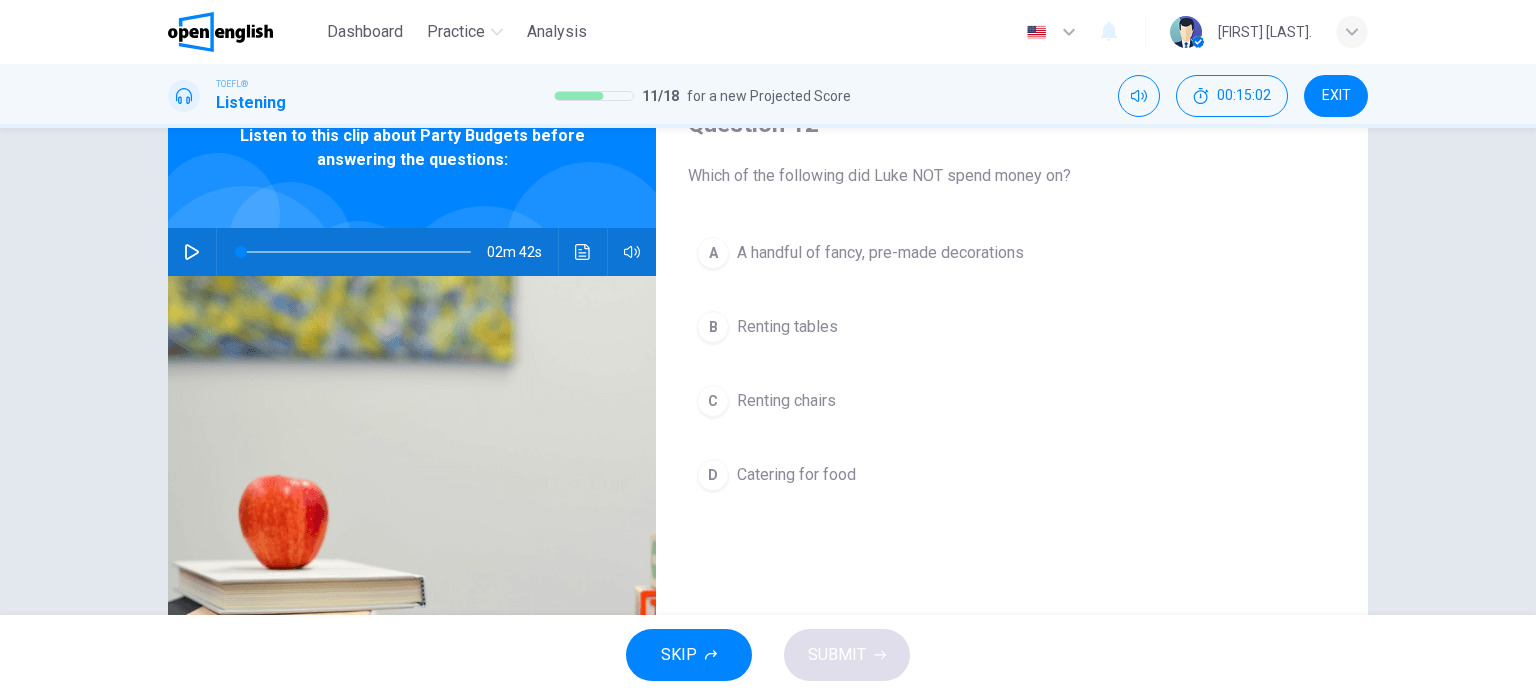 click on "A handful of fancy, pre-made decorations" at bounding box center [880, 253] 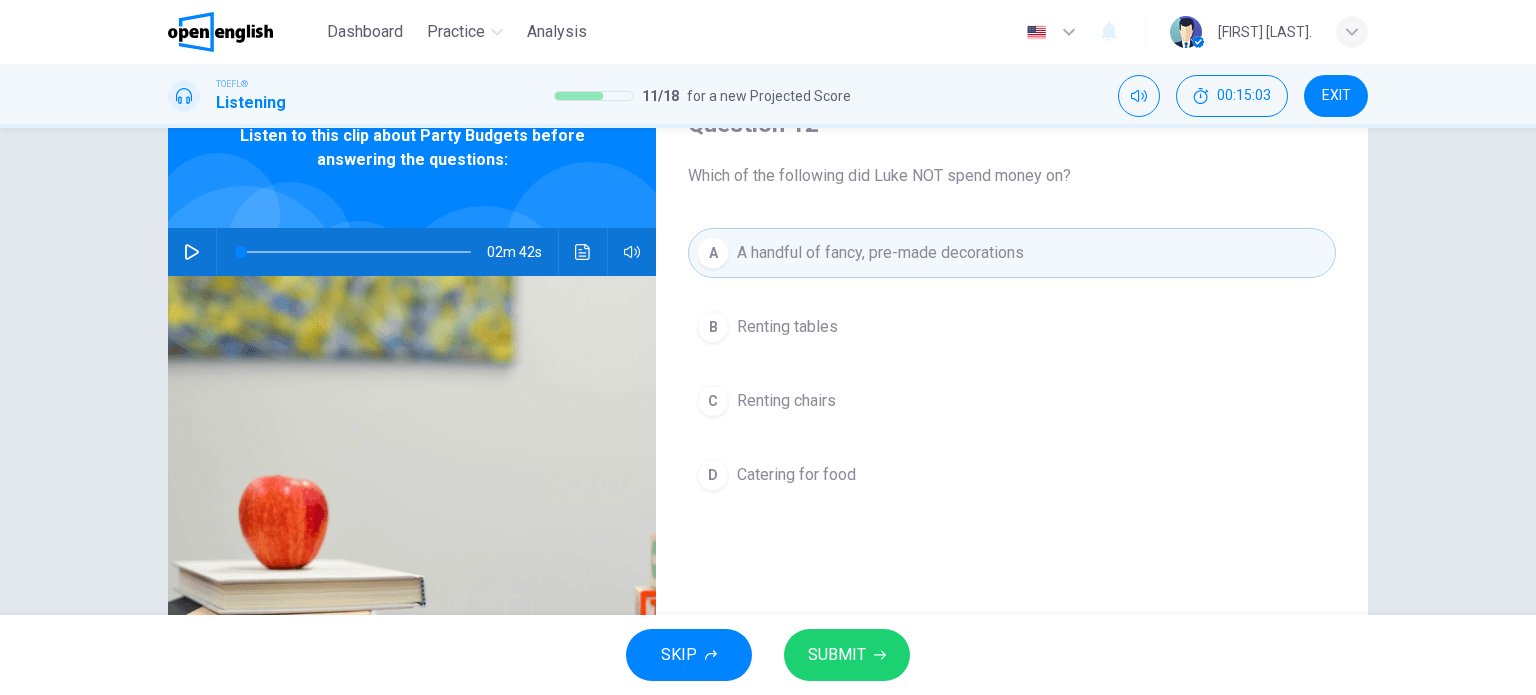 click on "SUBMIT" at bounding box center (837, 655) 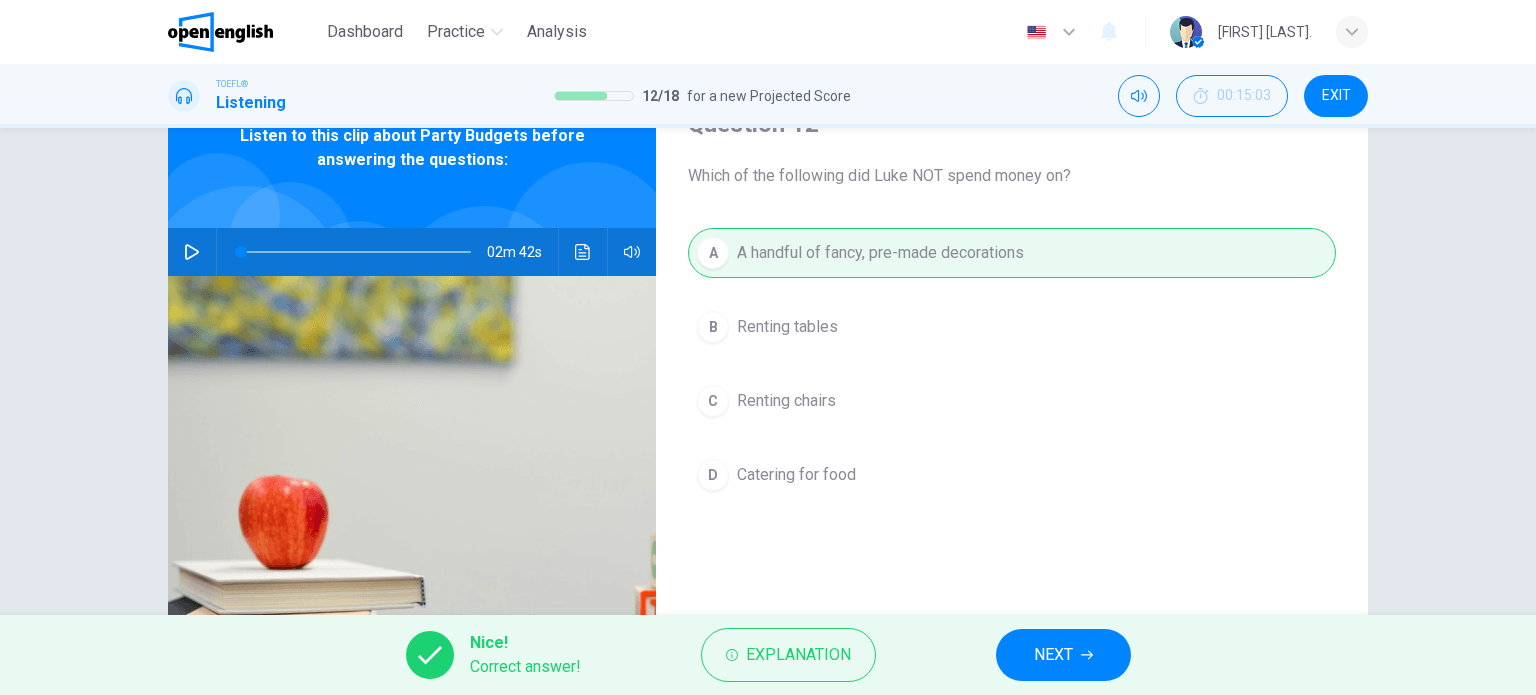 click on "NEXT" at bounding box center (1053, 655) 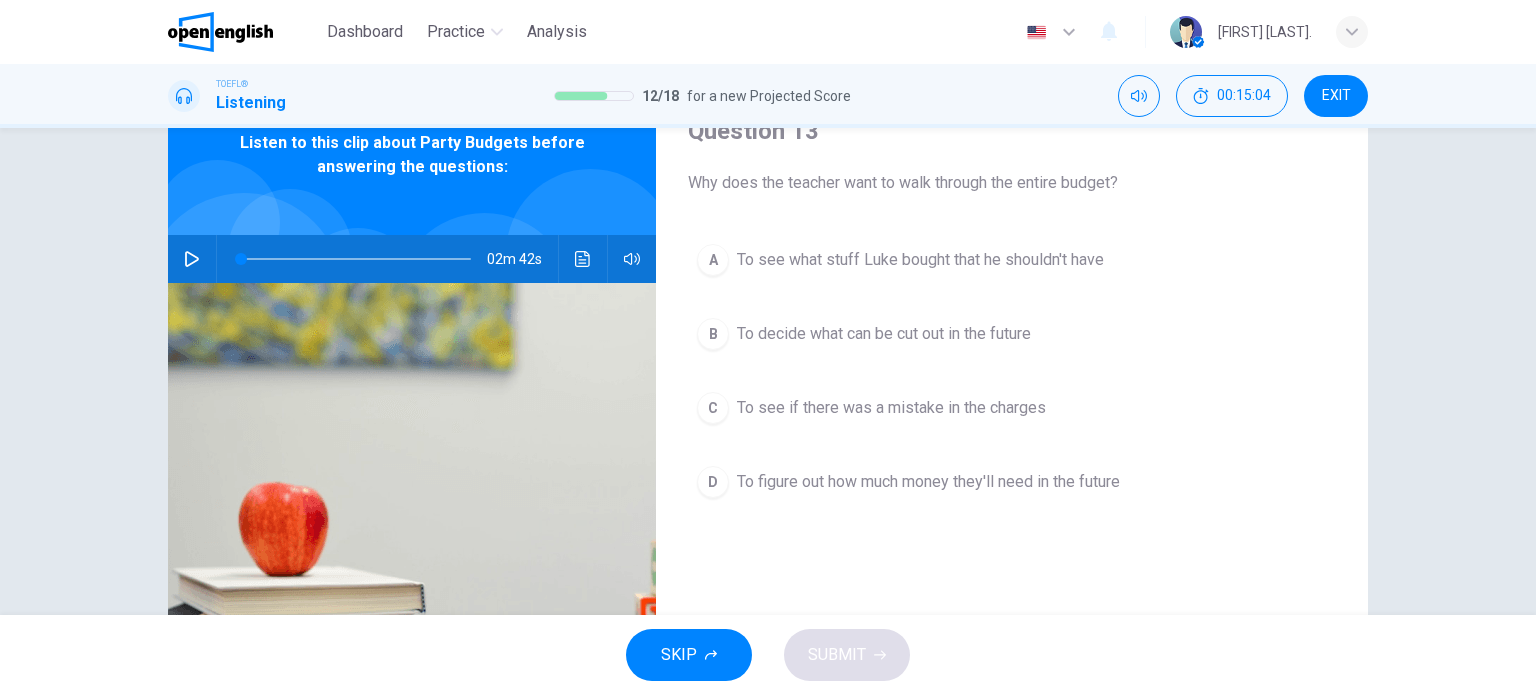 scroll, scrollTop: 100, scrollLeft: 0, axis: vertical 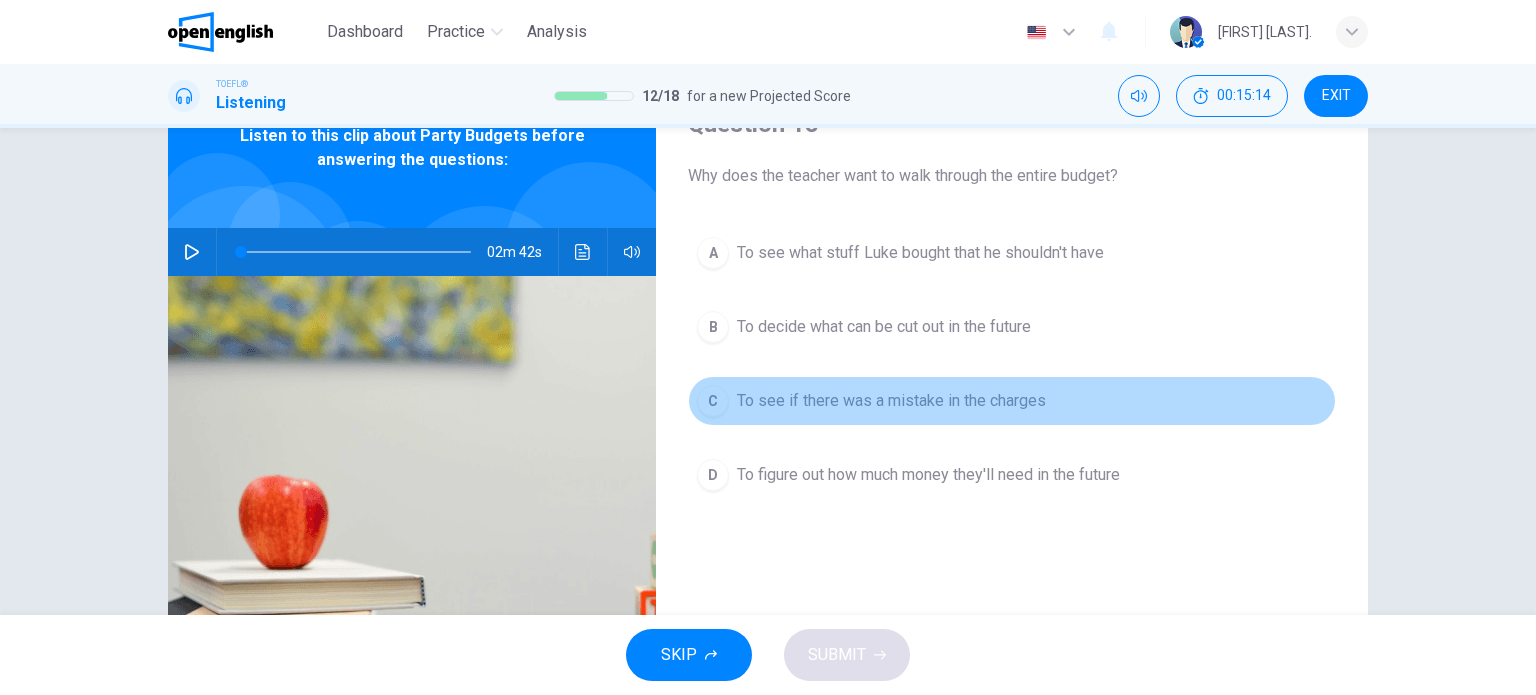 click on "To see if there was a mistake in the charges" at bounding box center [891, 401] 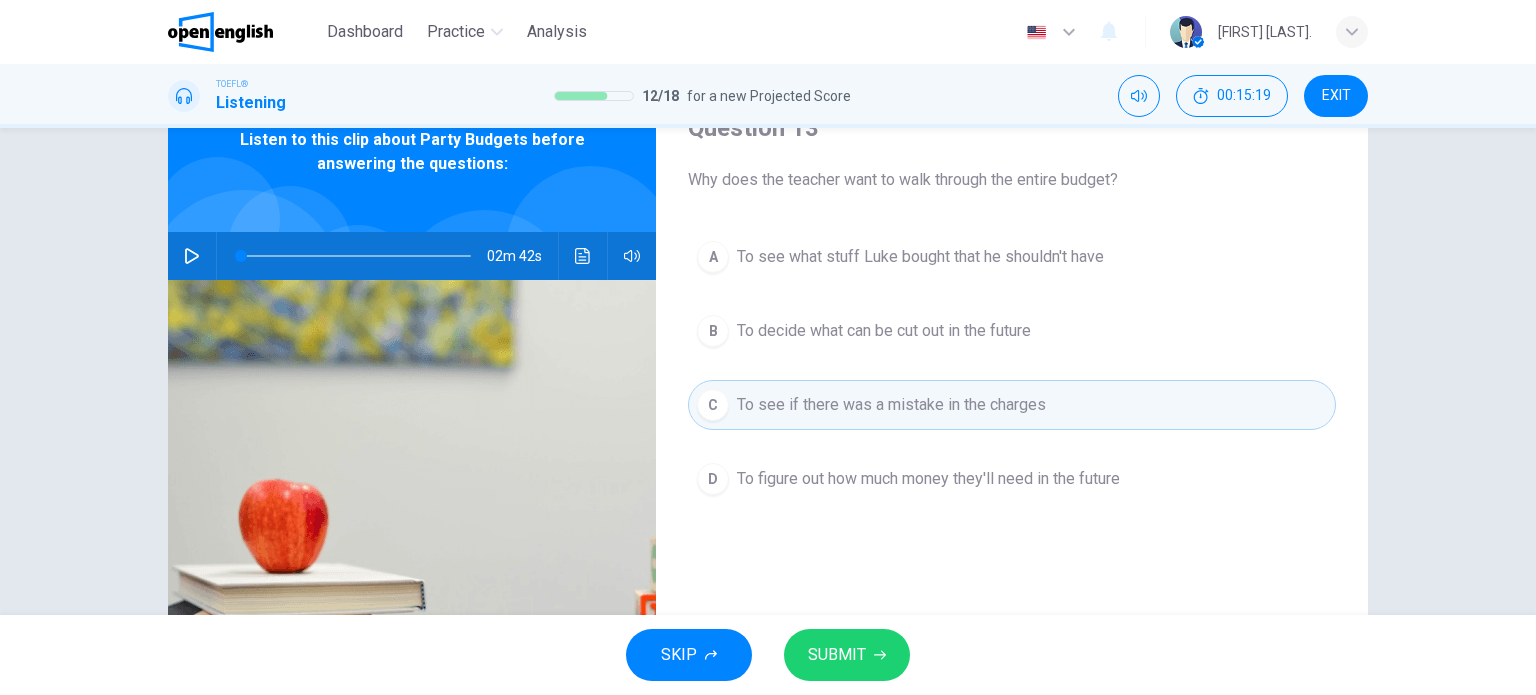 scroll, scrollTop: 100, scrollLeft: 0, axis: vertical 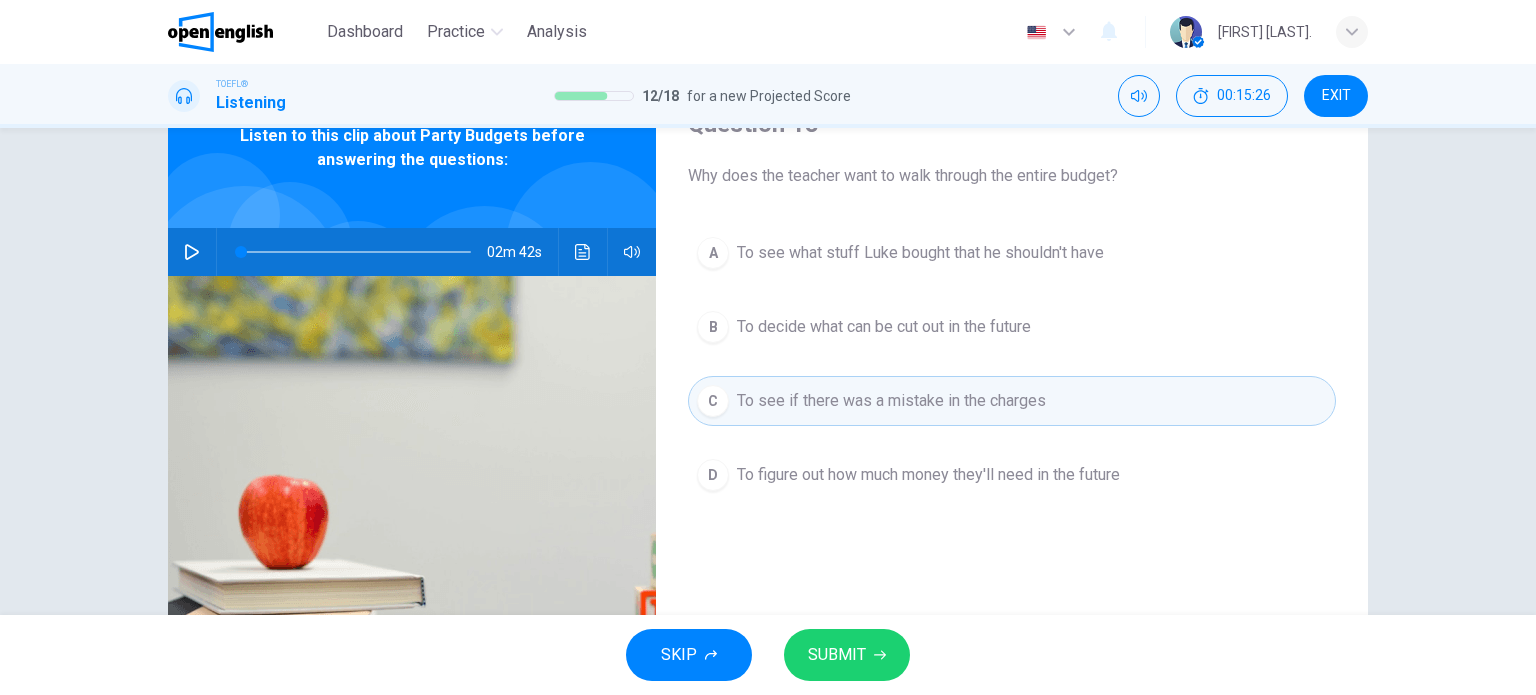 click on "SUBMIT" at bounding box center (837, 655) 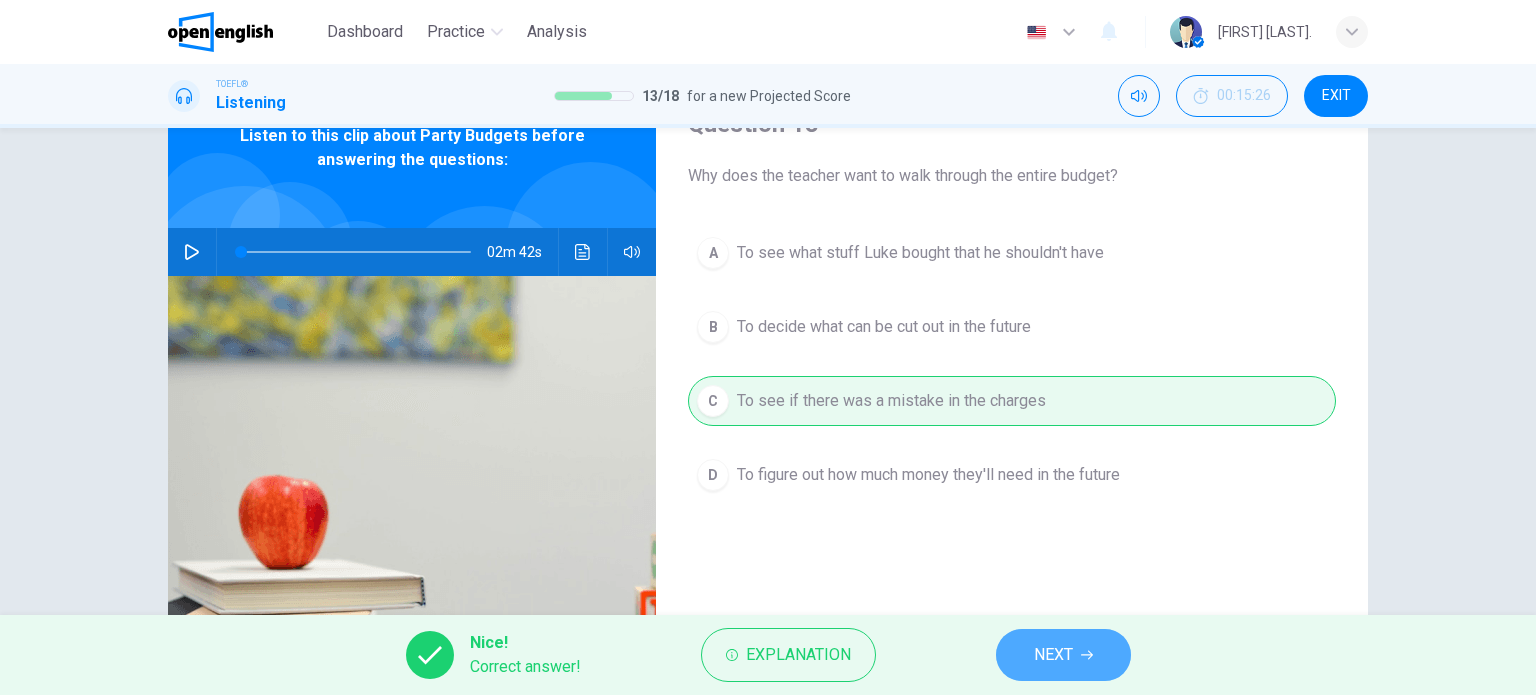 click on "NEXT" at bounding box center (1053, 655) 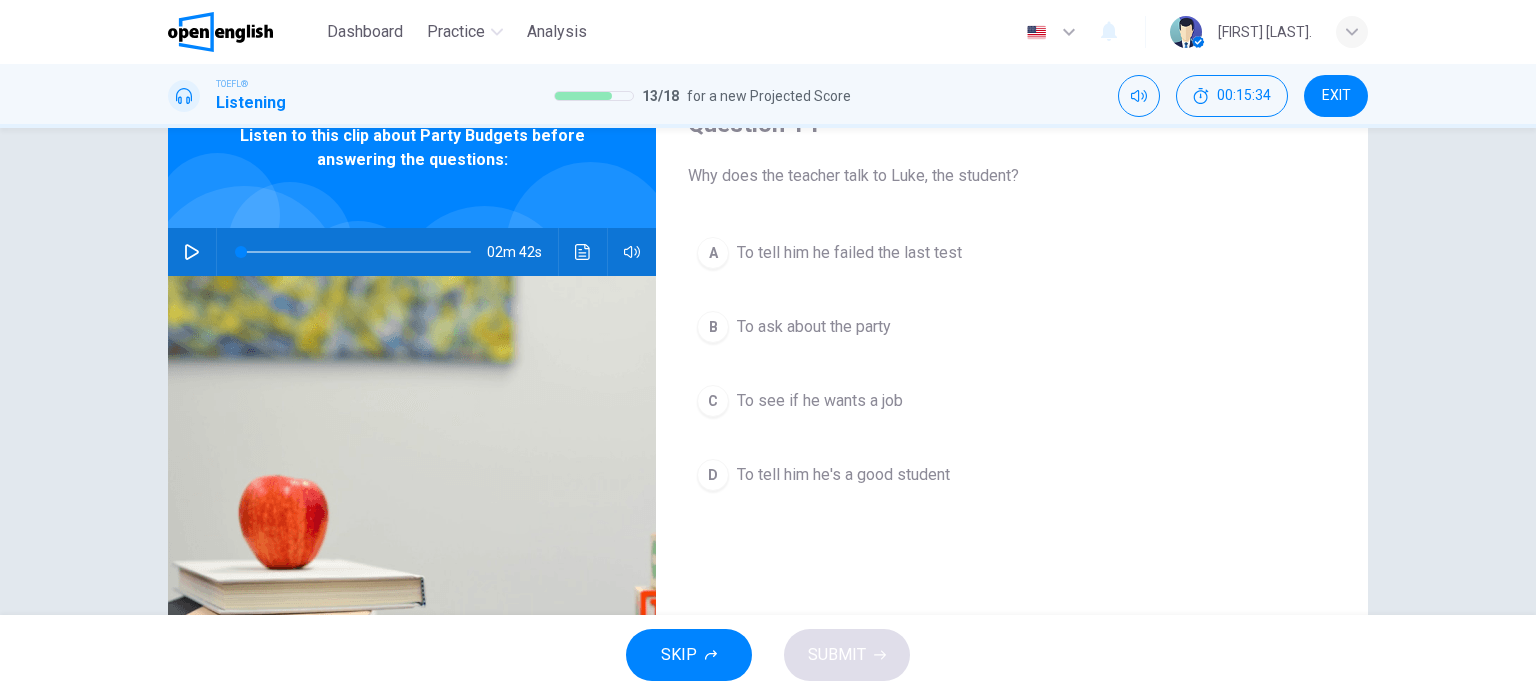 click on "B To ask about the party" at bounding box center [1012, 327] 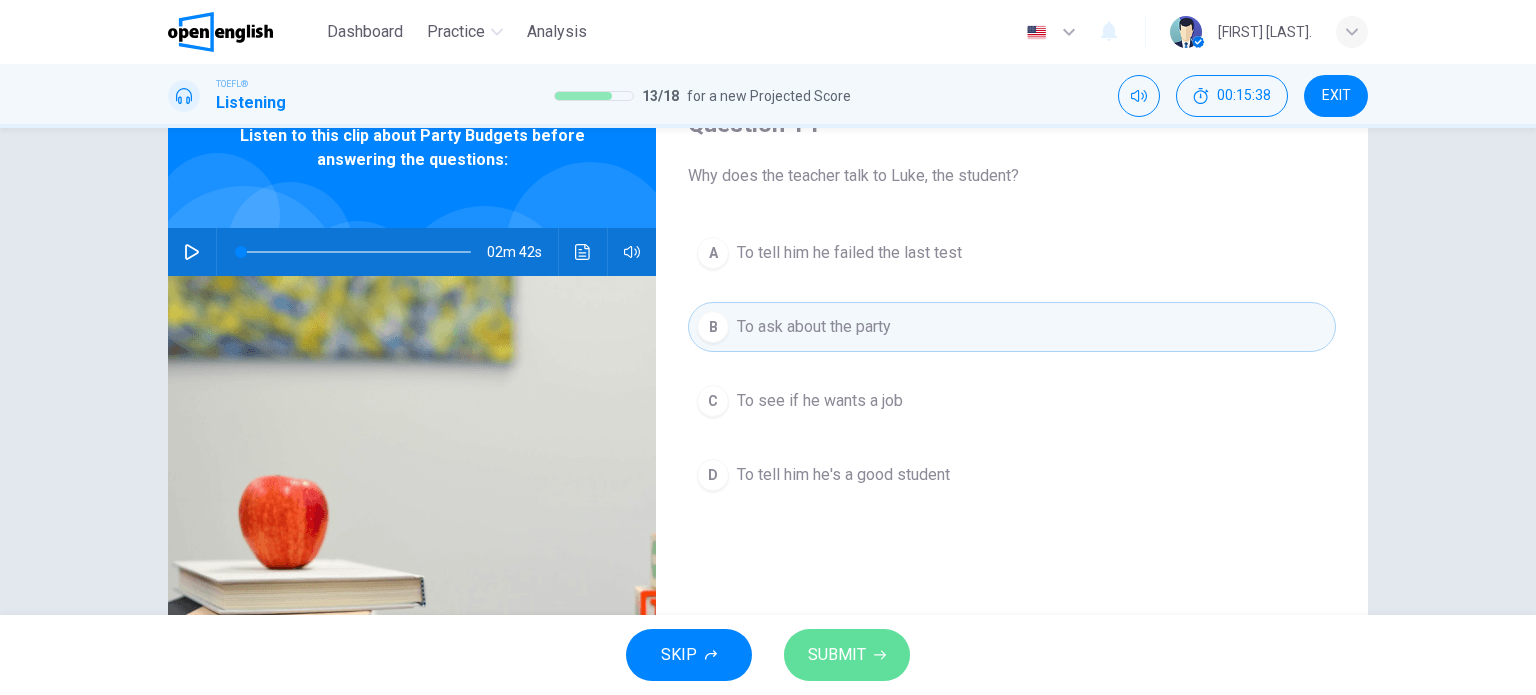 click on "SUBMIT" at bounding box center [837, 655] 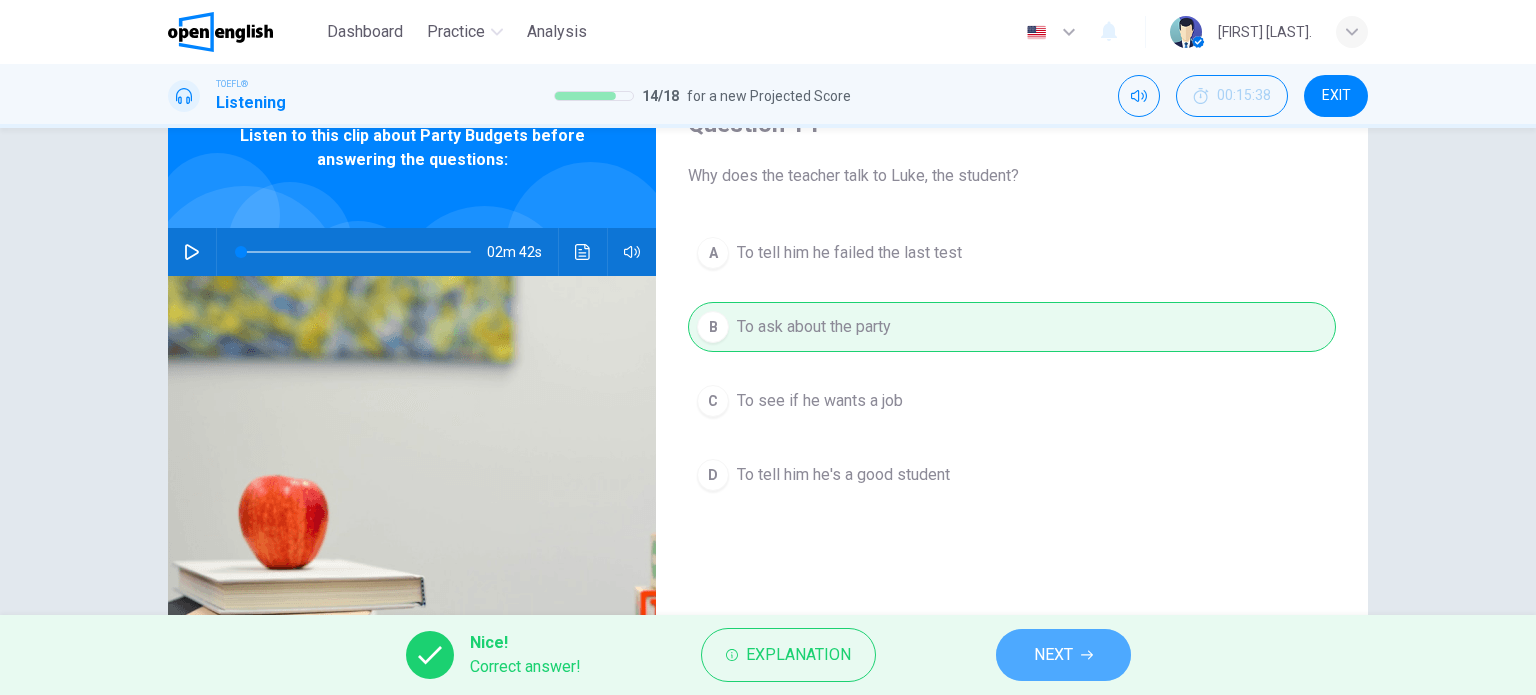 click on "NEXT" at bounding box center [1063, 655] 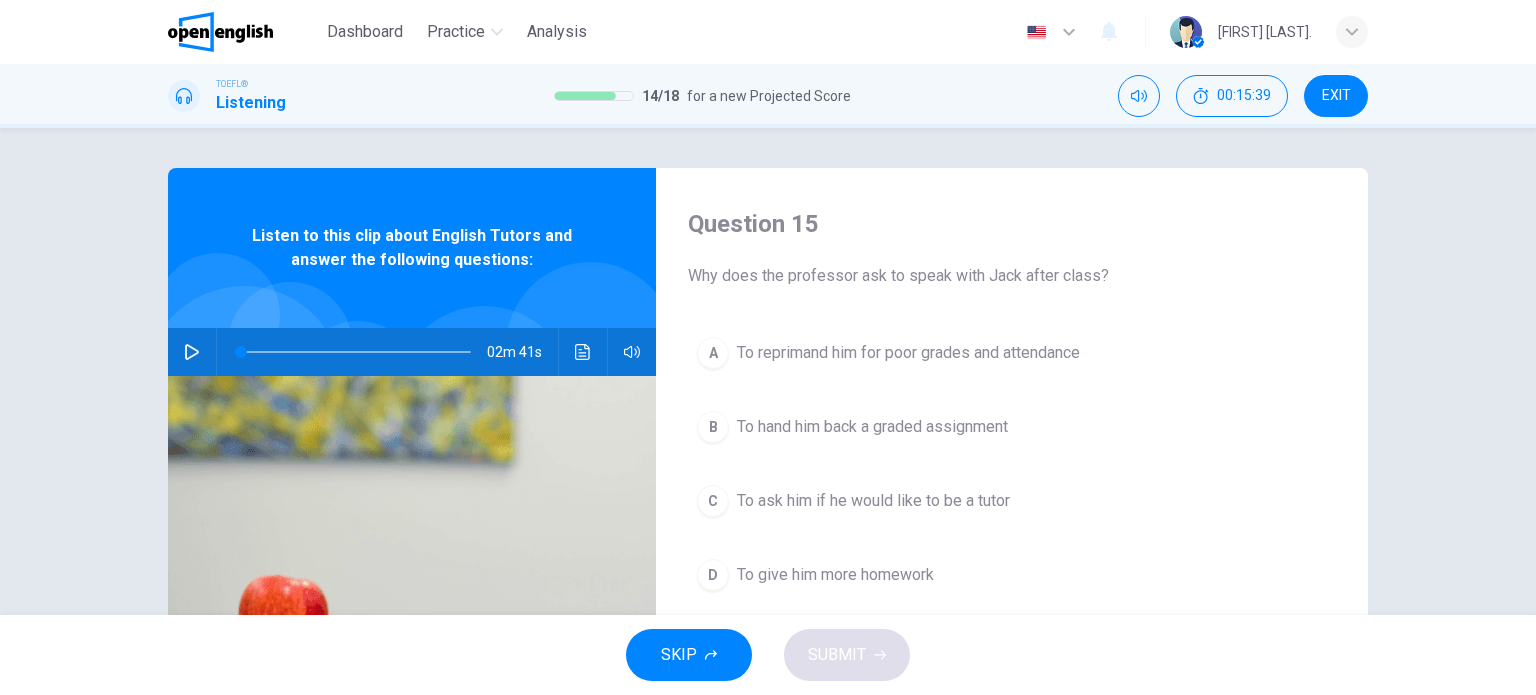 click 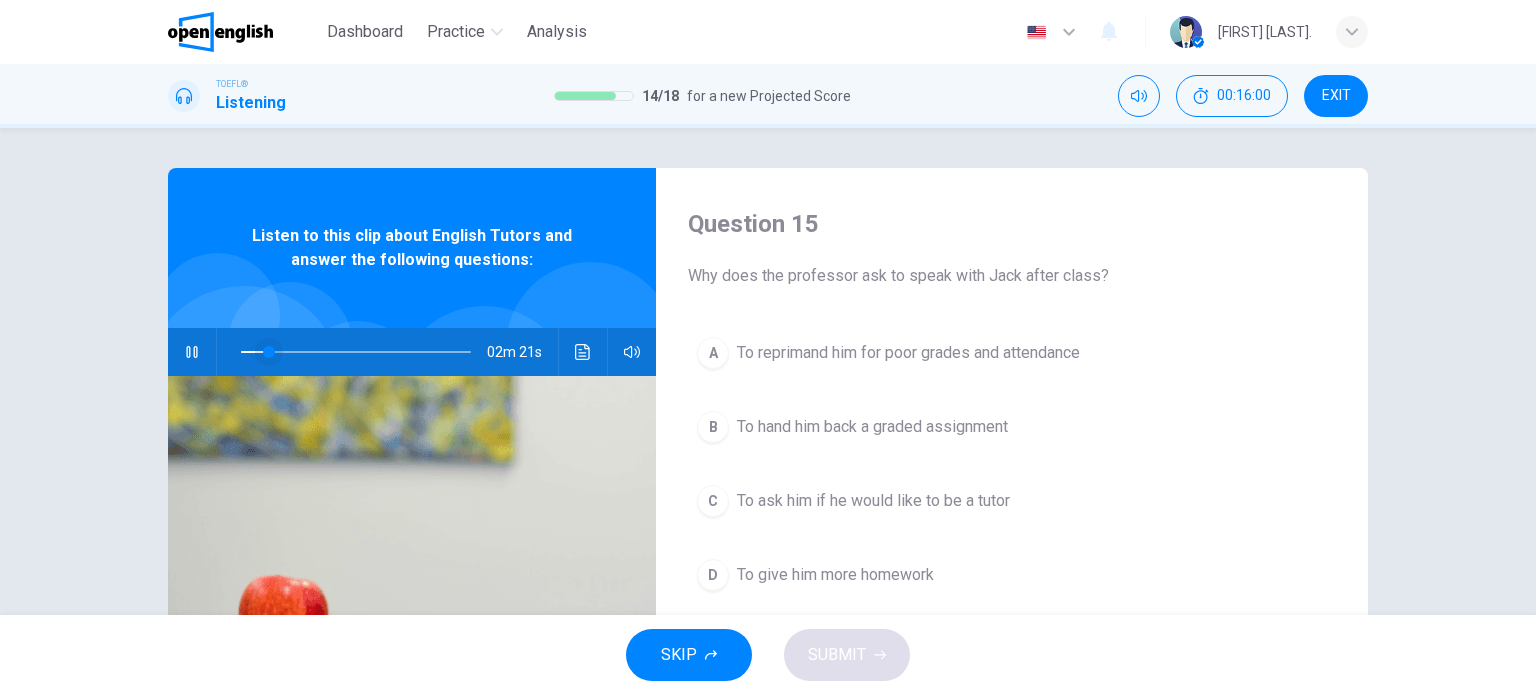 click at bounding box center [269, 352] 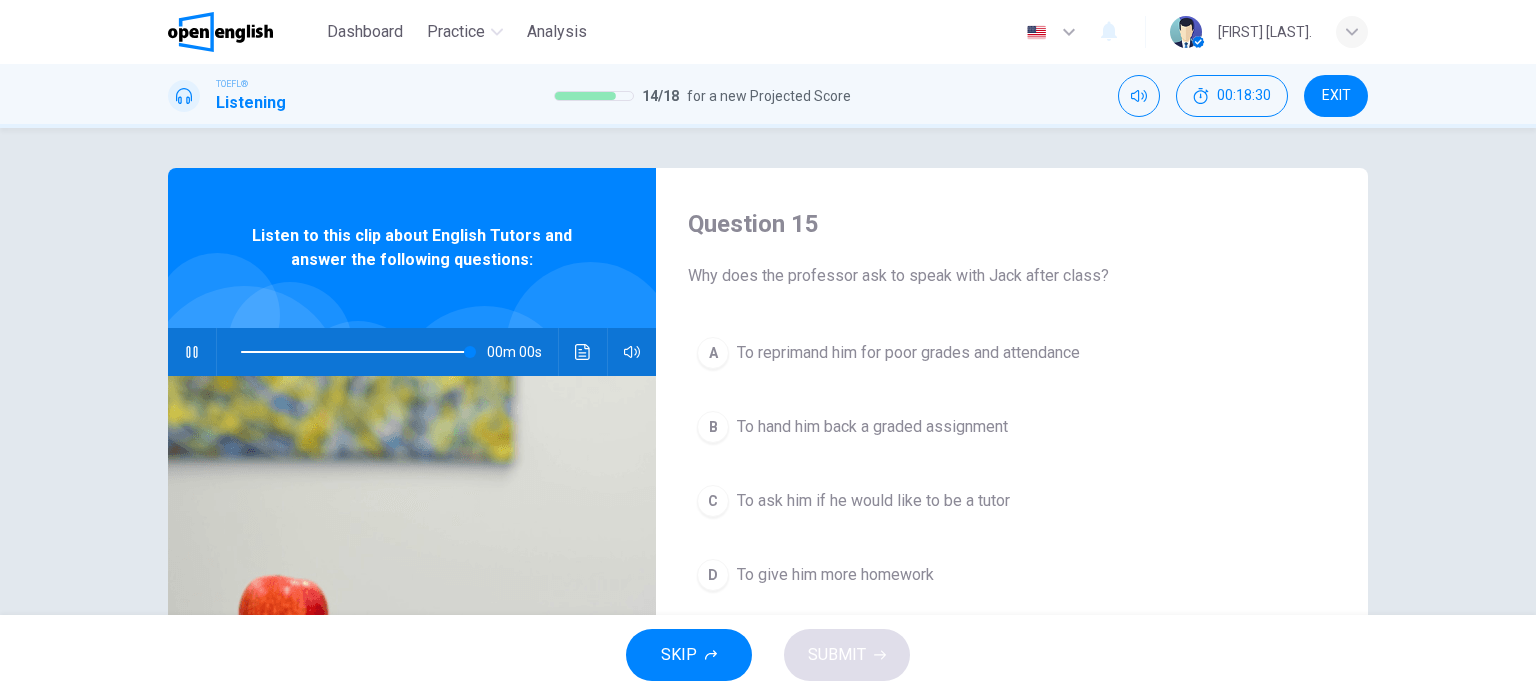 type on "*" 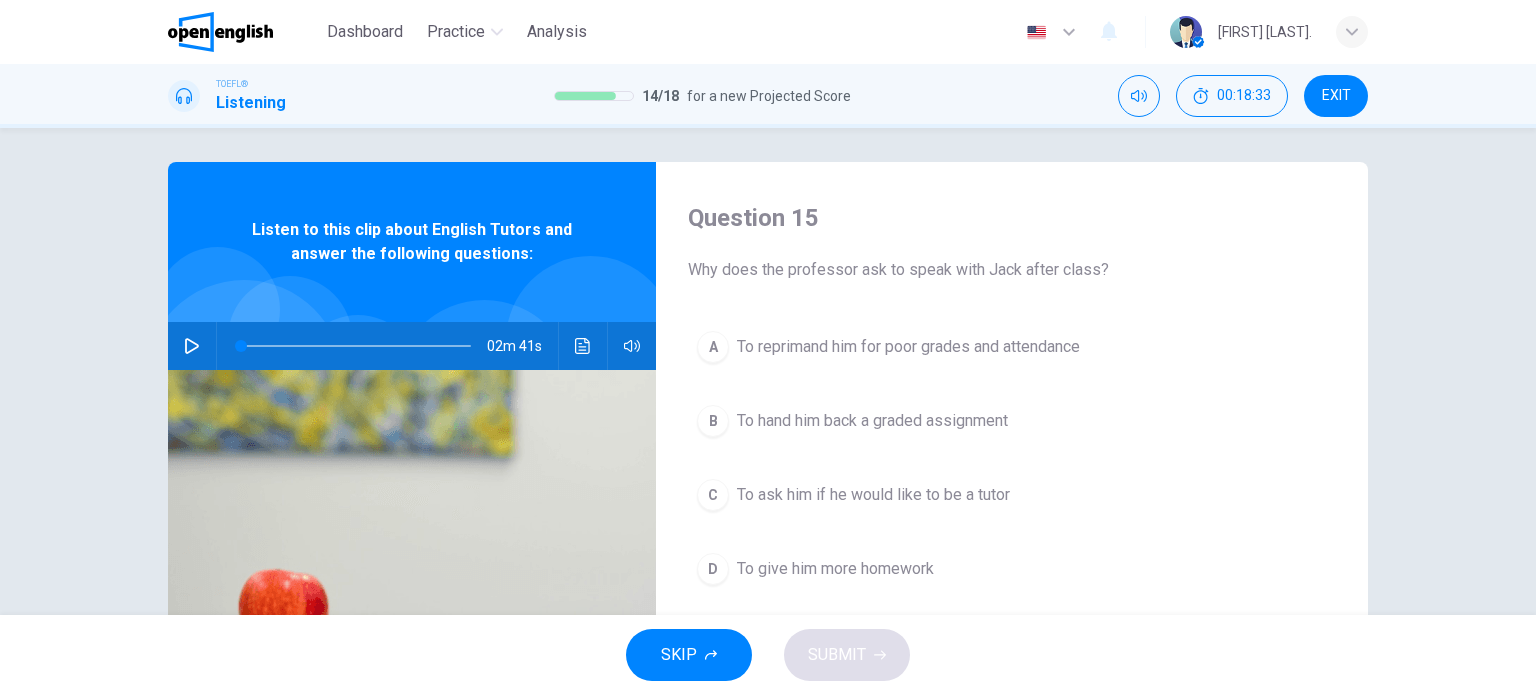 scroll, scrollTop: 0, scrollLeft: 0, axis: both 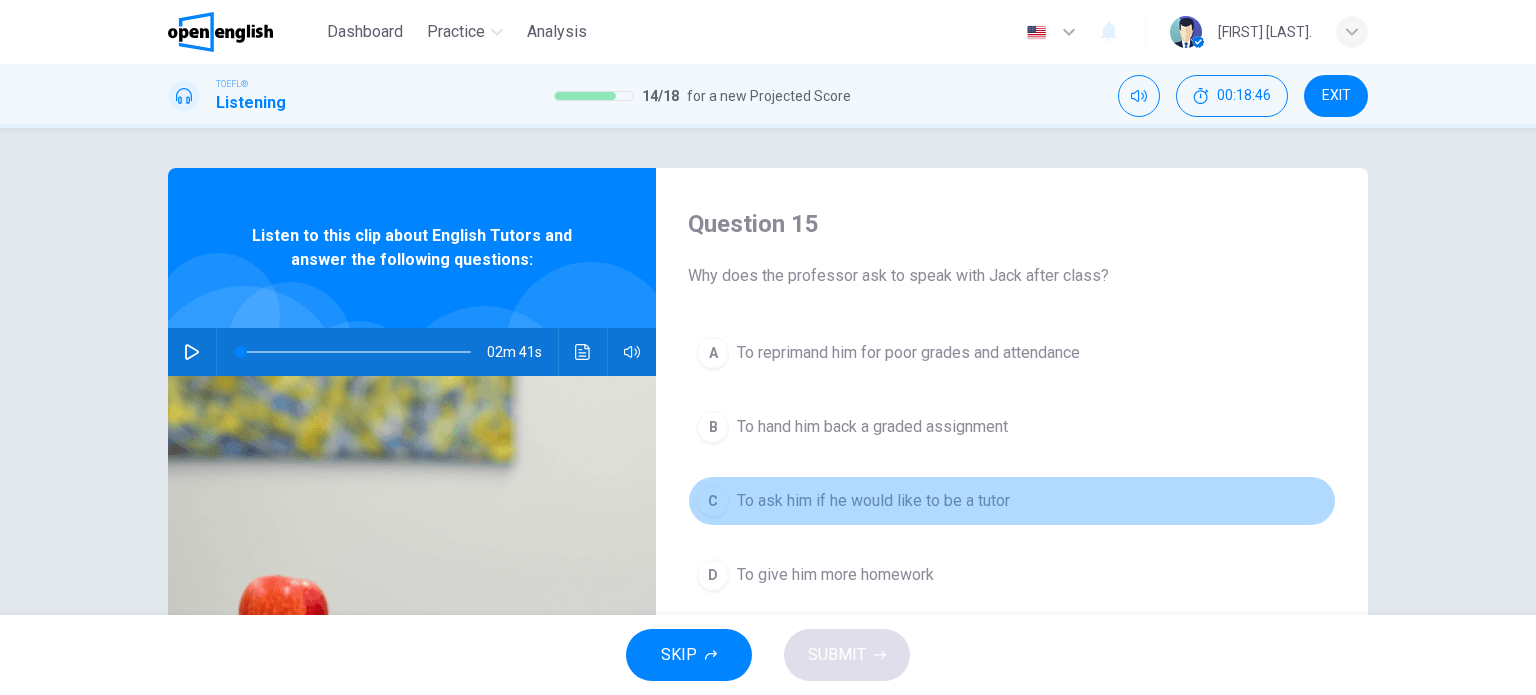 click on "To ask him if he would like to be a tutor" at bounding box center (873, 501) 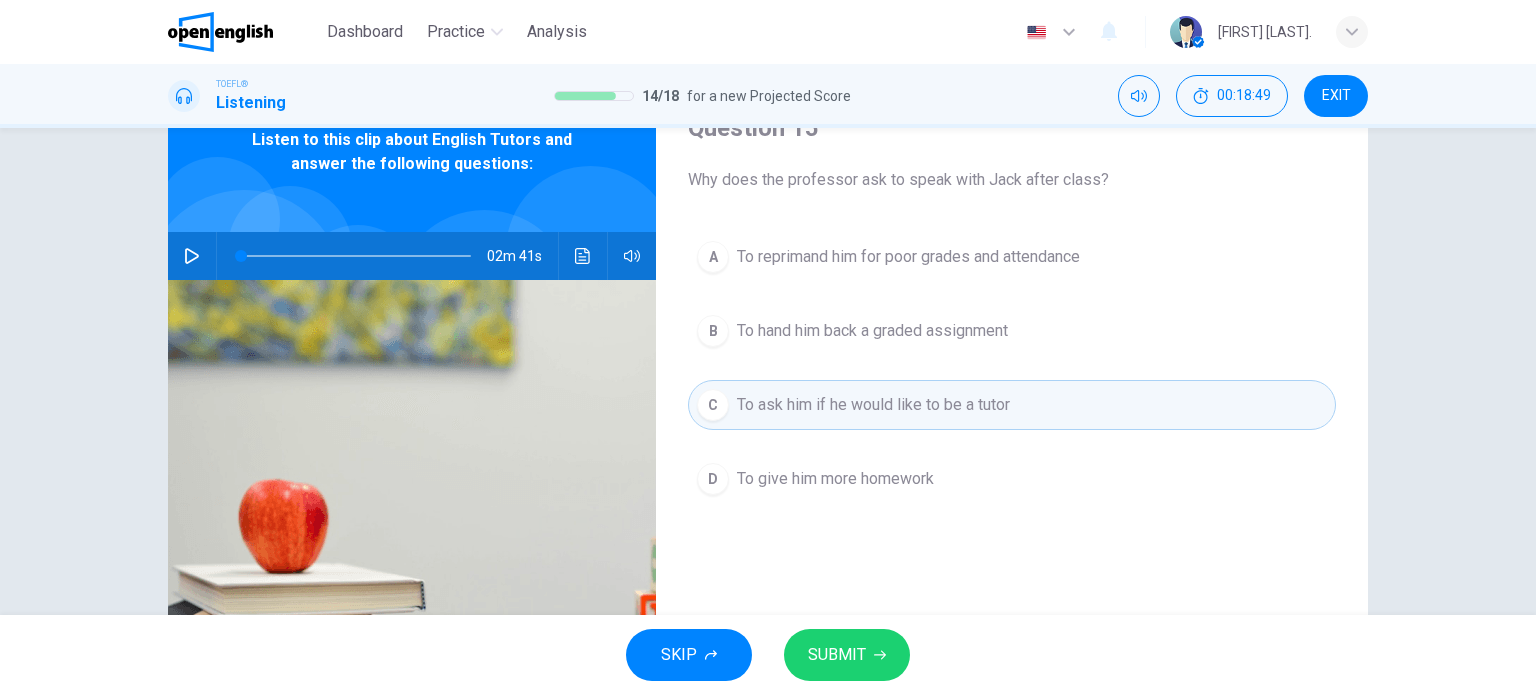scroll, scrollTop: 100, scrollLeft: 0, axis: vertical 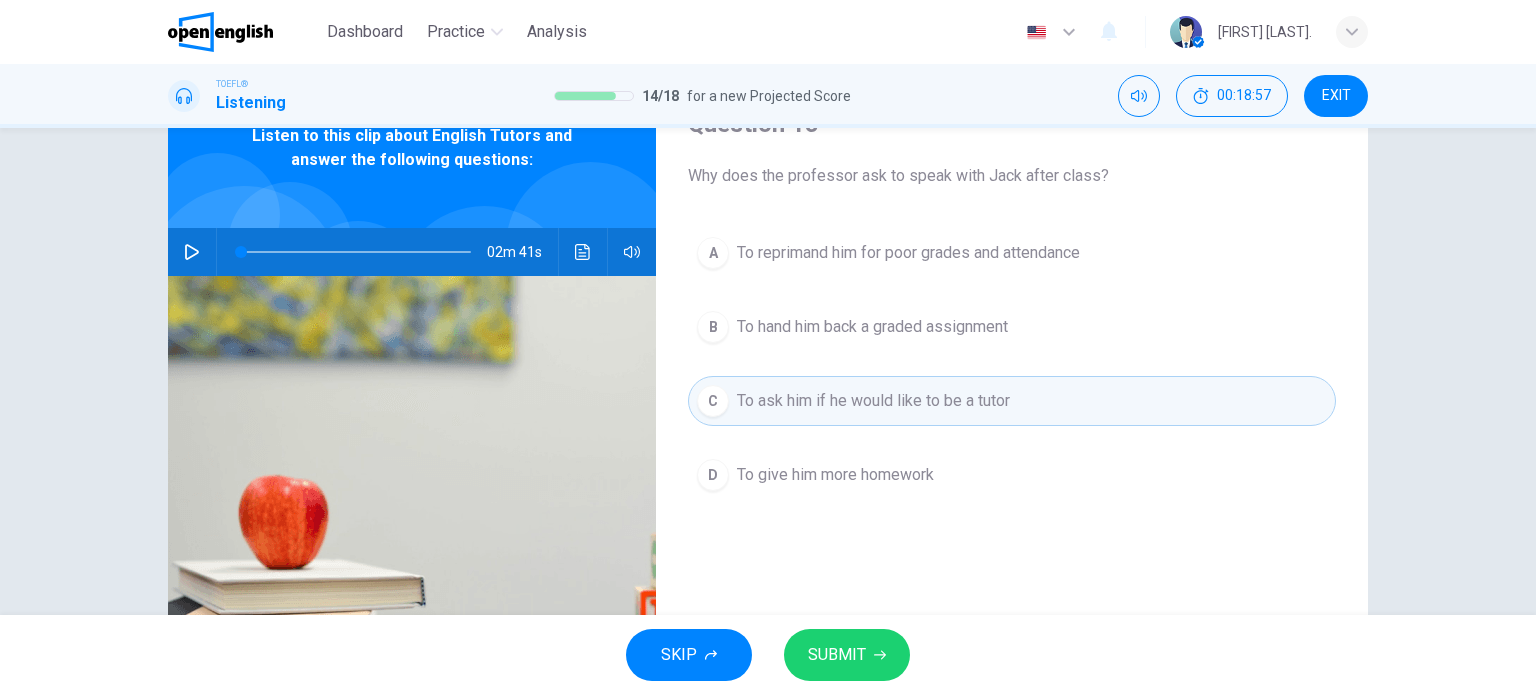 click on "SUBMIT" at bounding box center [847, 655] 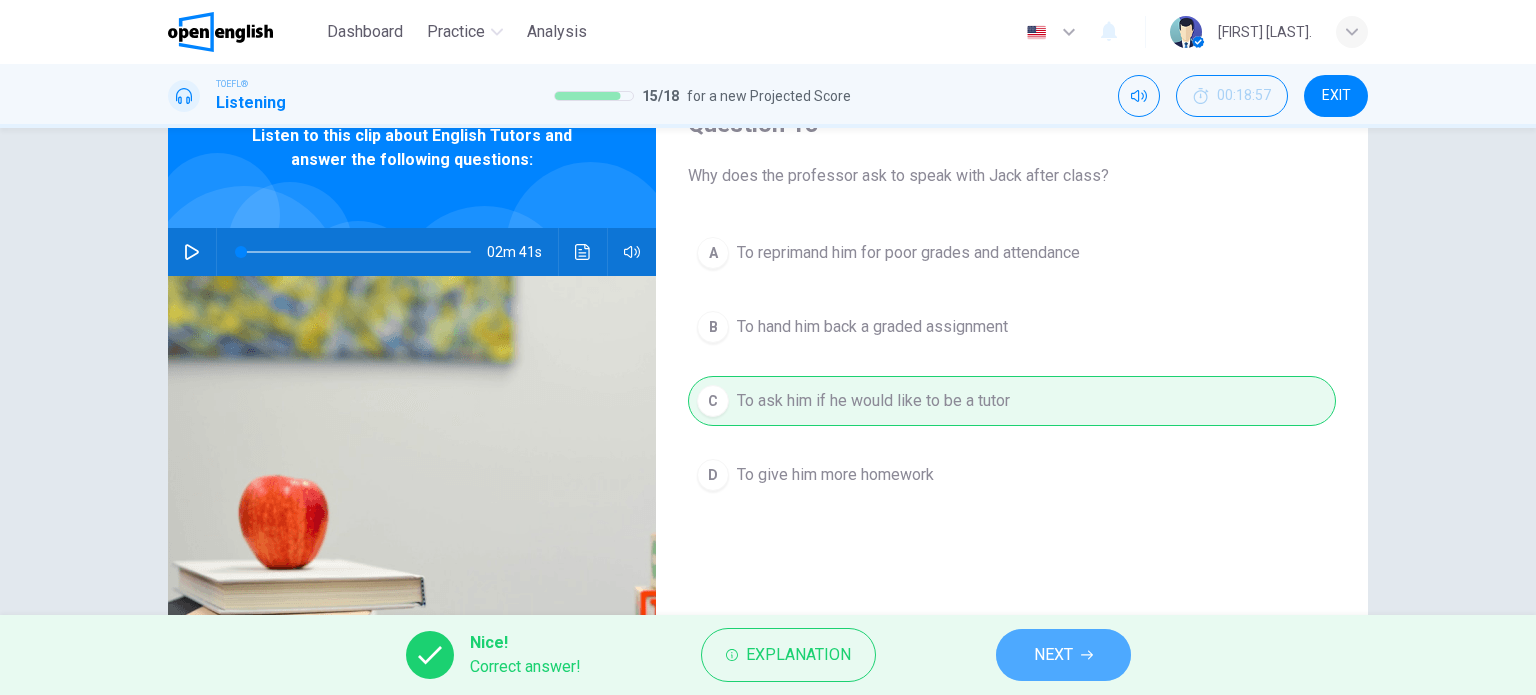 click on "NEXT" at bounding box center (1053, 655) 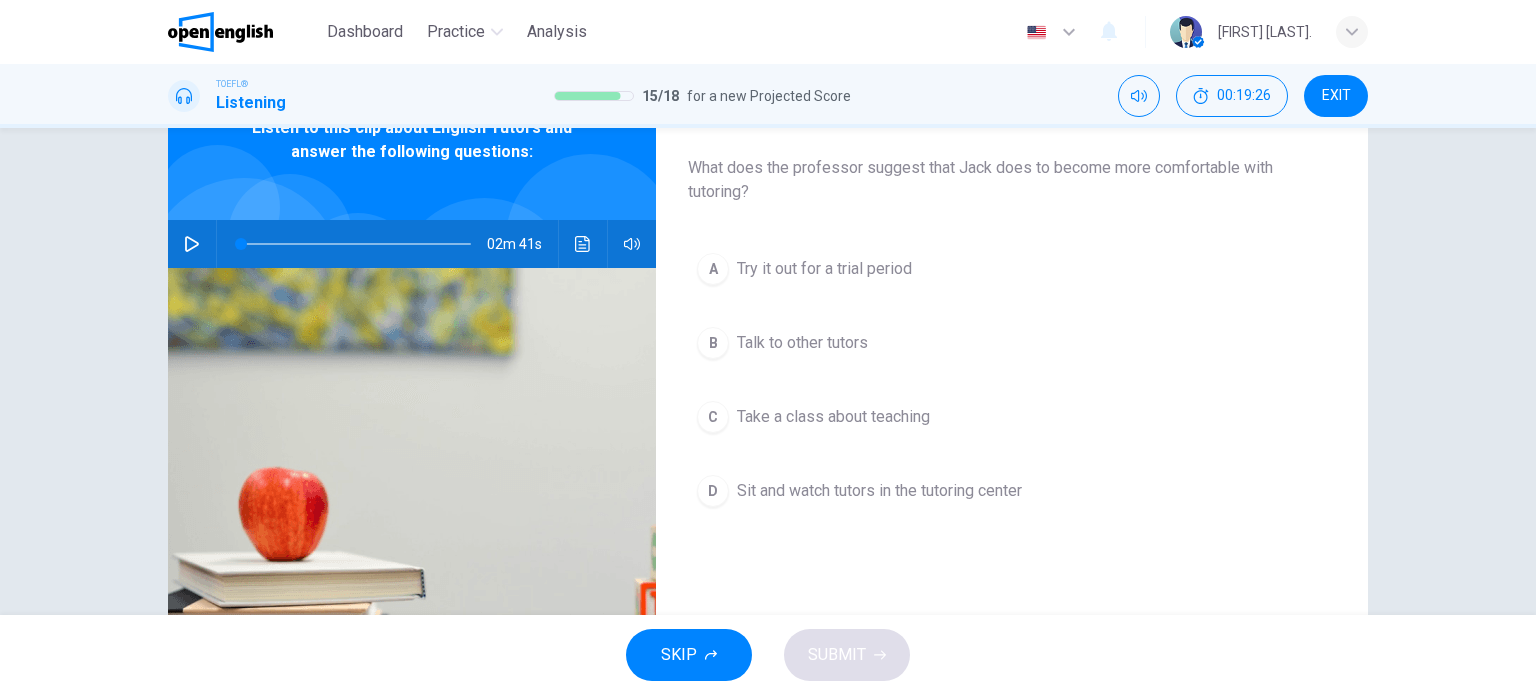 scroll, scrollTop: 100, scrollLeft: 0, axis: vertical 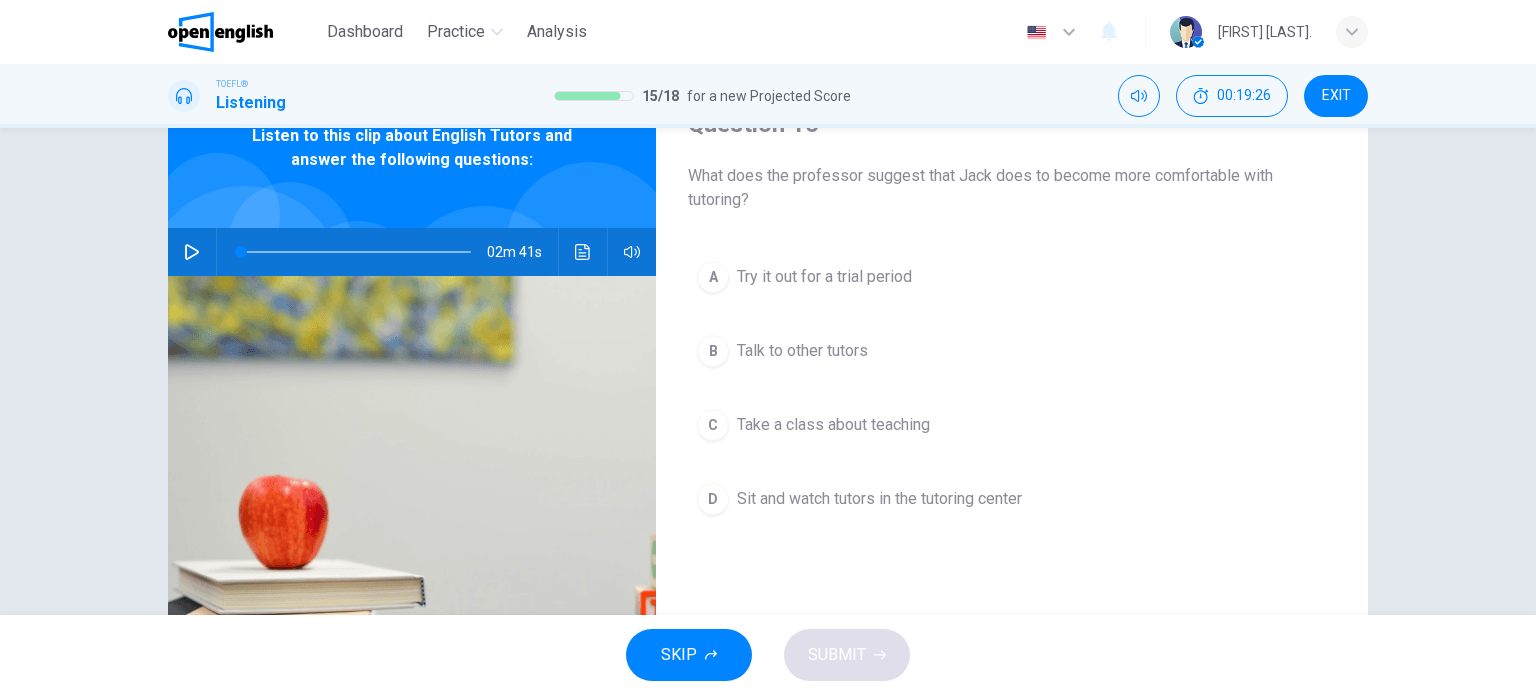 click on "C Take a class about teaching" at bounding box center (1012, 425) 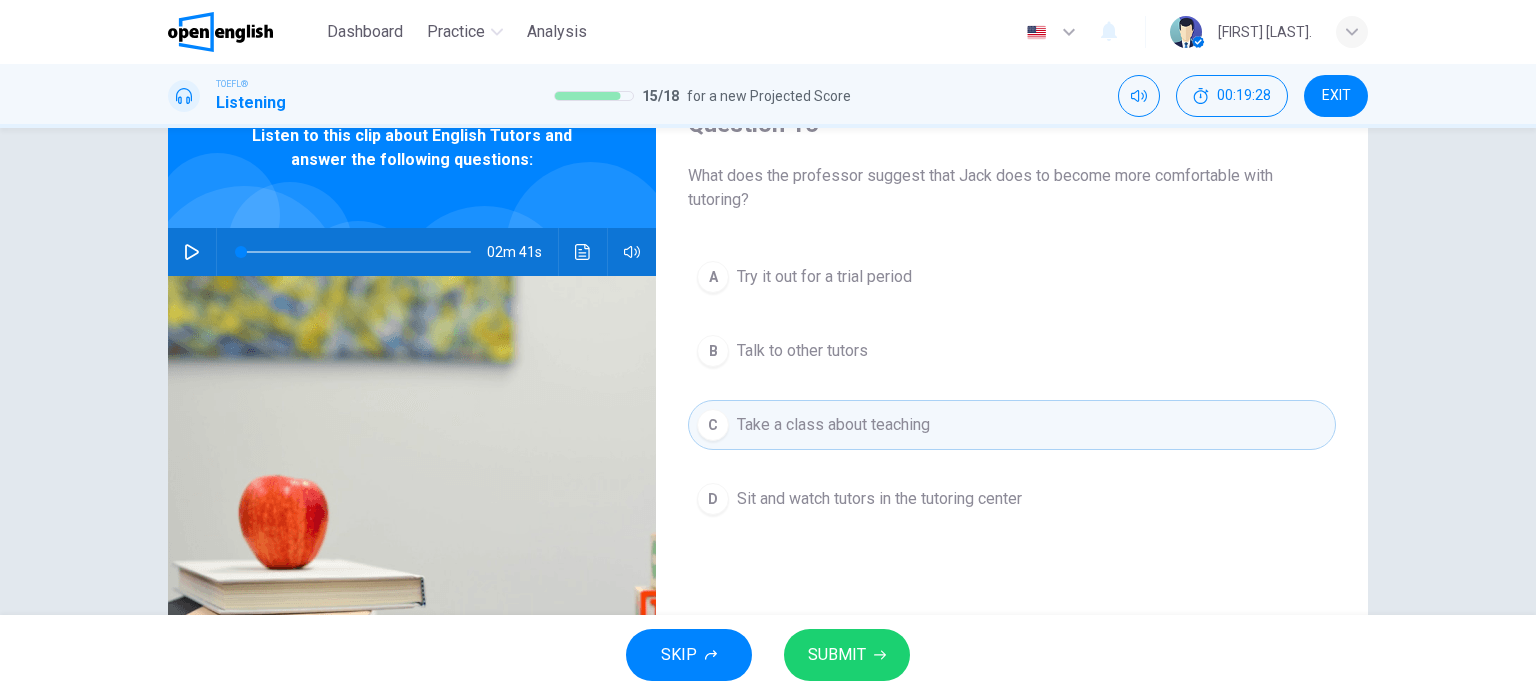 click on "SUBMIT" at bounding box center (847, 655) 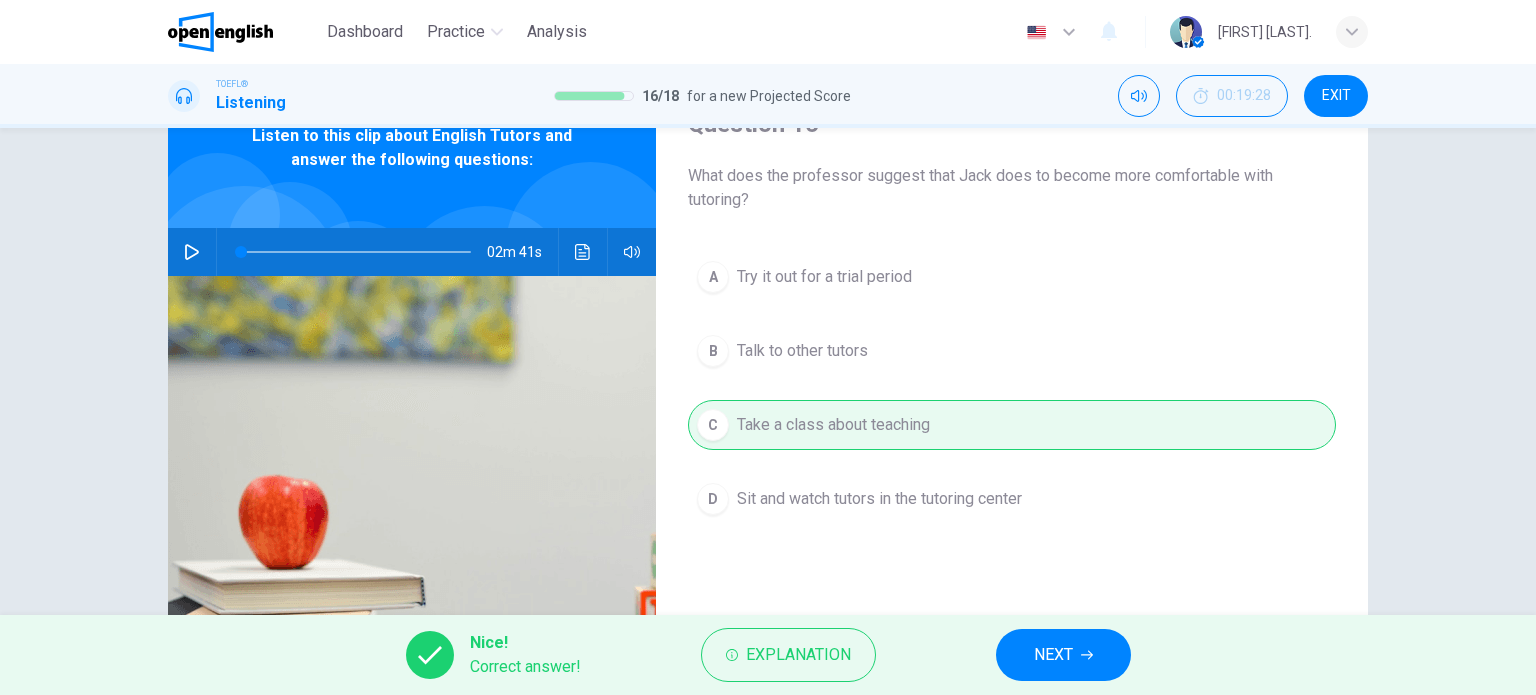 click on "NEXT" at bounding box center (1063, 655) 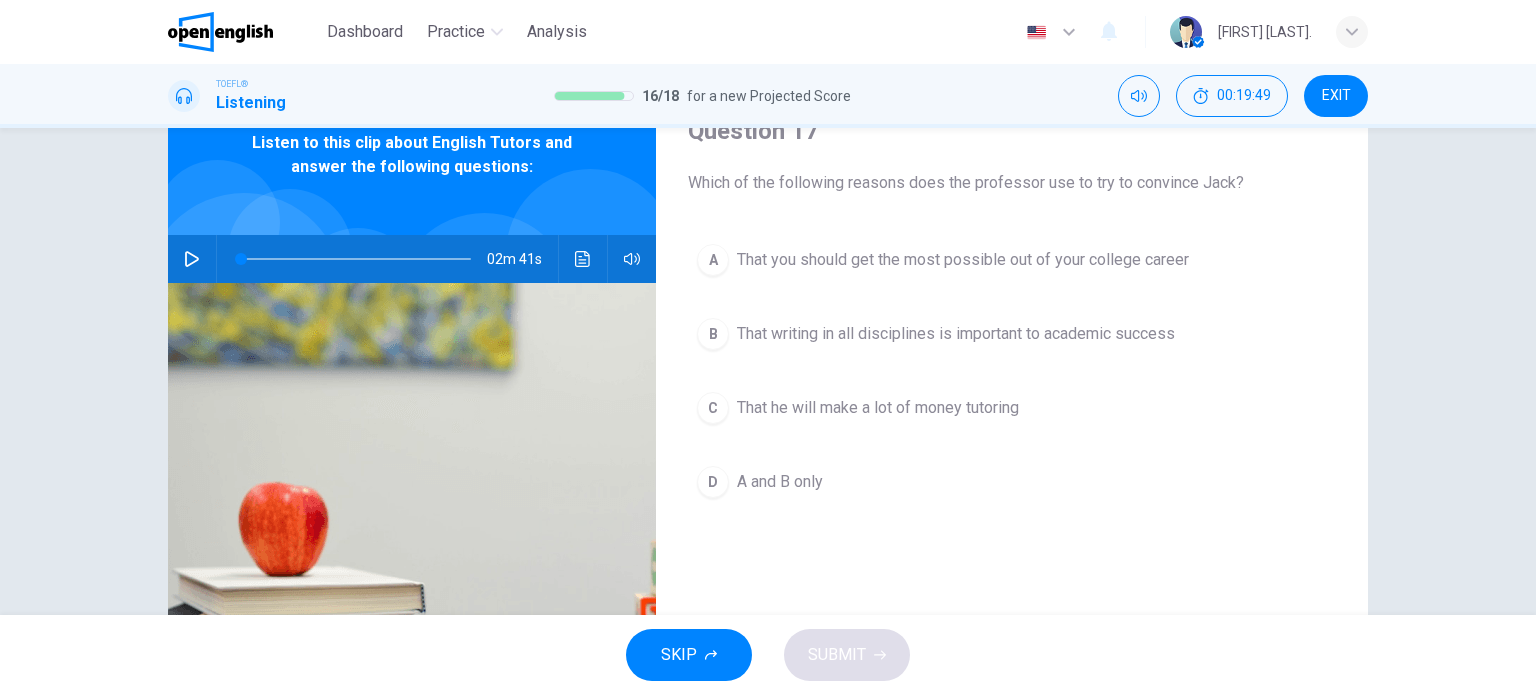 scroll, scrollTop: 100, scrollLeft: 0, axis: vertical 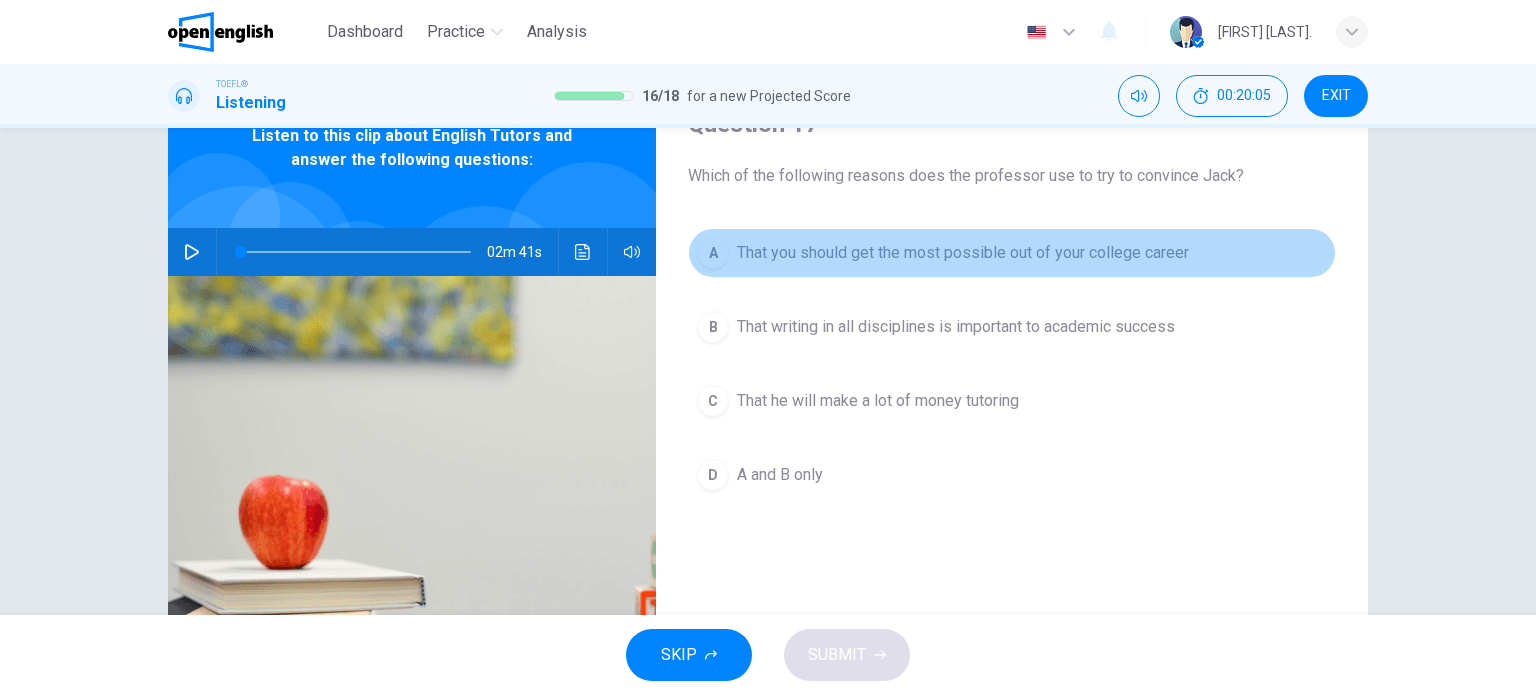click on "A That you should get the most possible out of your college career" at bounding box center [1012, 253] 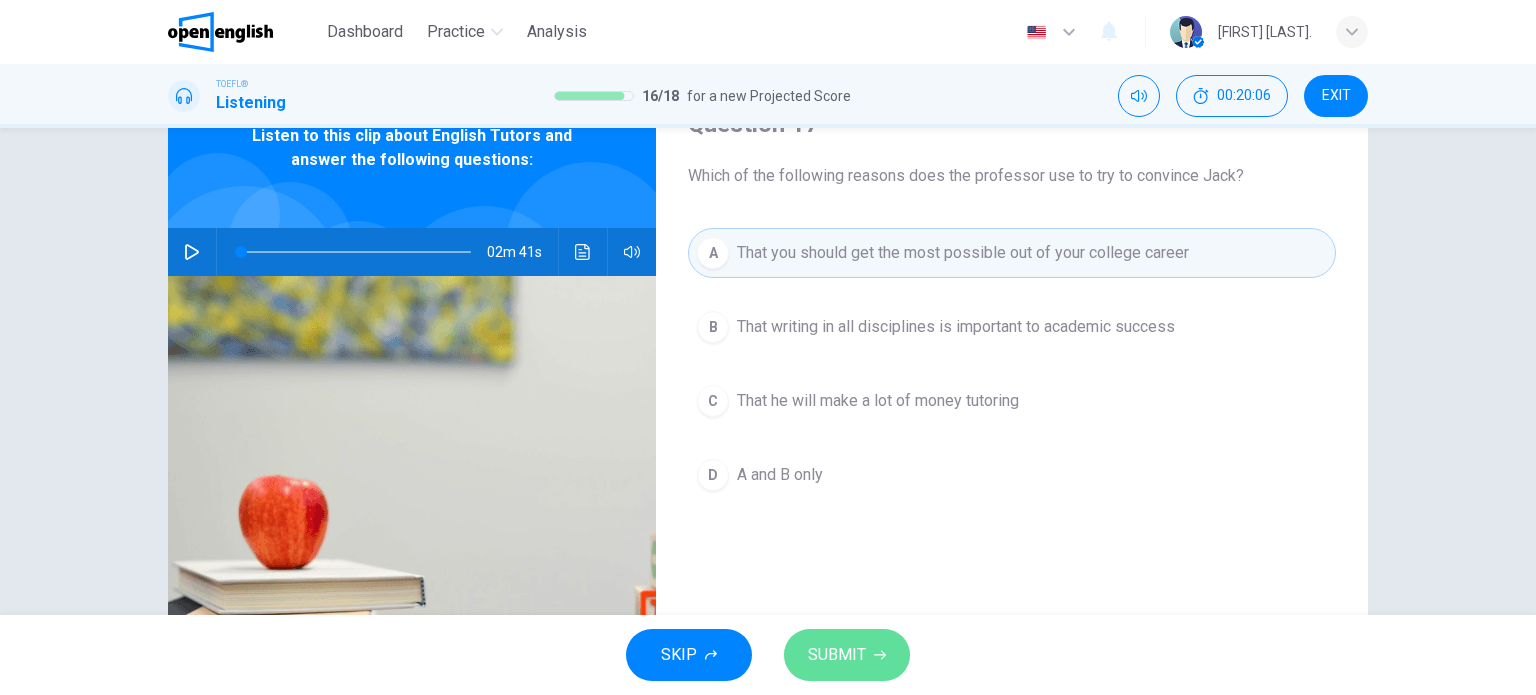 click on "SUBMIT" at bounding box center [847, 655] 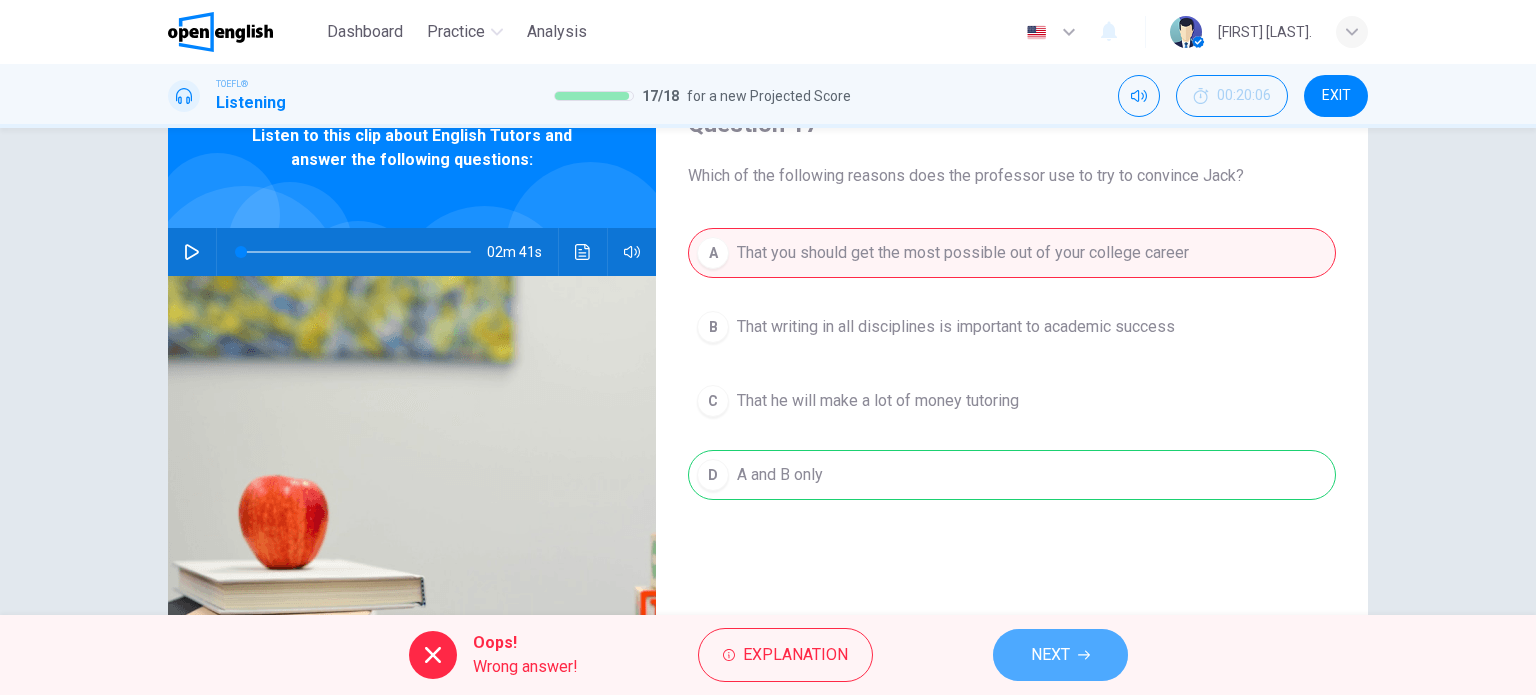 click on "NEXT" at bounding box center (1060, 655) 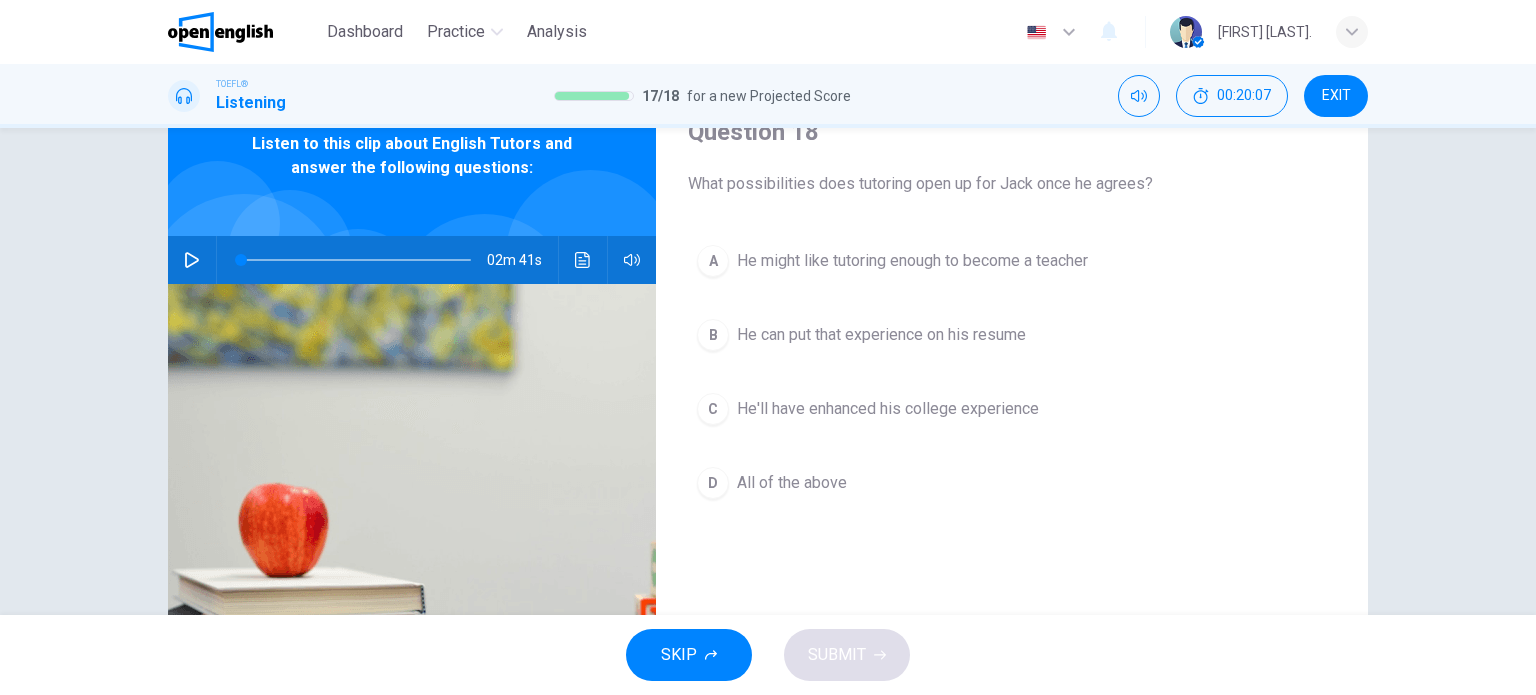 scroll, scrollTop: 100, scrollLeft: 0, axis: vertical 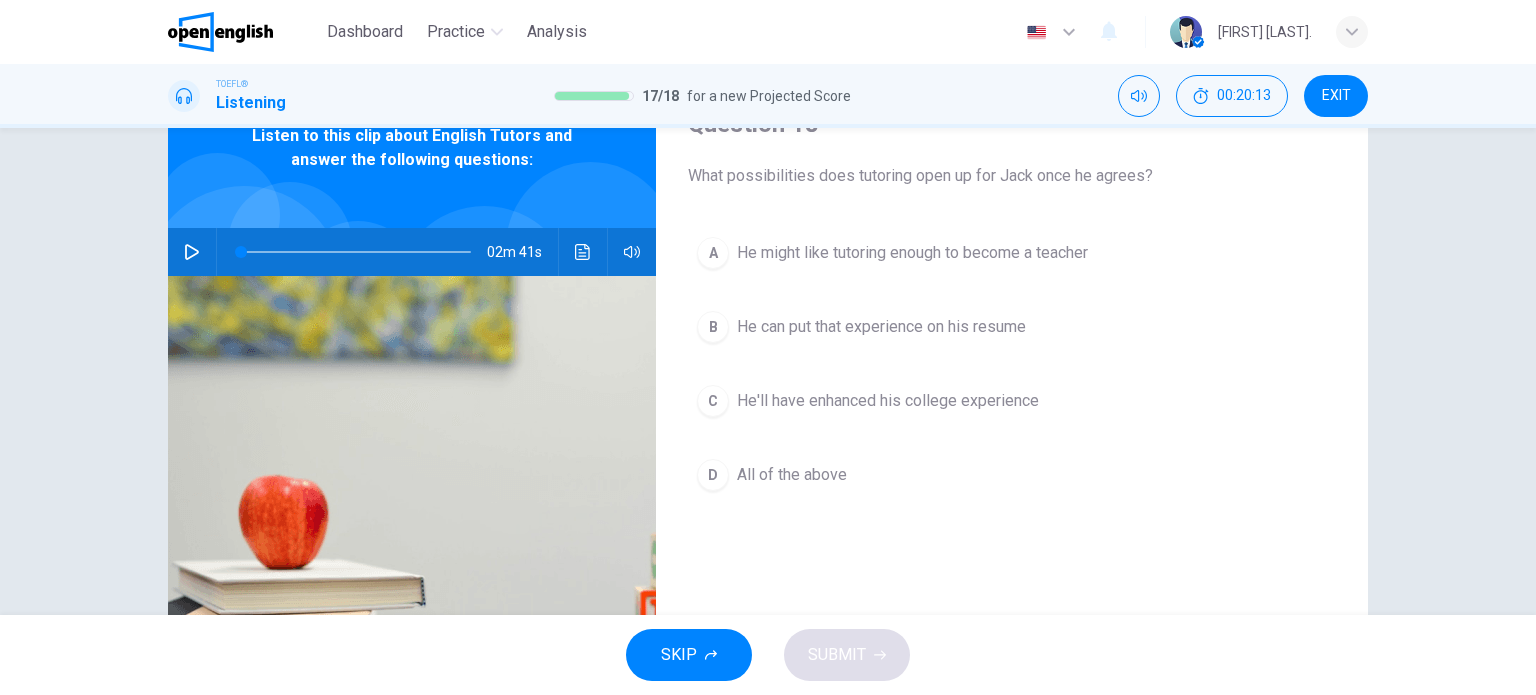 click on "A He might like tutoring enough to become a teacher B He can put that experience on his resume C He'll have enhanced his college experience D All of the above" at bounding box center (1012, 384) 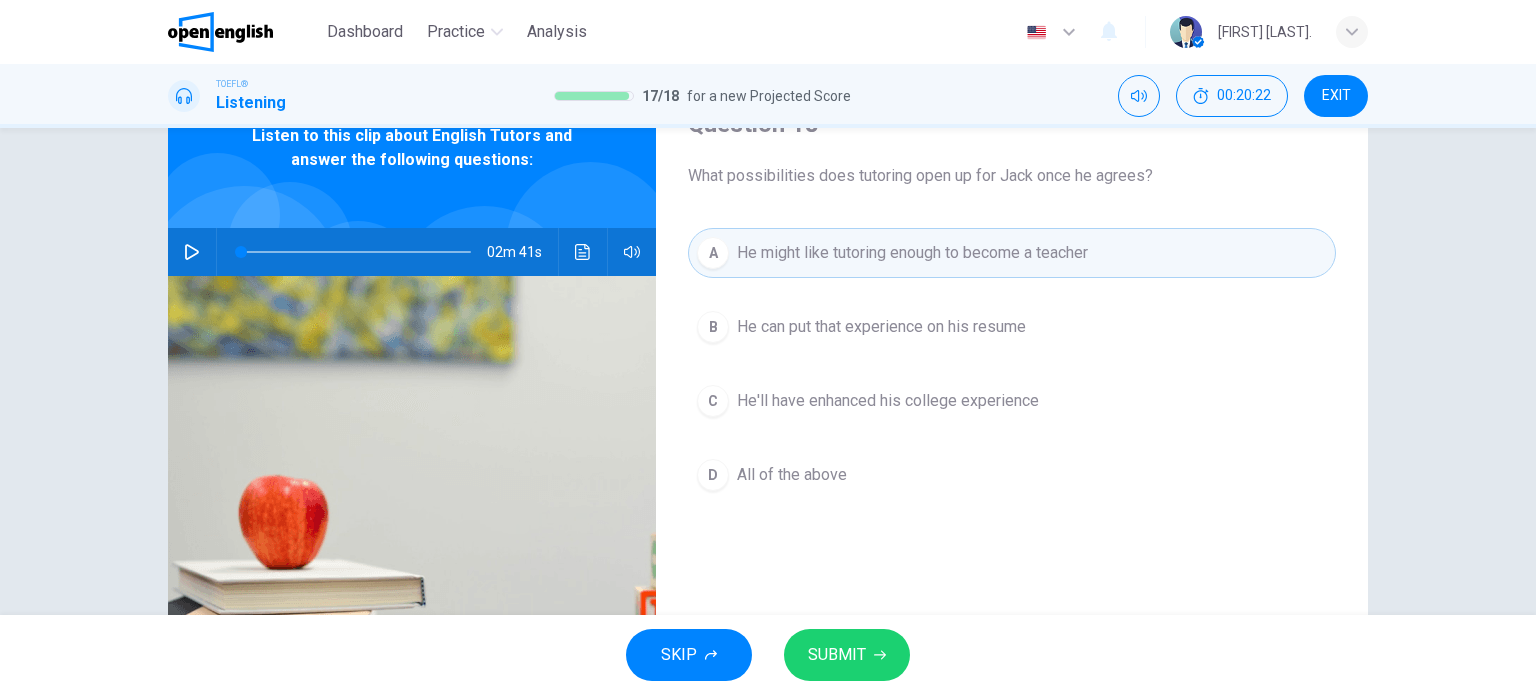 click on "C He'll have enhanced his college experience" at bounding box center (1012, 401) 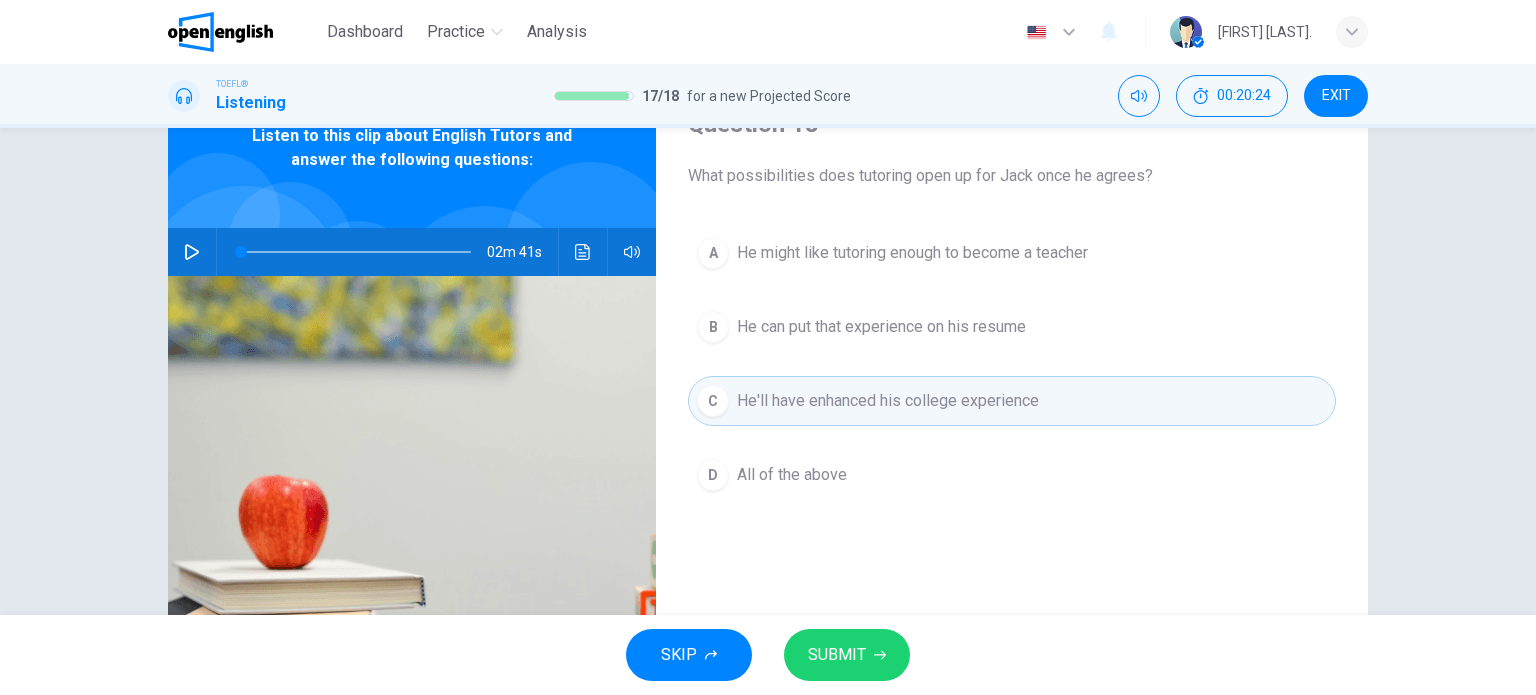 click on "All of the above" at bounding box center [792, 475] 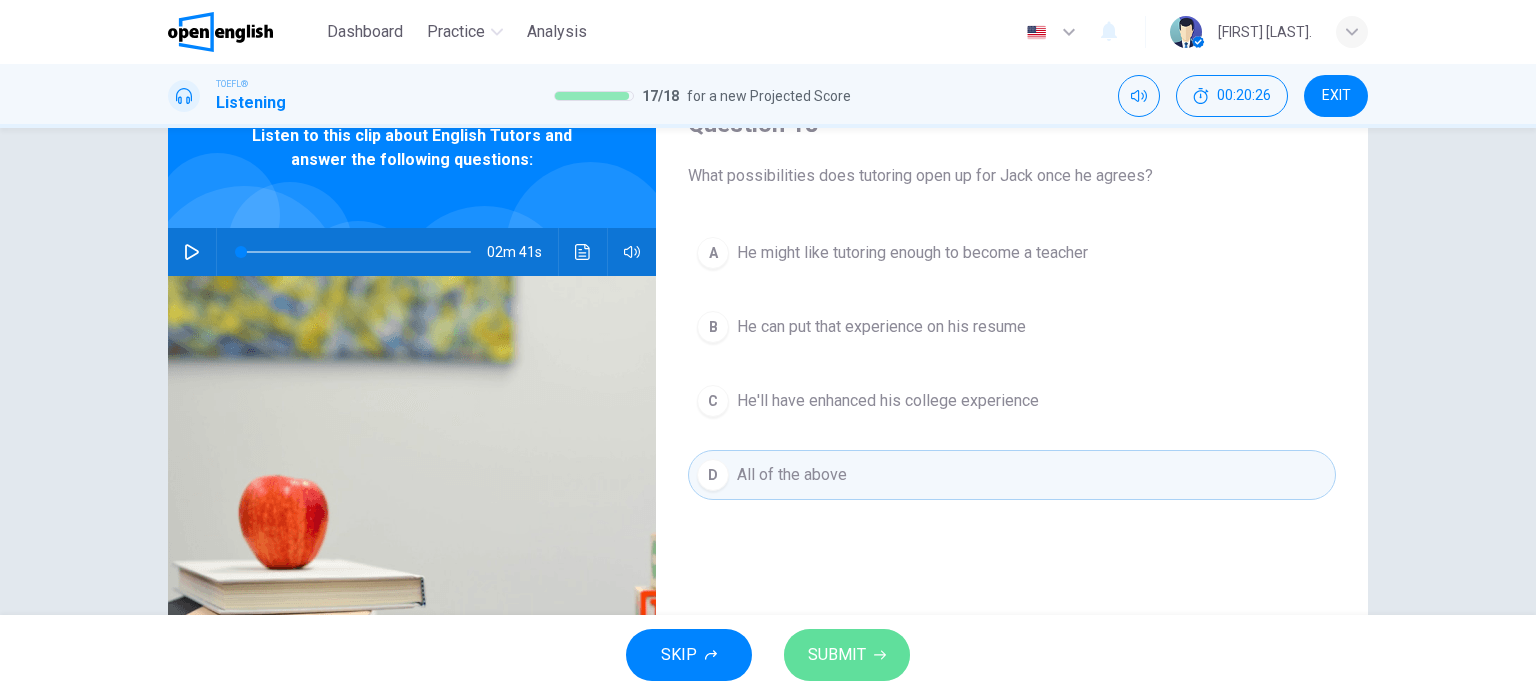 click on "SUBMIT" at bounding box center (837, 655) 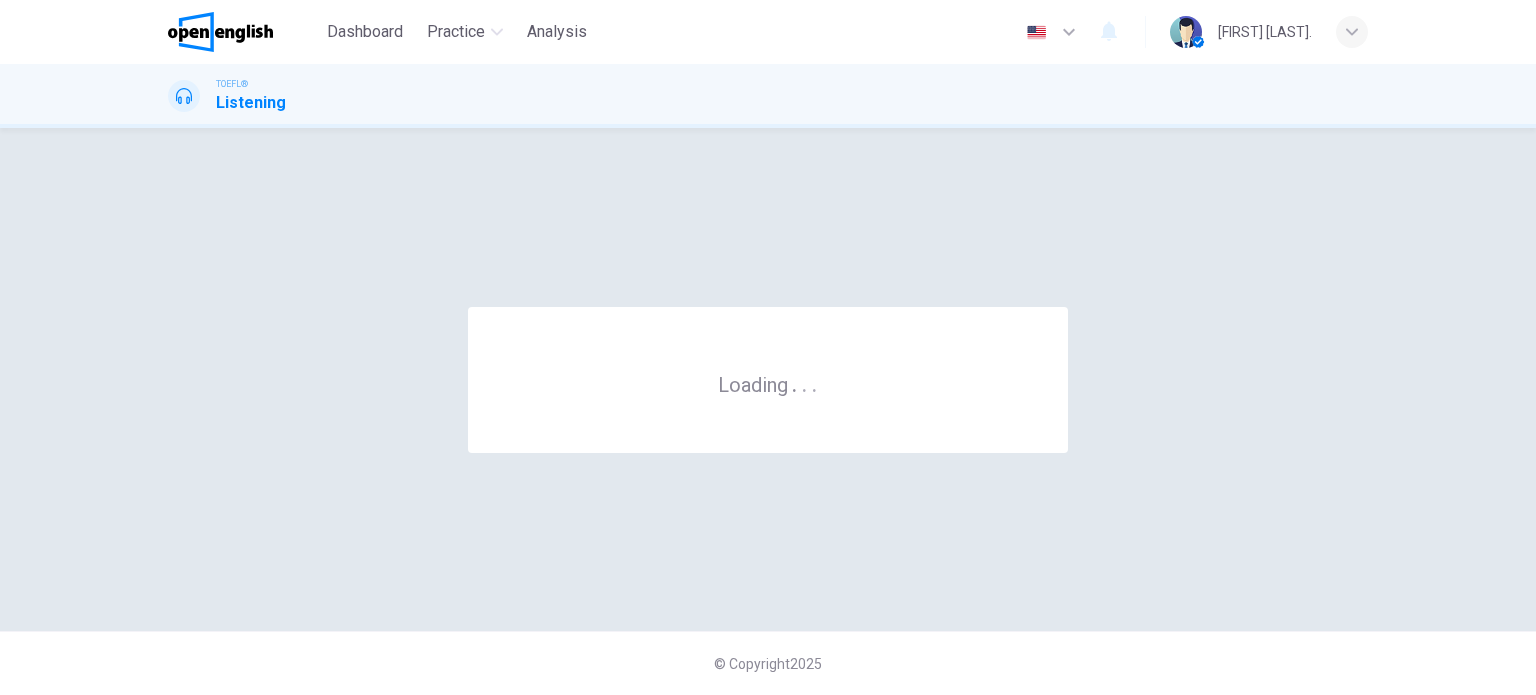 scroll, scrollTop: 0, scrollLeft: 0, axis: both 